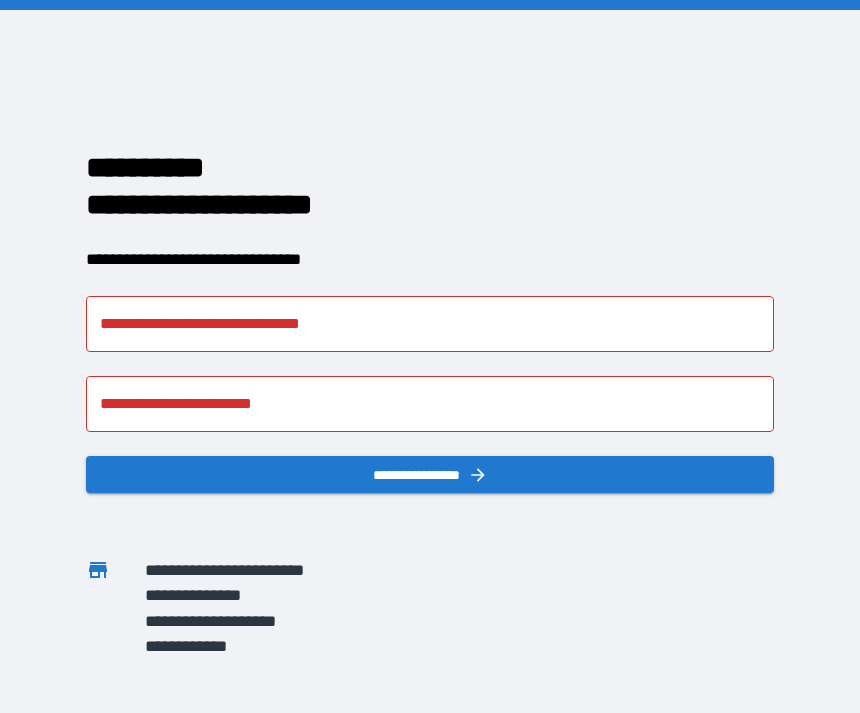 scroll, scrollTop: 0, scrollLeft: 0, axis: both 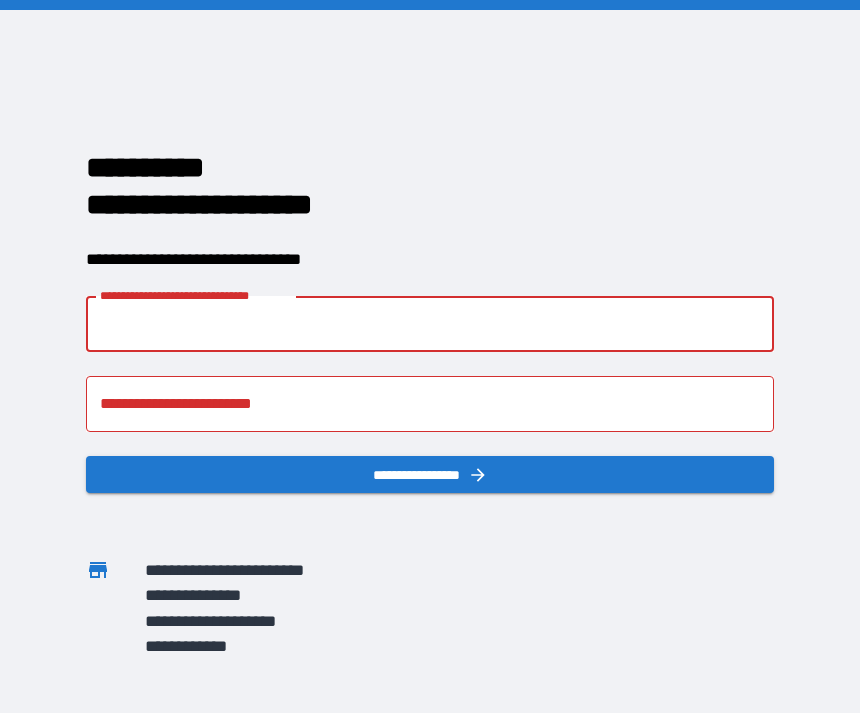 type on "*" 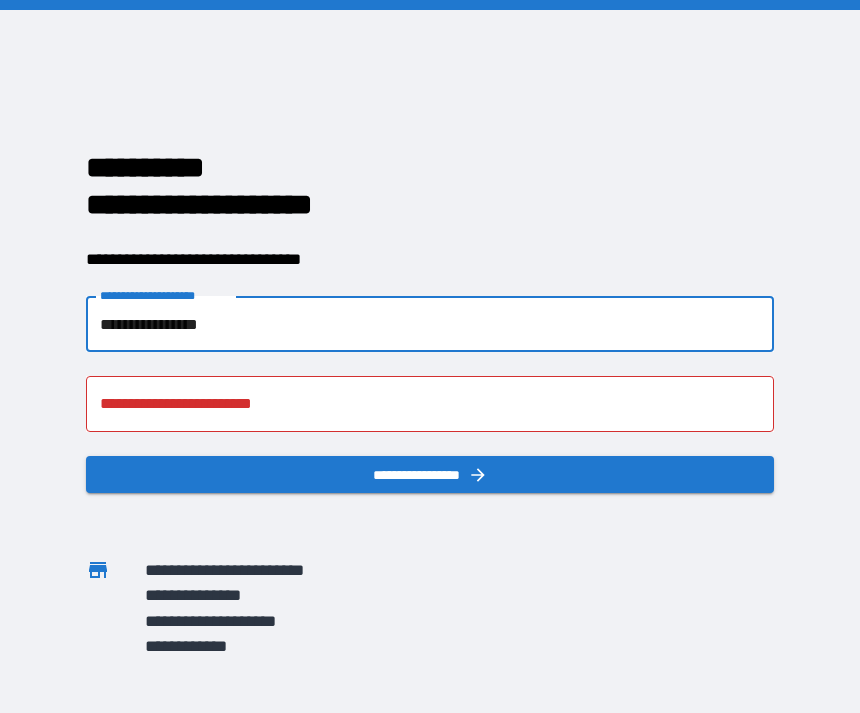type on "**********" 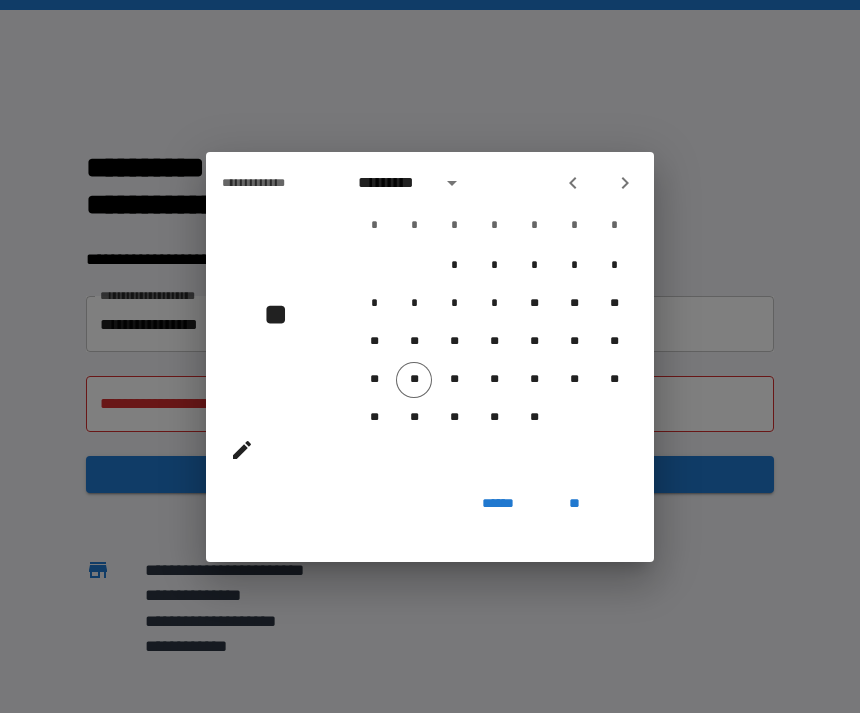 click 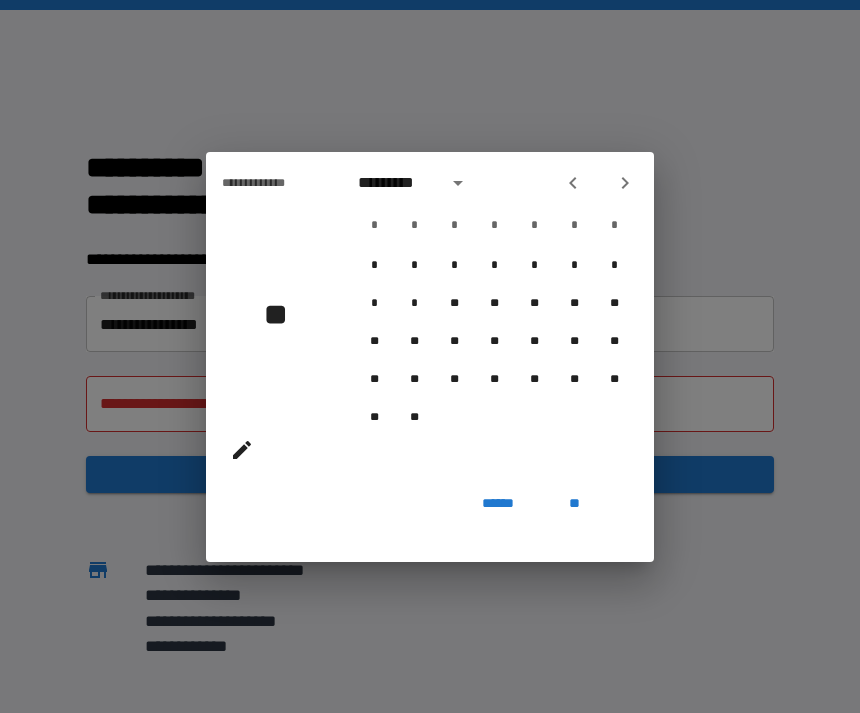 click 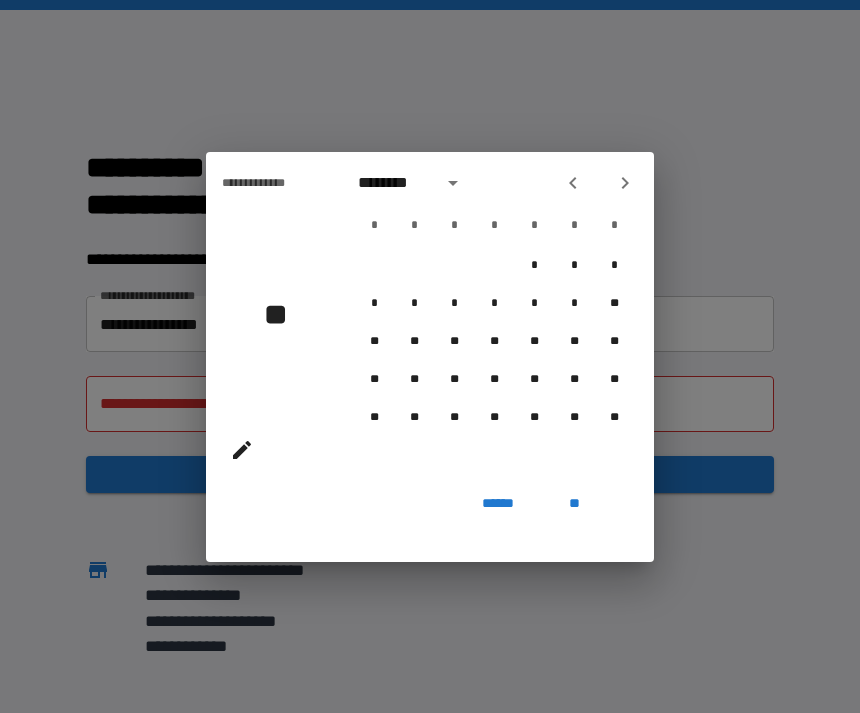 click 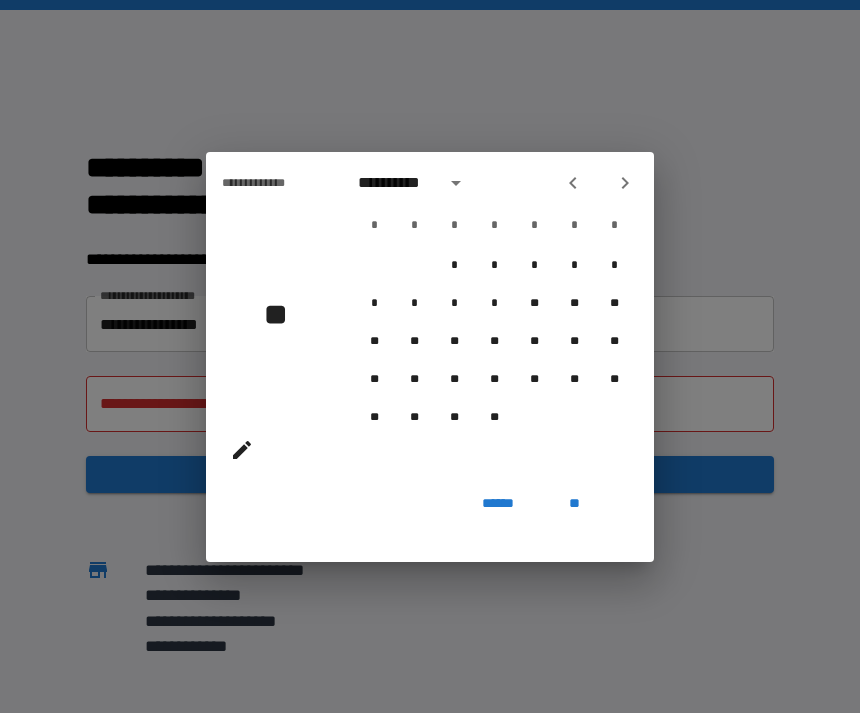 click 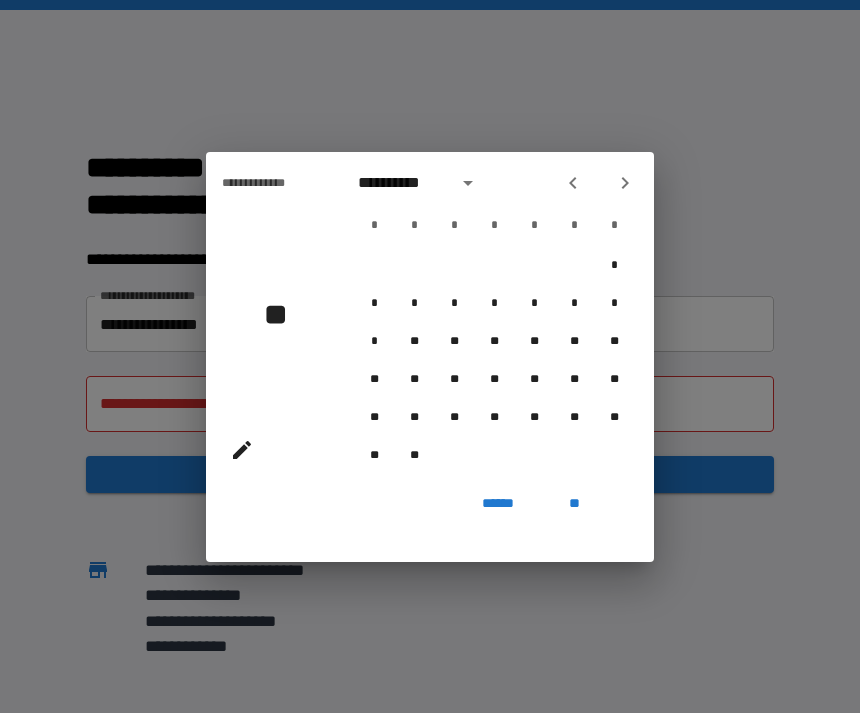 click on "**********" at bounding box center [494, 319] 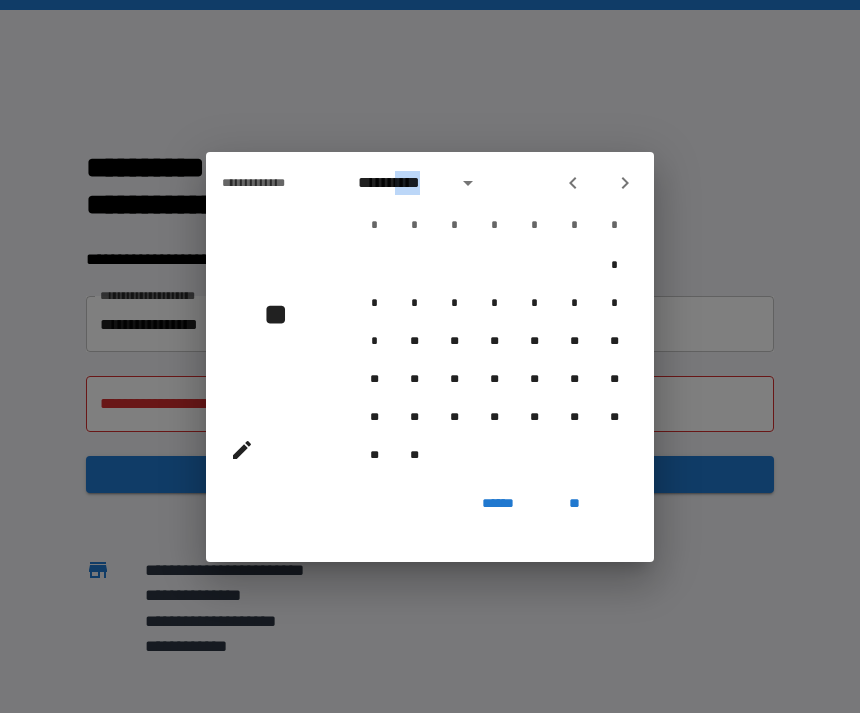 click on "******" at bounding box center (498, 504) 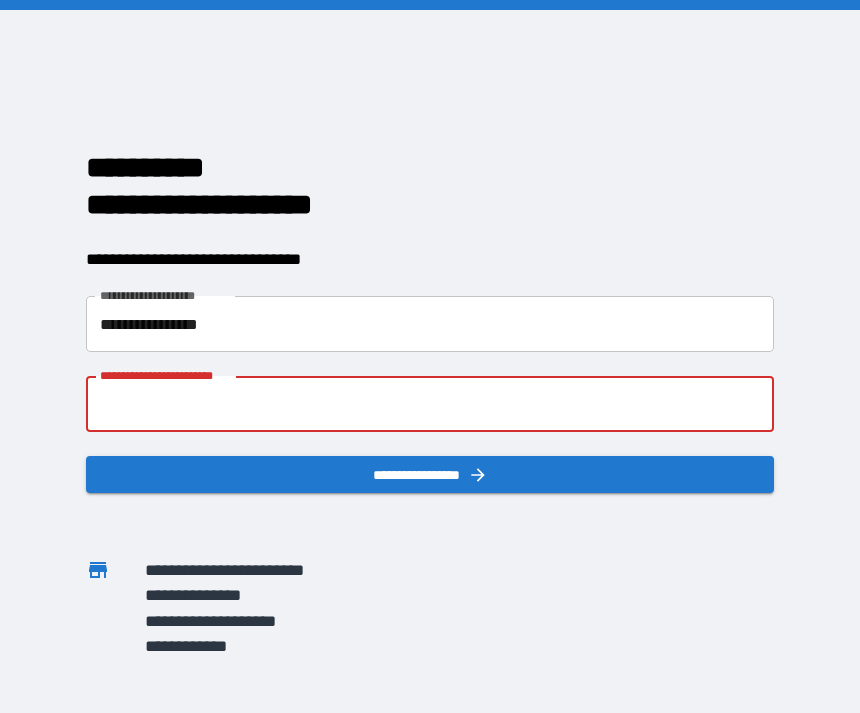 click on "**********" at bounding box center [430, 404] 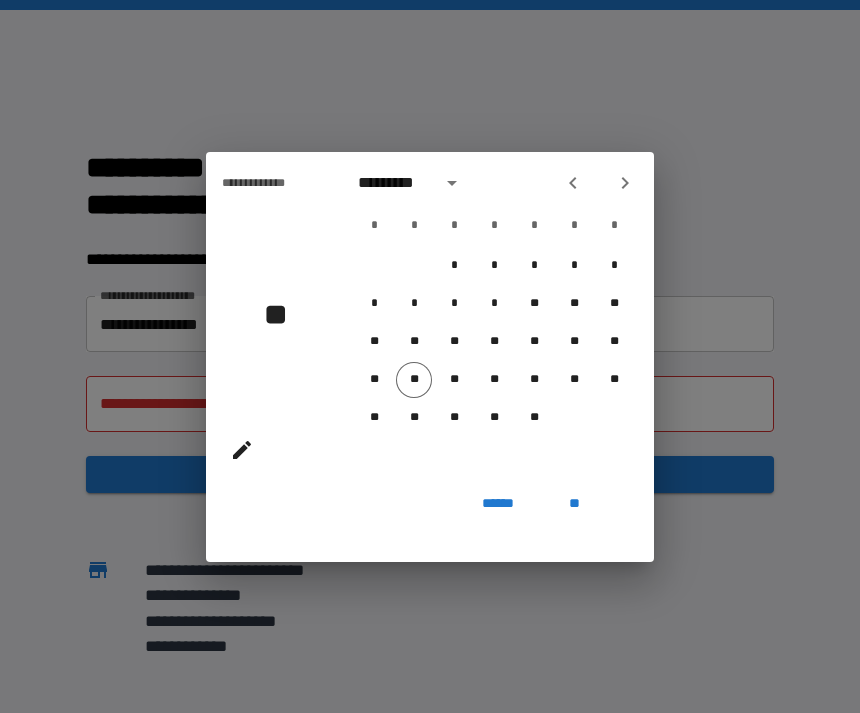 click 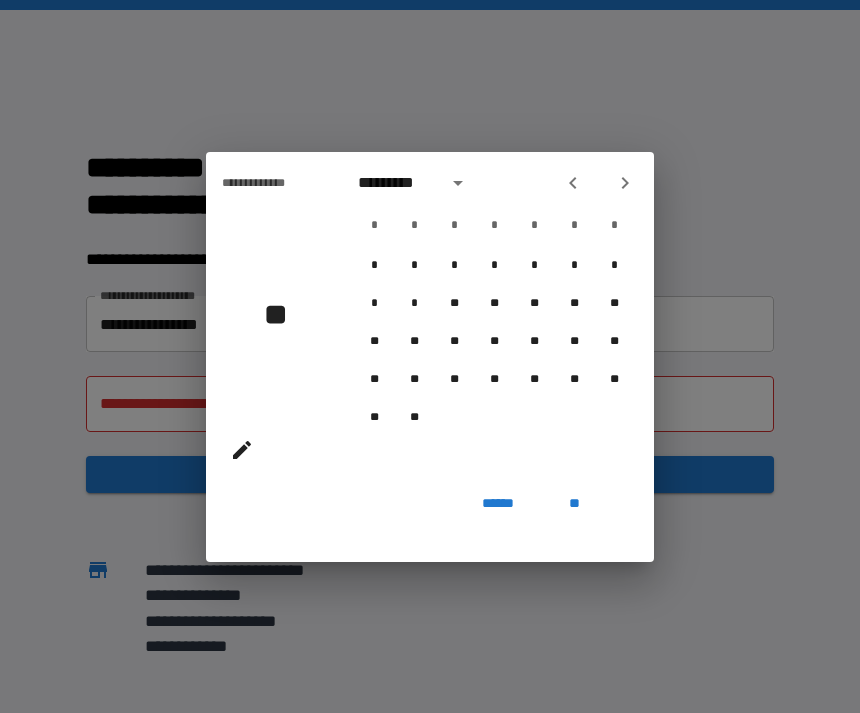 click at bounding box center (573, 183) 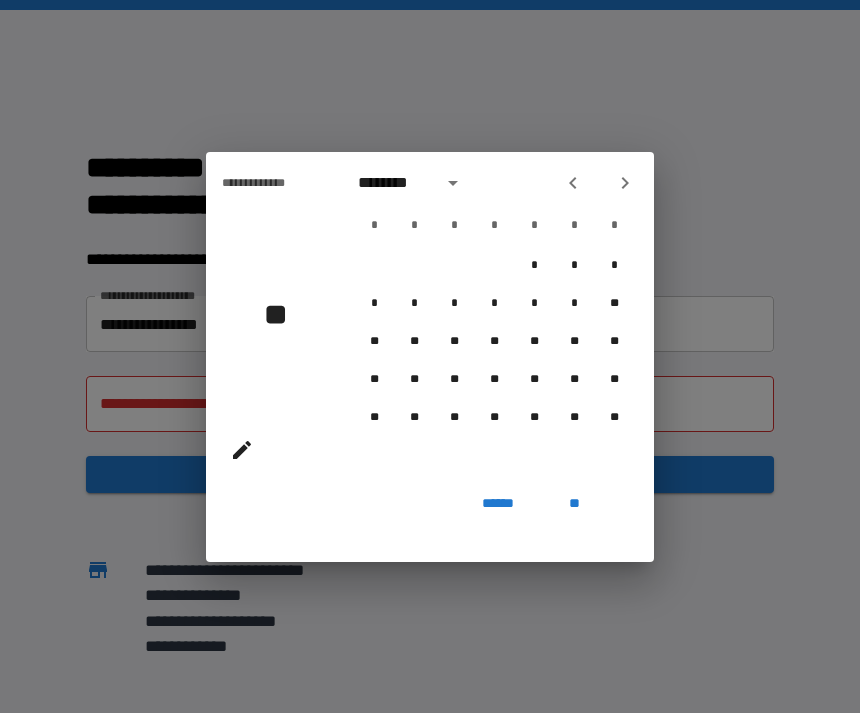 click 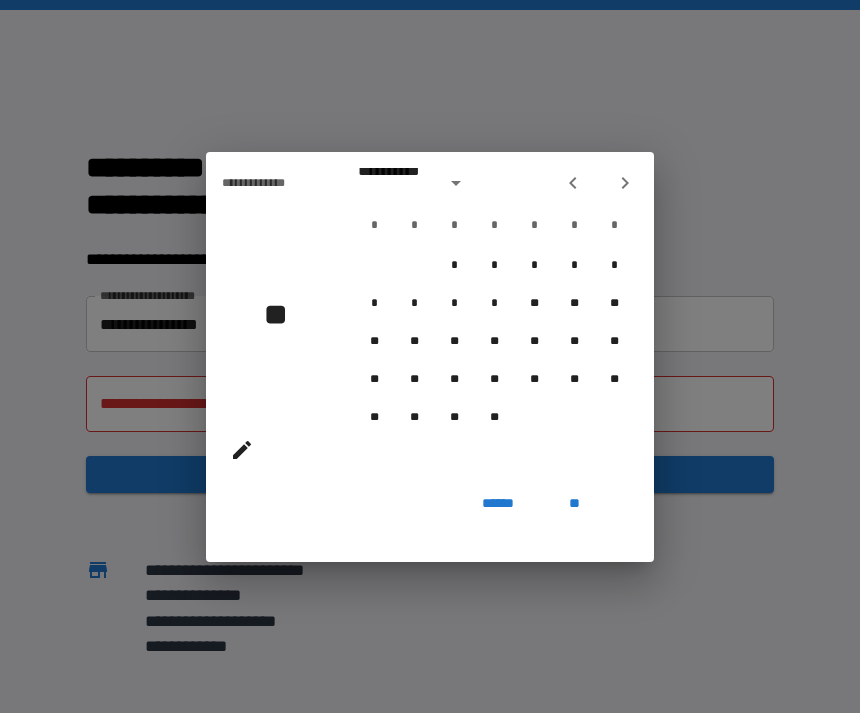 click 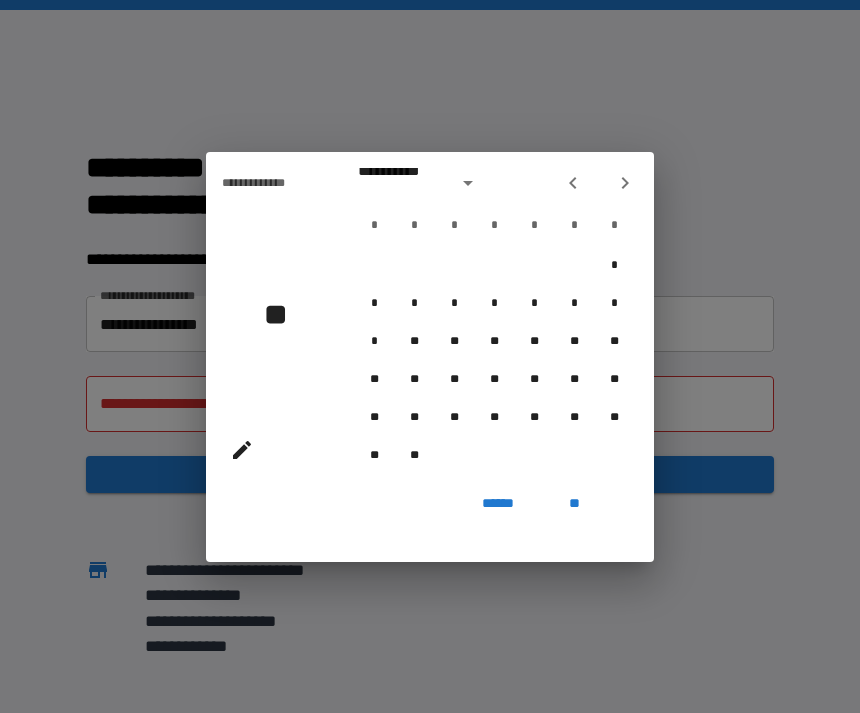 click 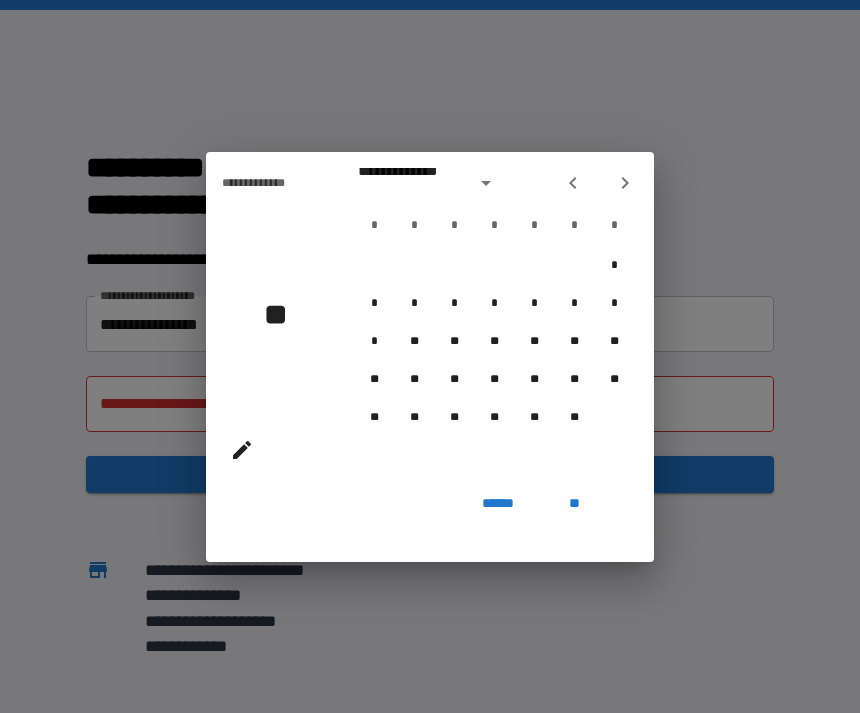click 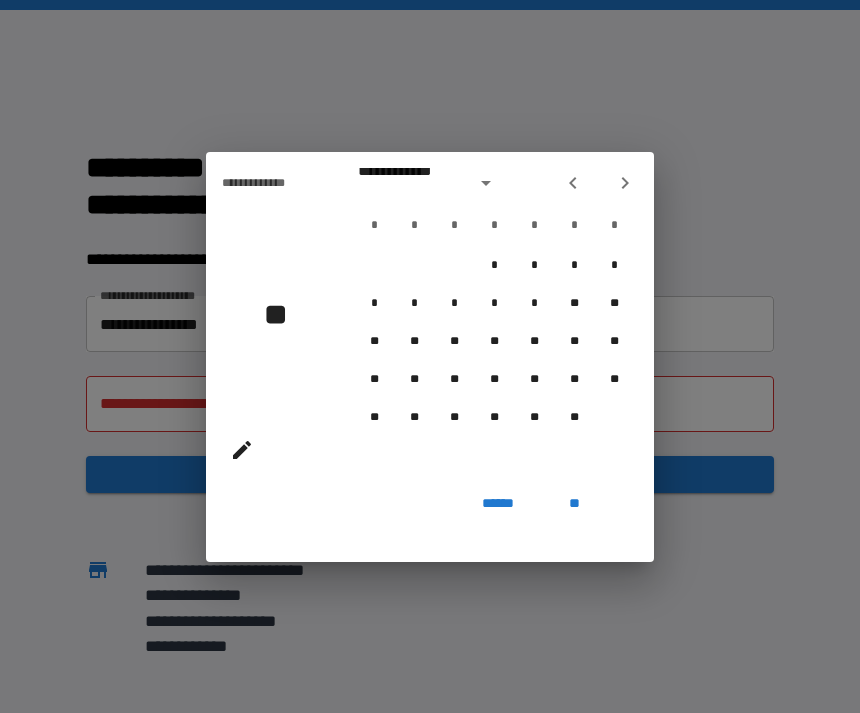 click at bounding box center (573, 183) 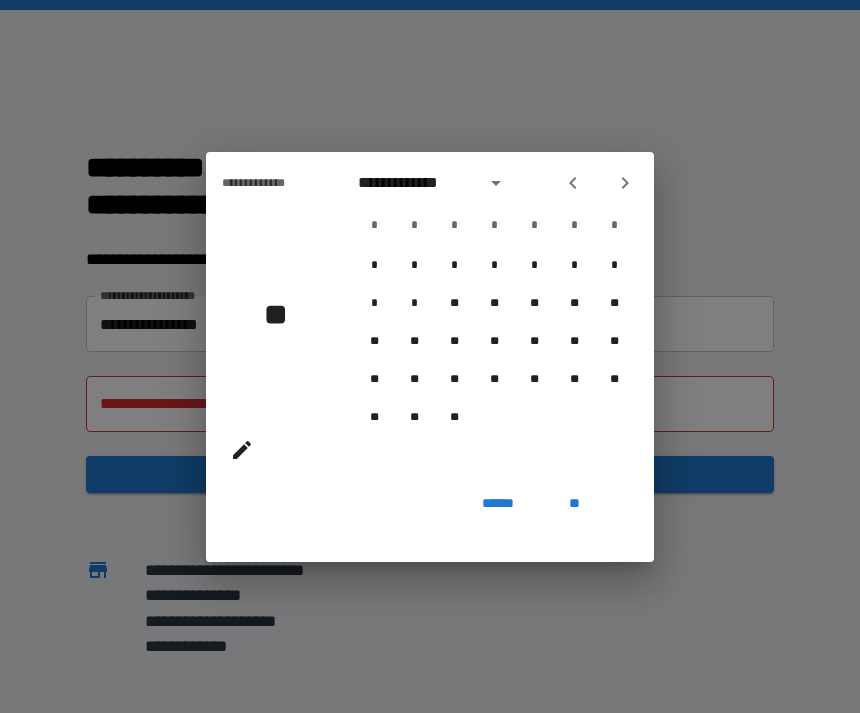 click at bounding box center (573, 183) 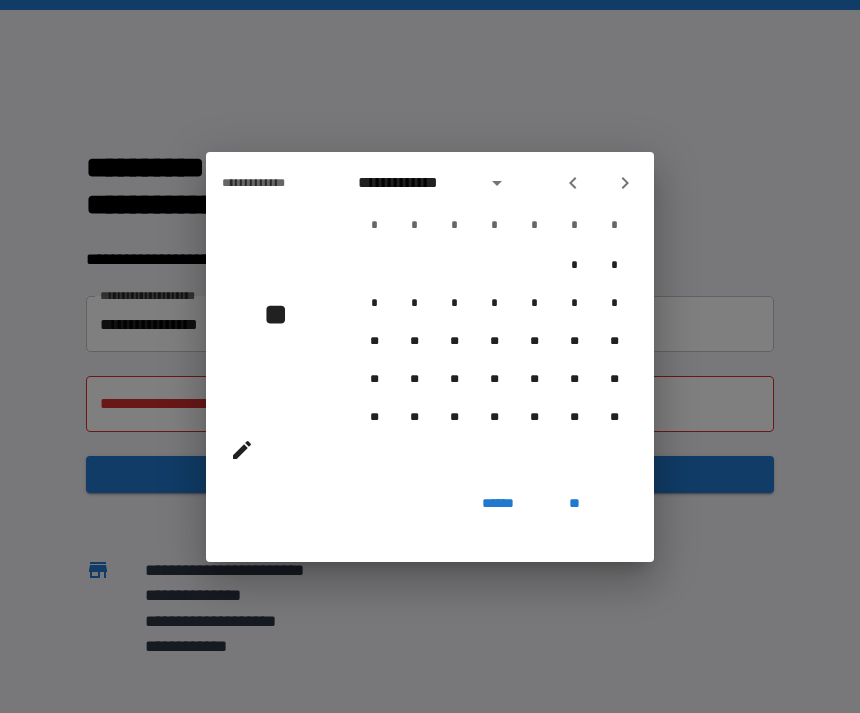 click at bounding box center (573, 183) 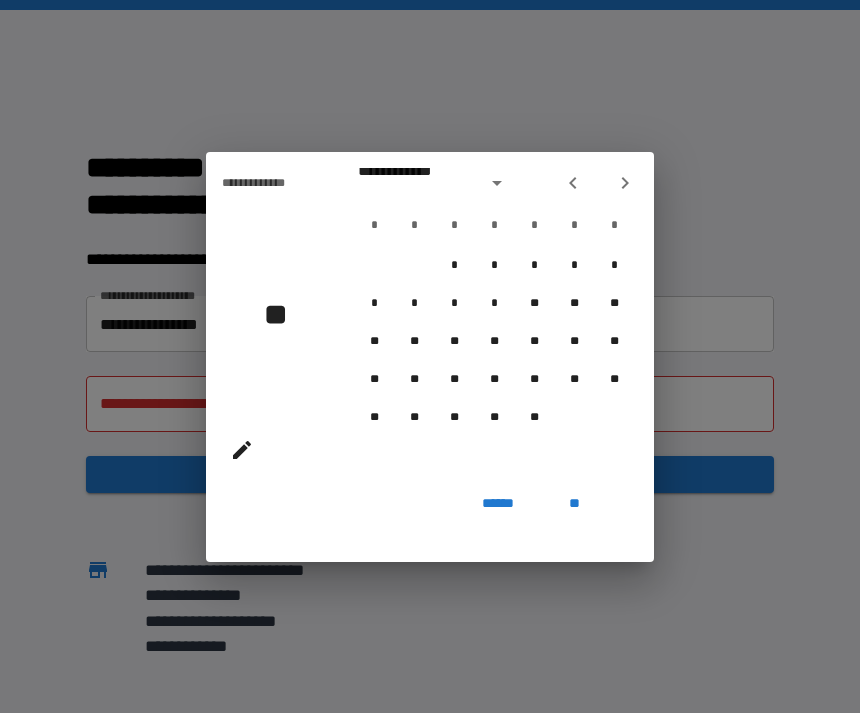 click at bounding box center [573, 183] 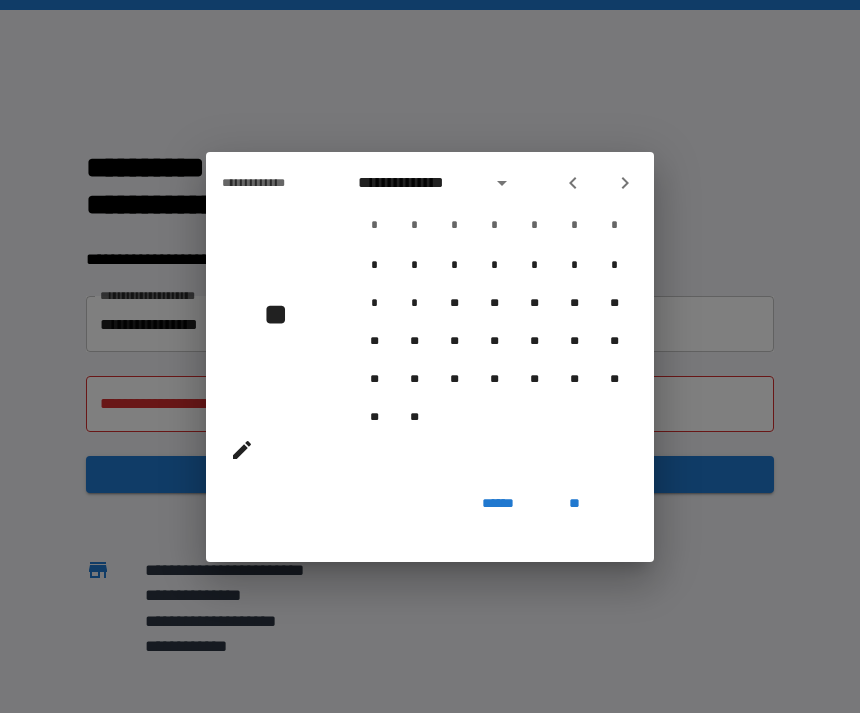 click 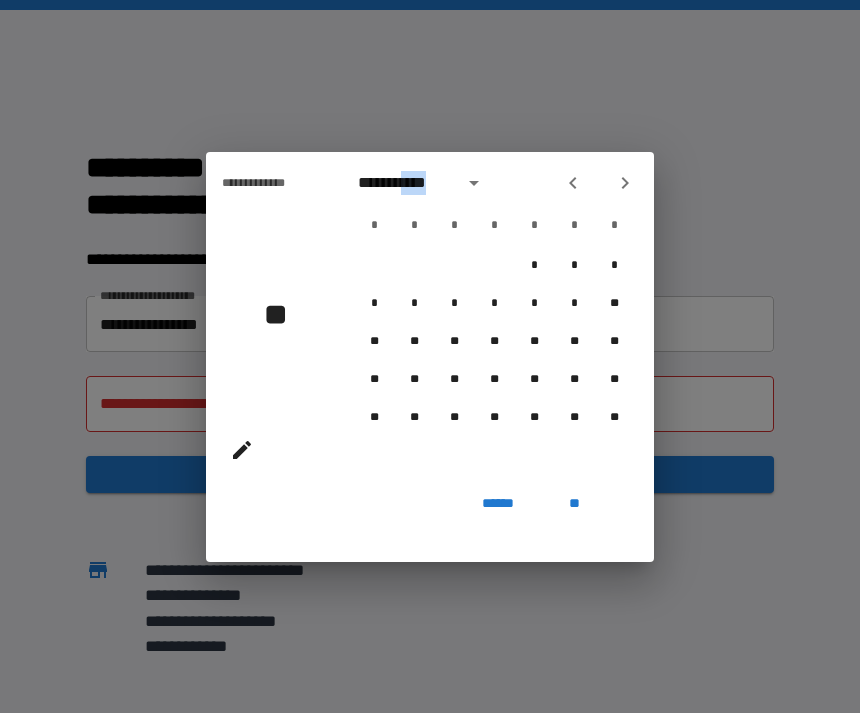 click on "******" at bounding box center (498, 504) 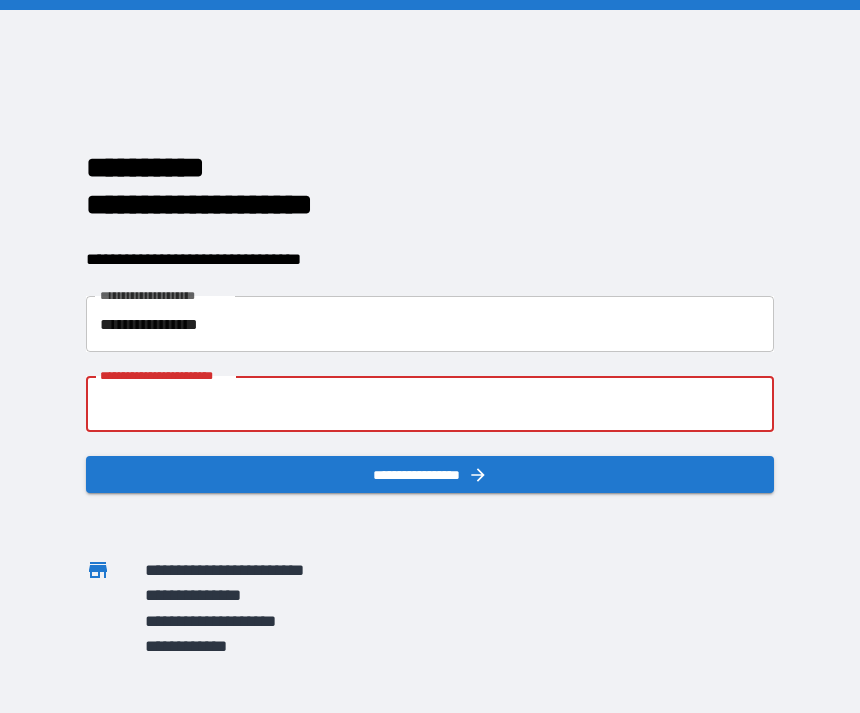 click on "**********" at bounding box center (430, 404) 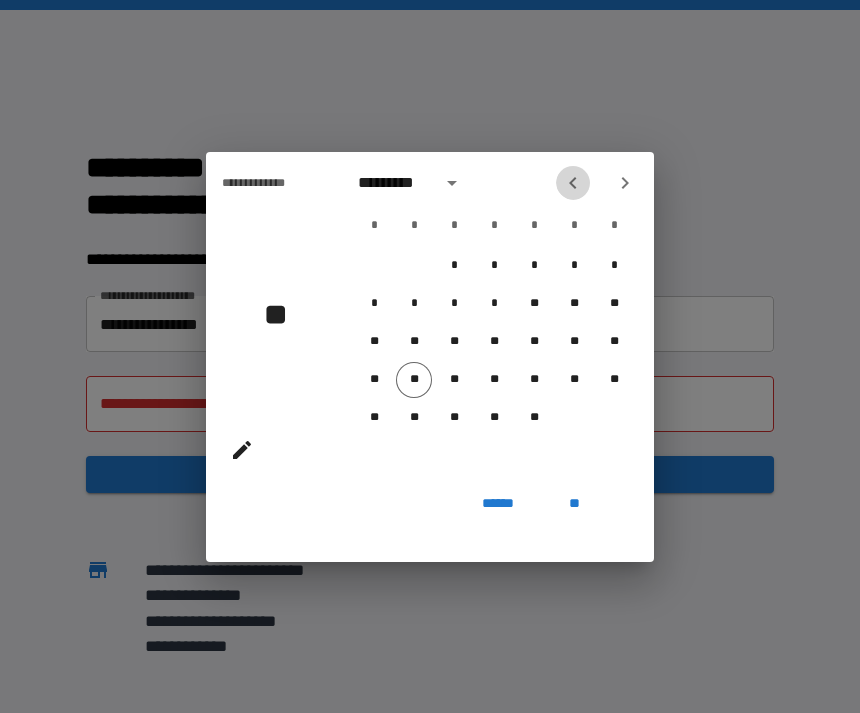 click at bounding box center (573, 183) 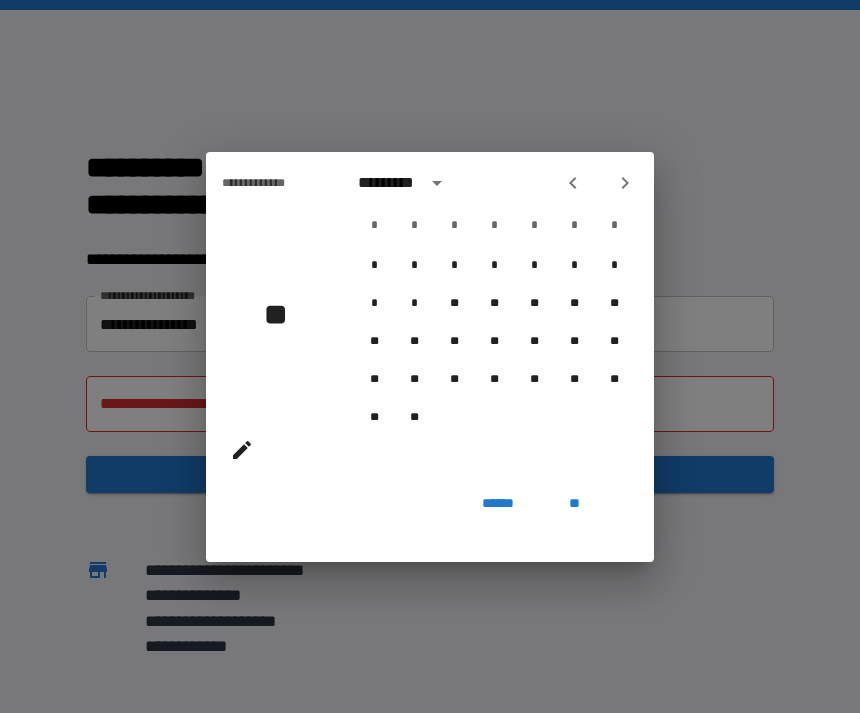 click at bounding box center (573, 183) 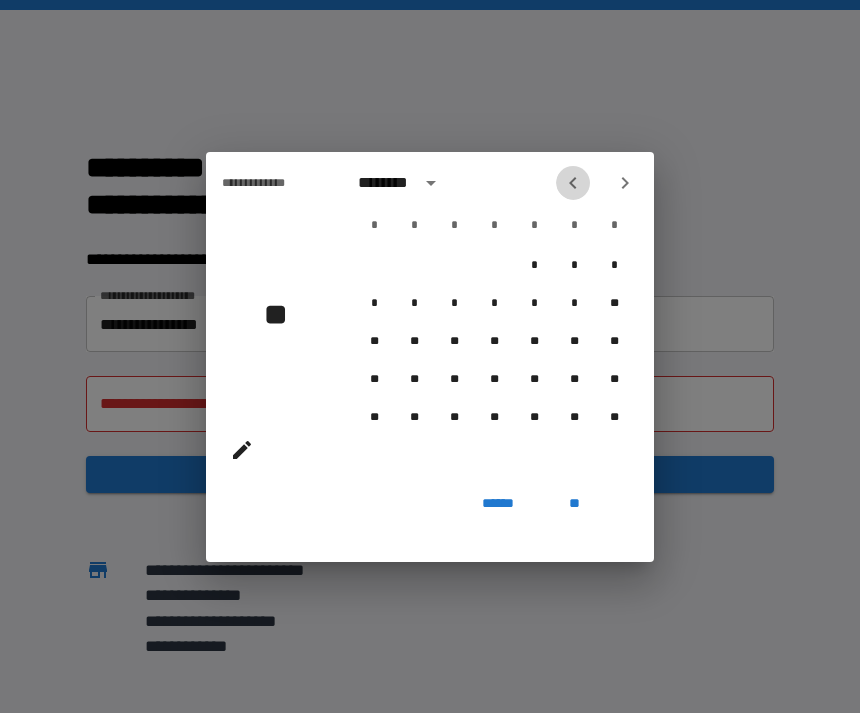 click 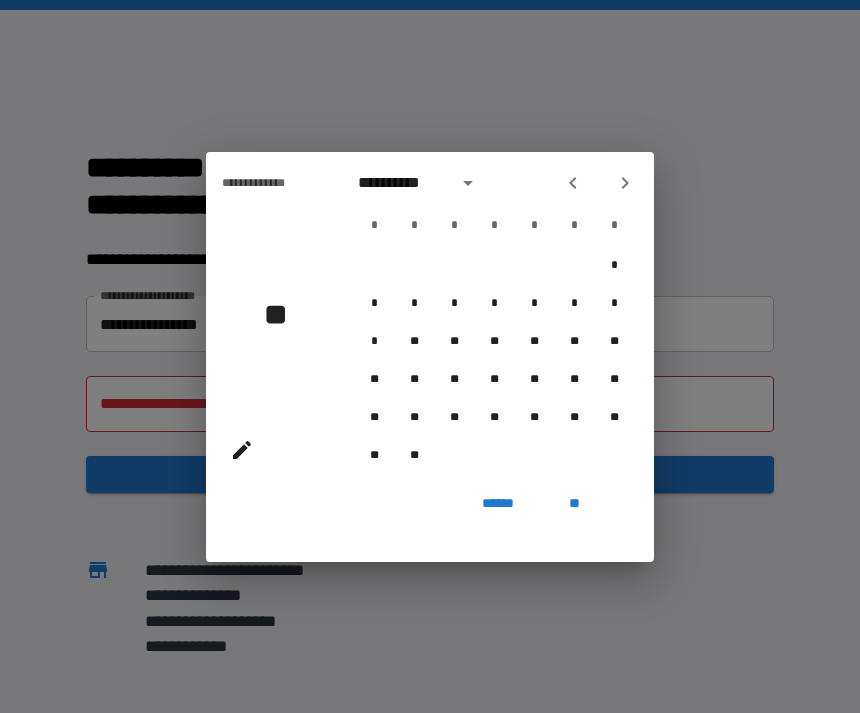 click 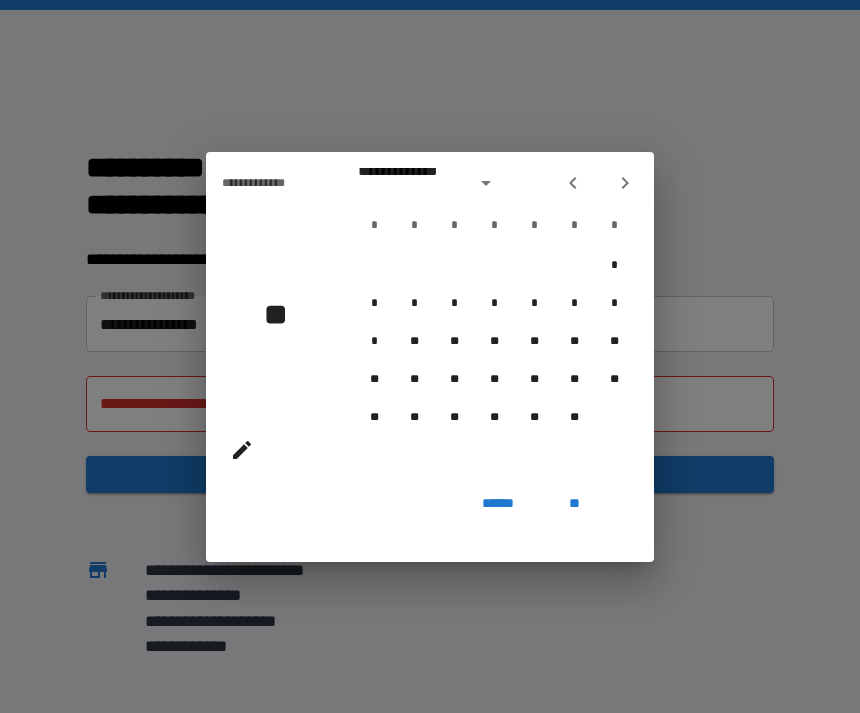 click 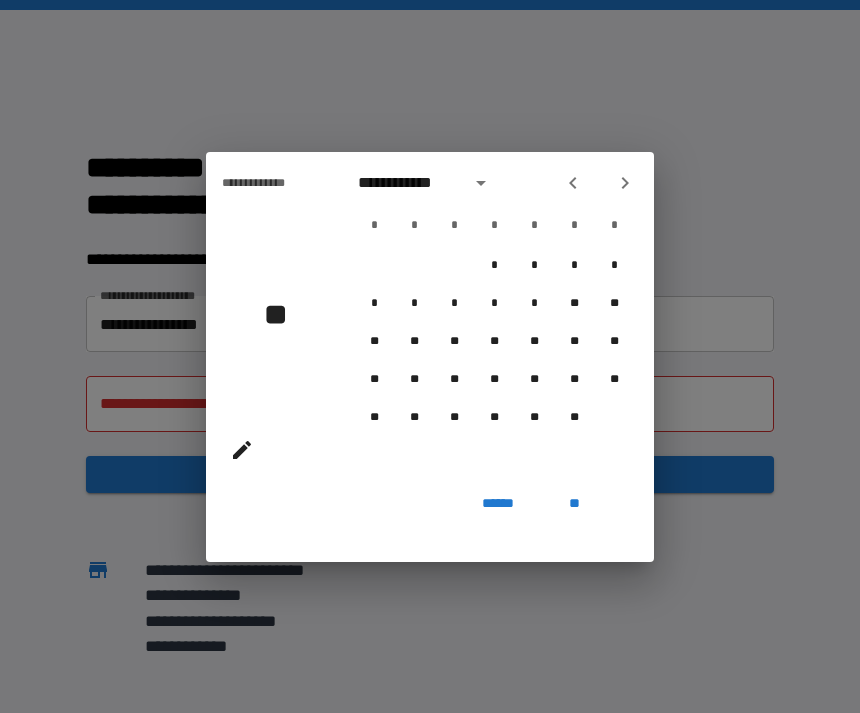 click 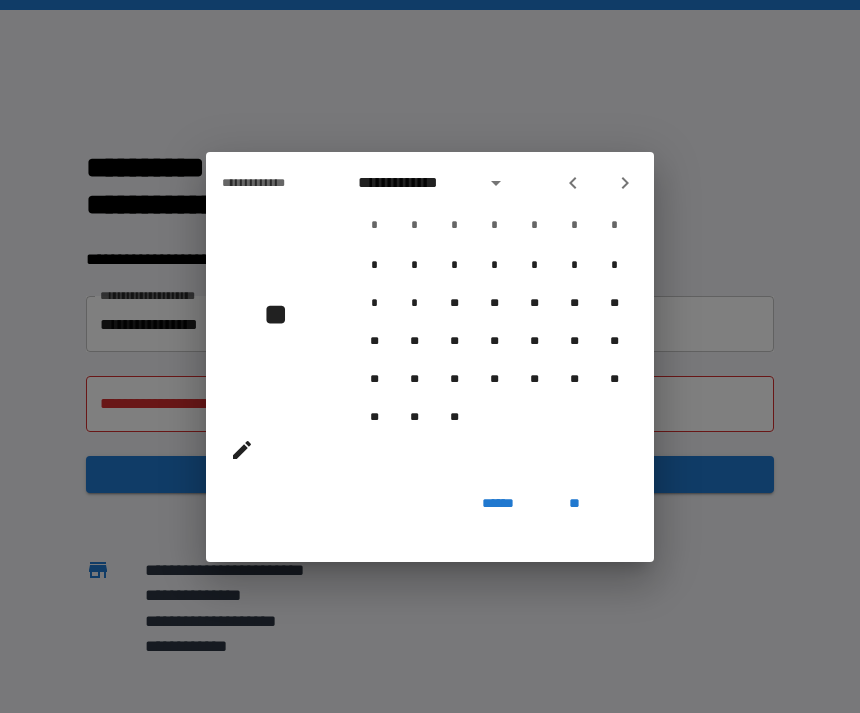 click 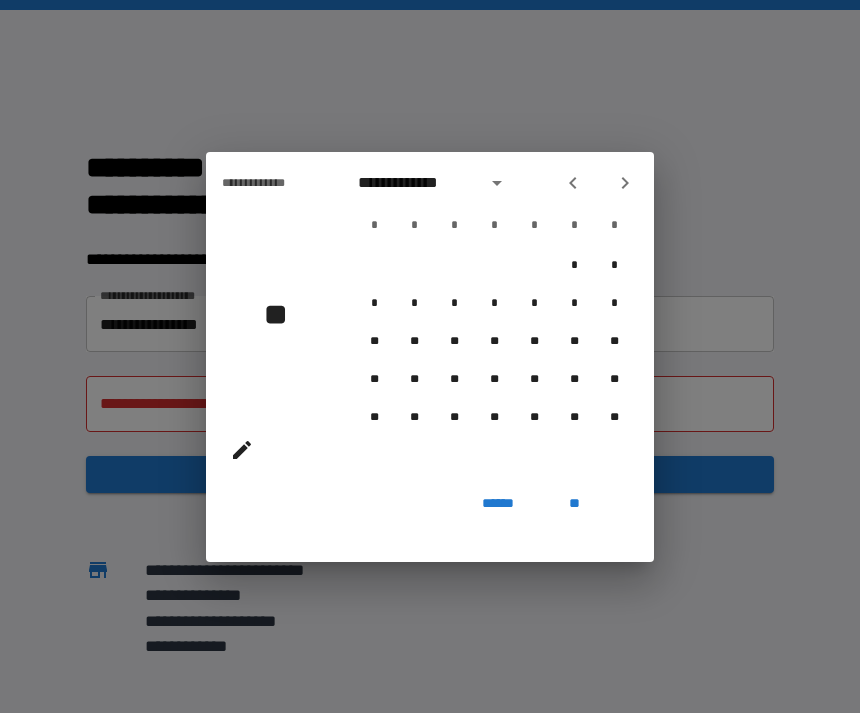 click 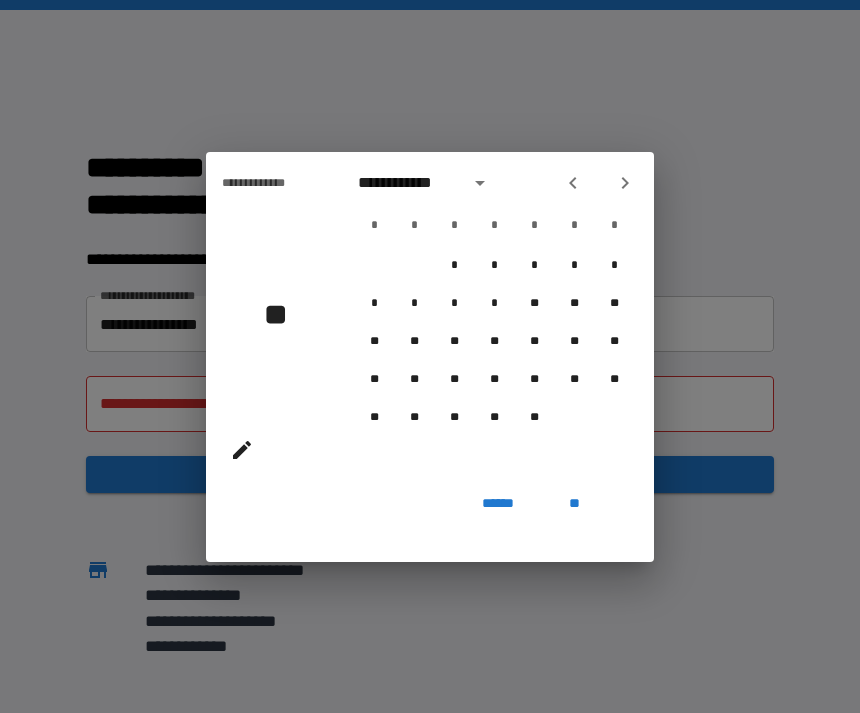 click 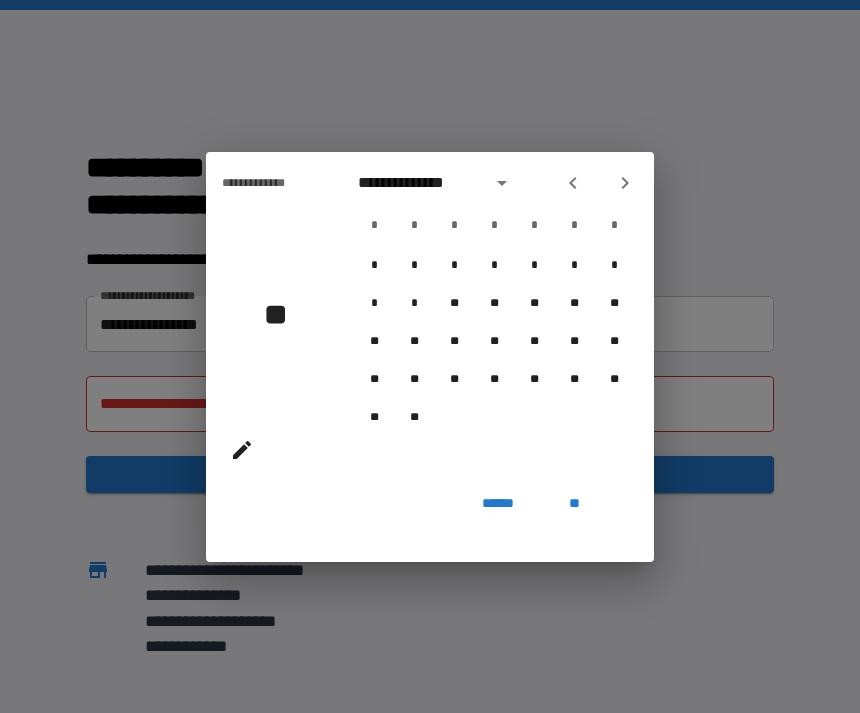 click 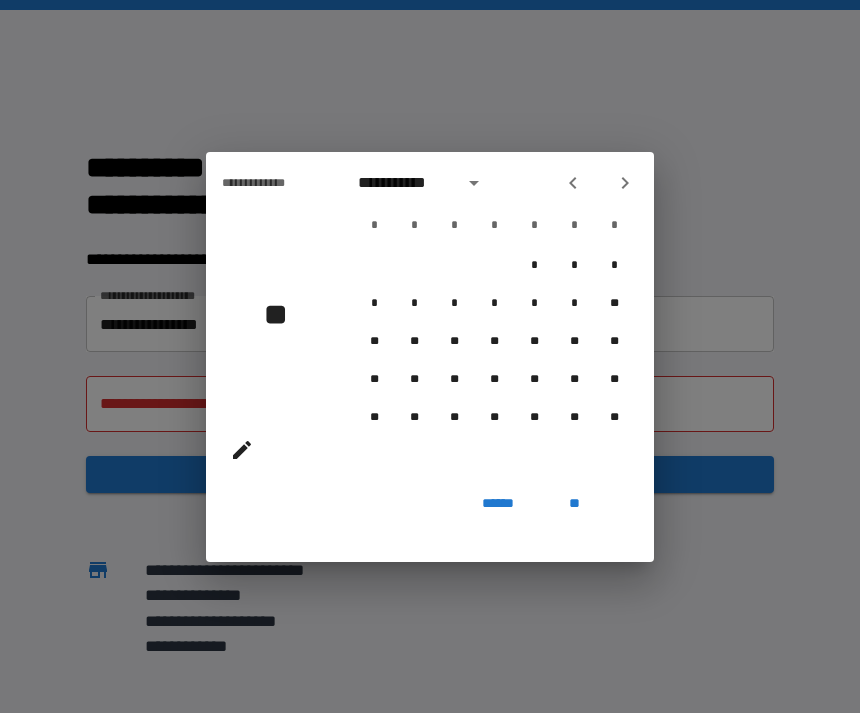 click 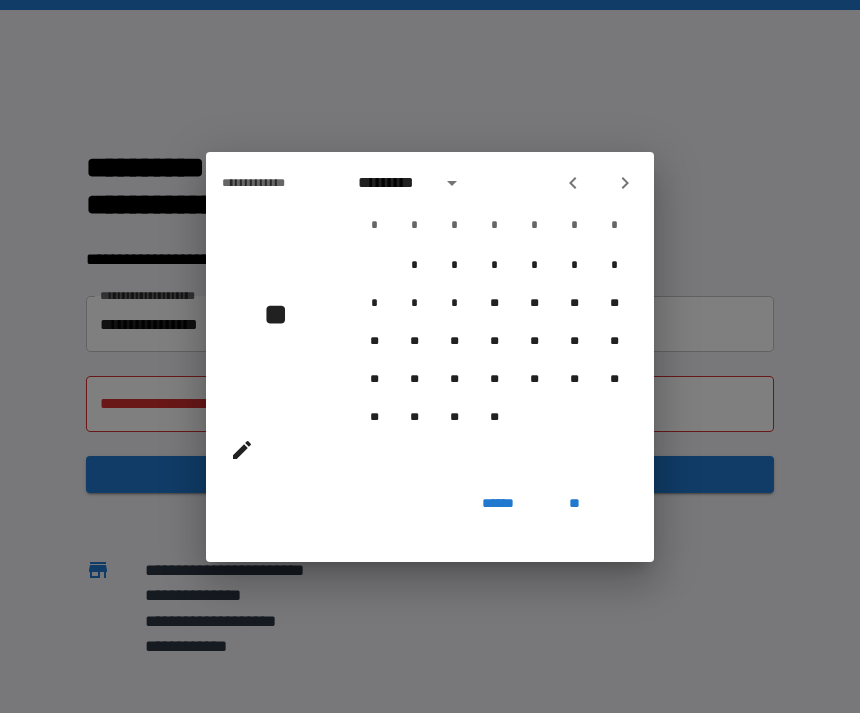 click 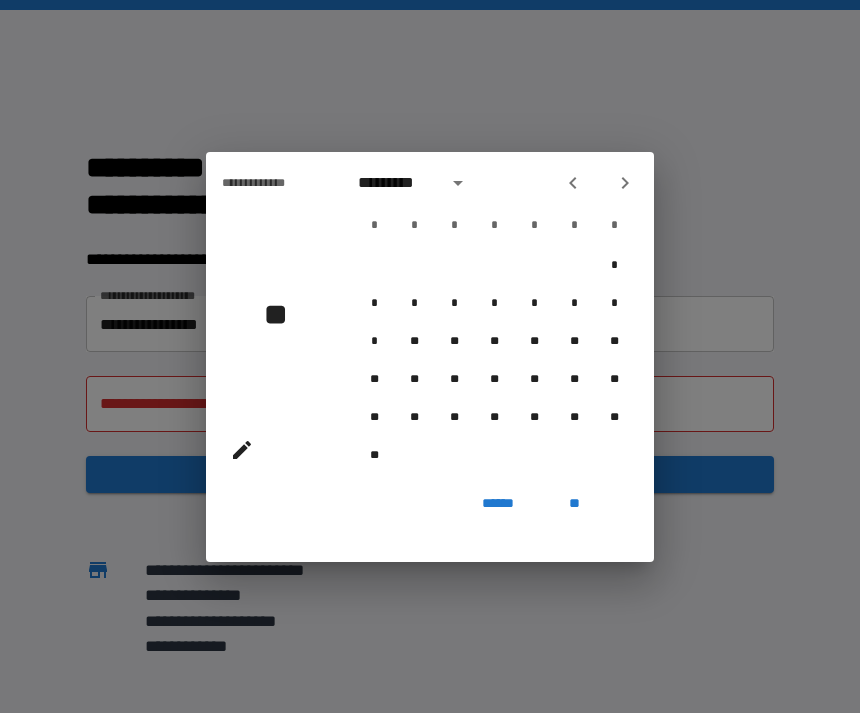 click 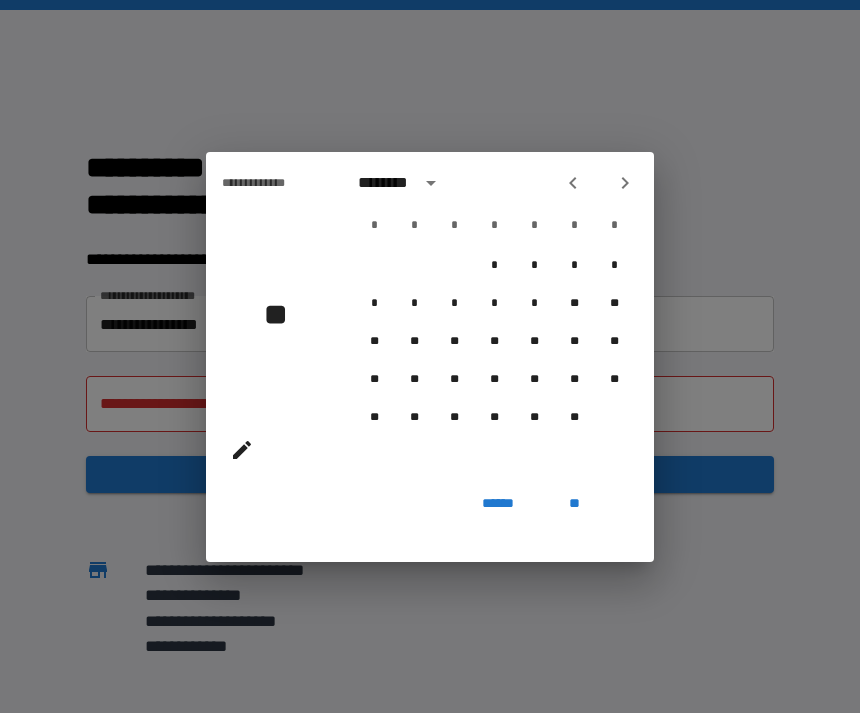 click 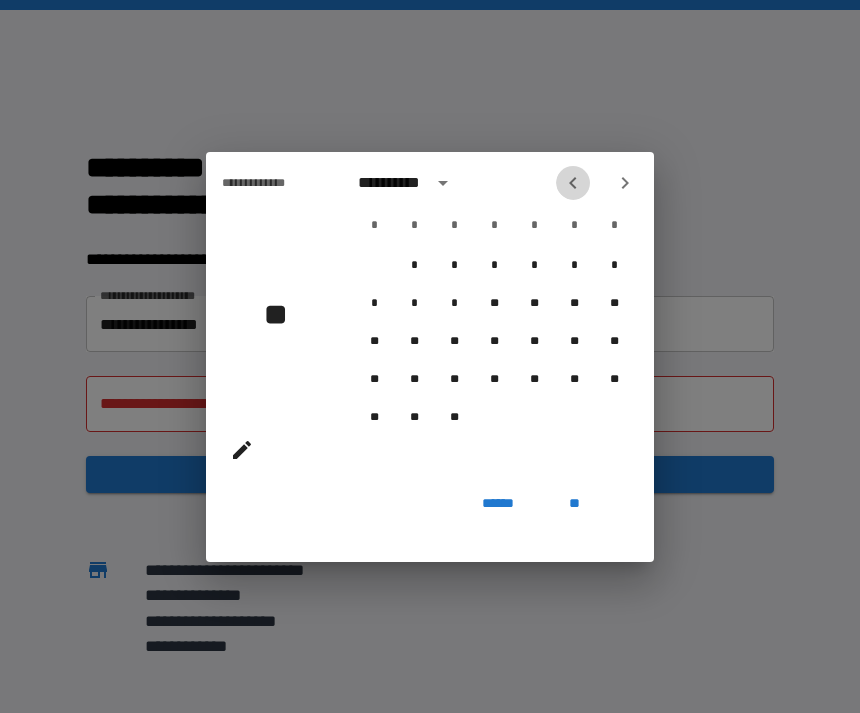 click 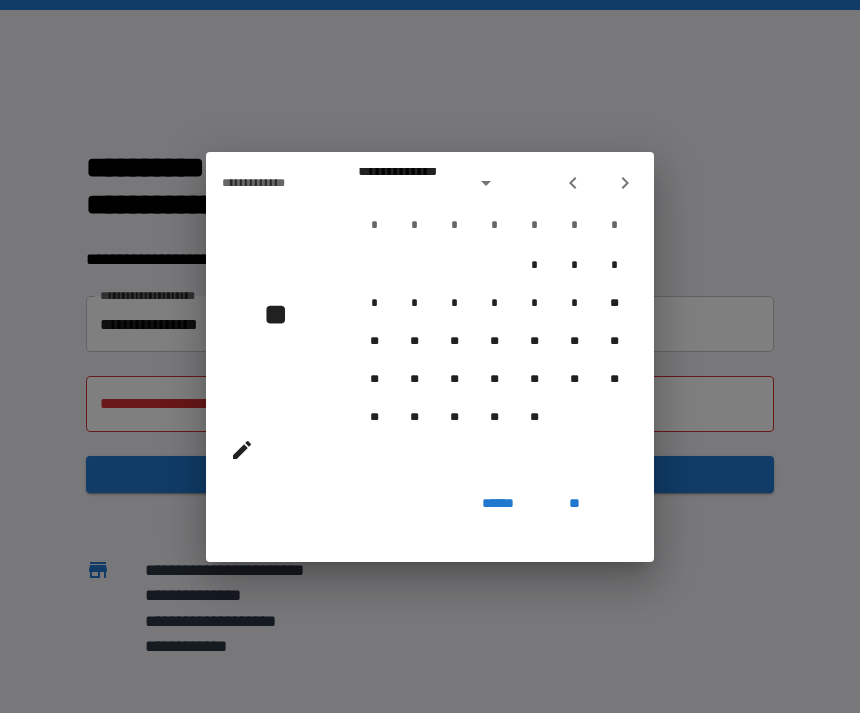 click 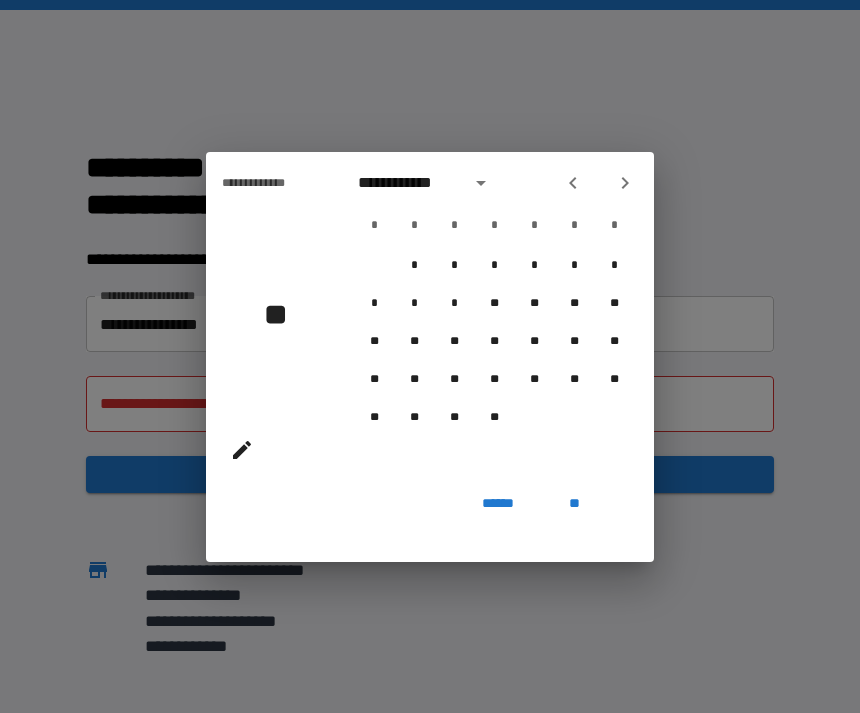 click 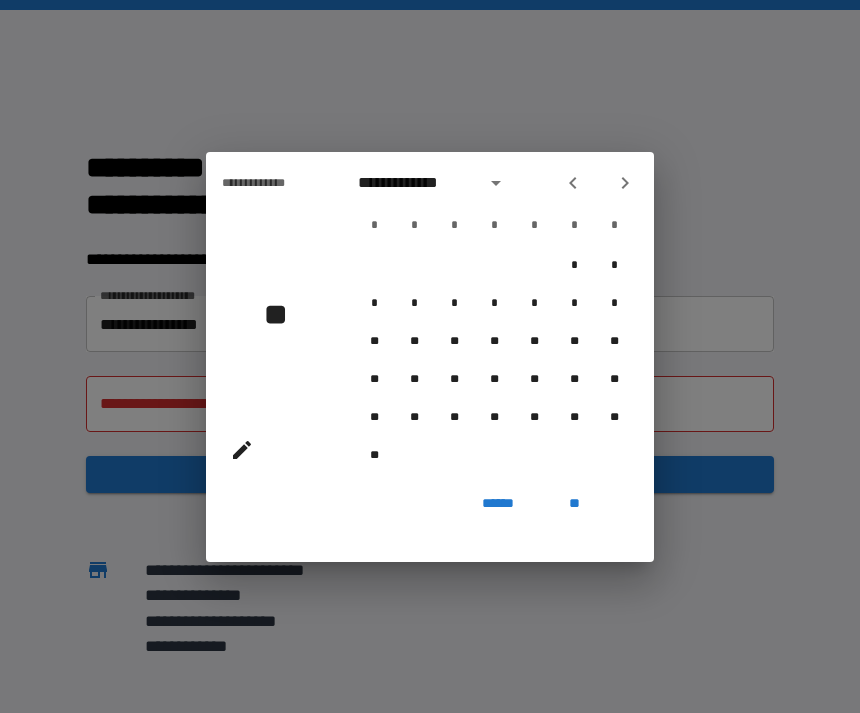 click 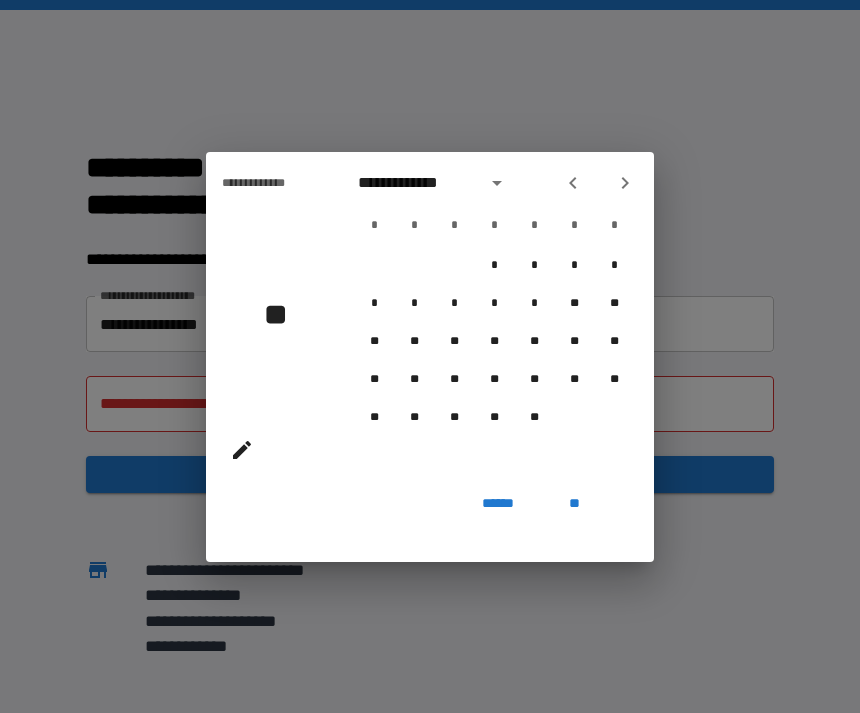 click 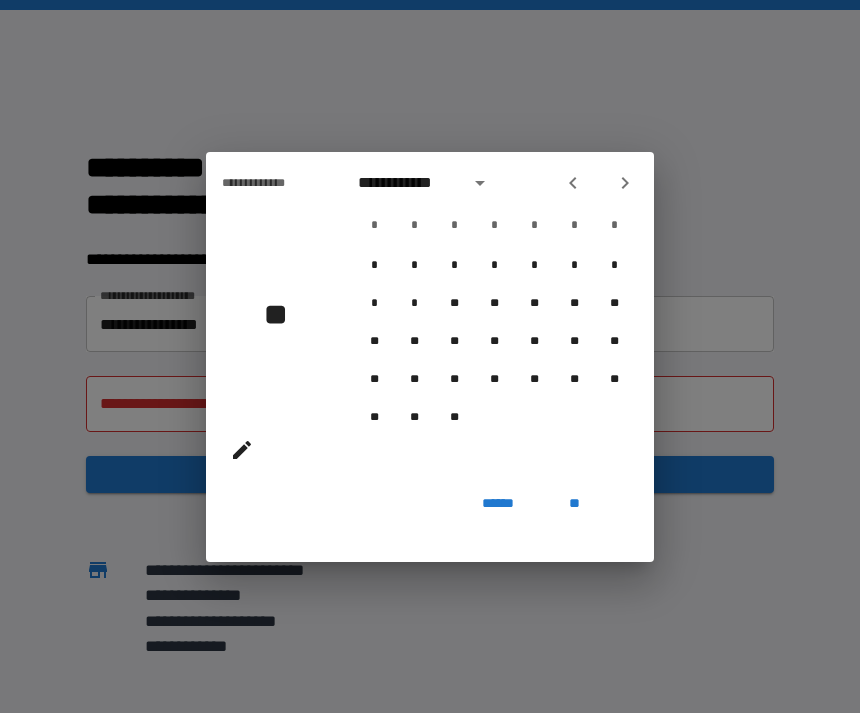 click 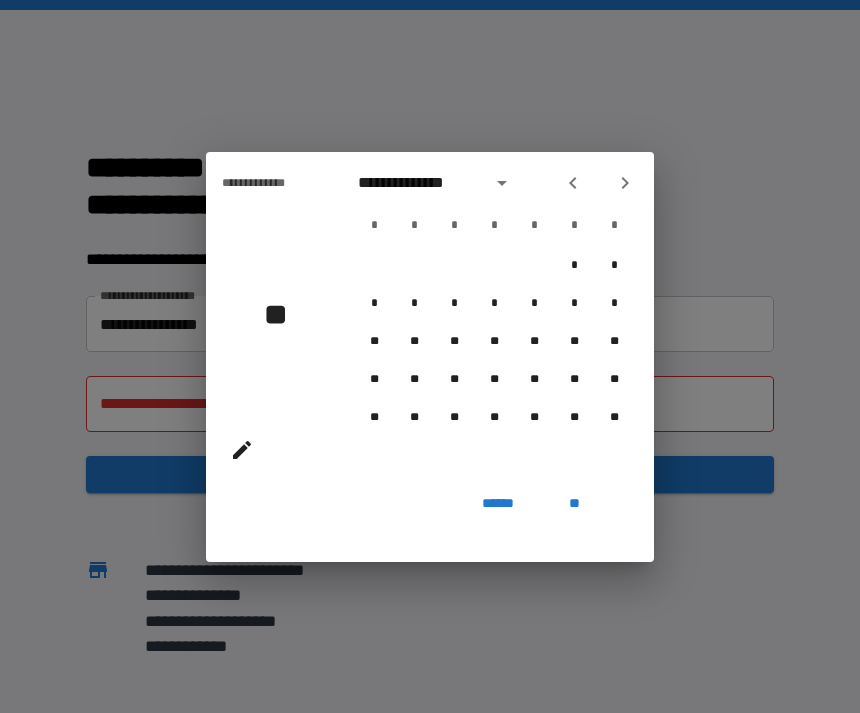 click at bounding box center (573, 183) 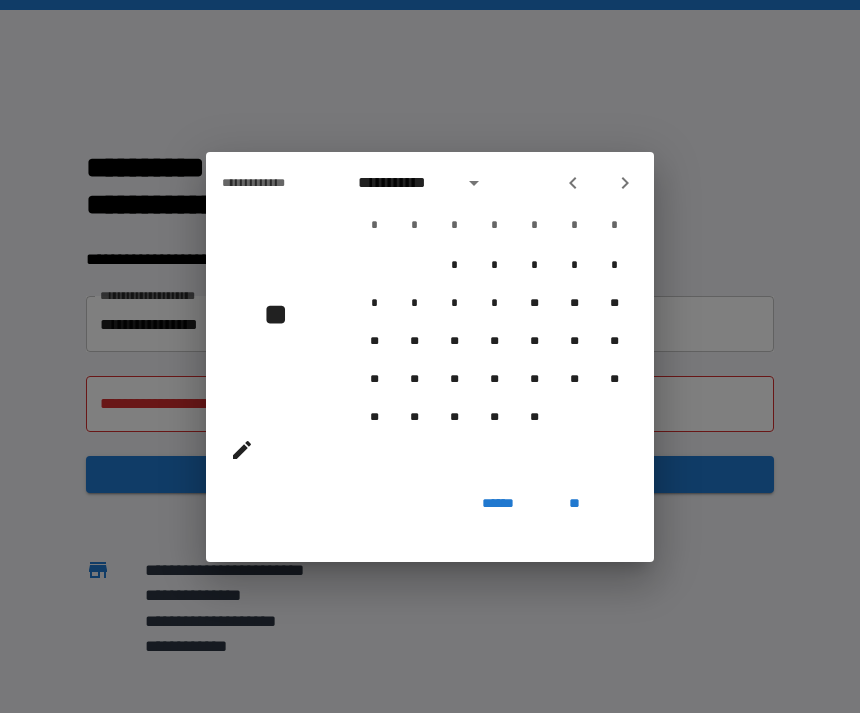 click 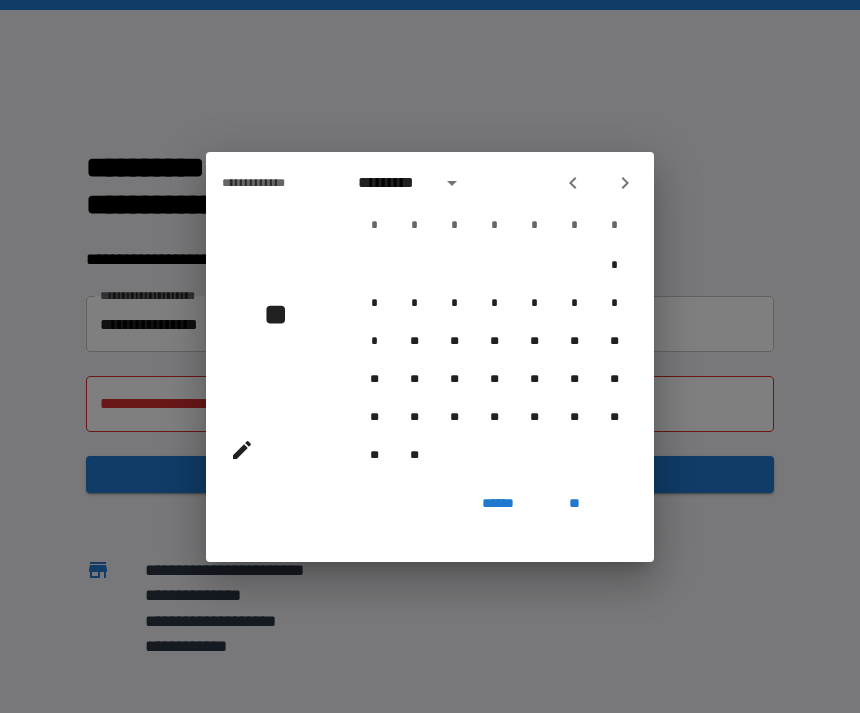click at bounding box center (573, 183) 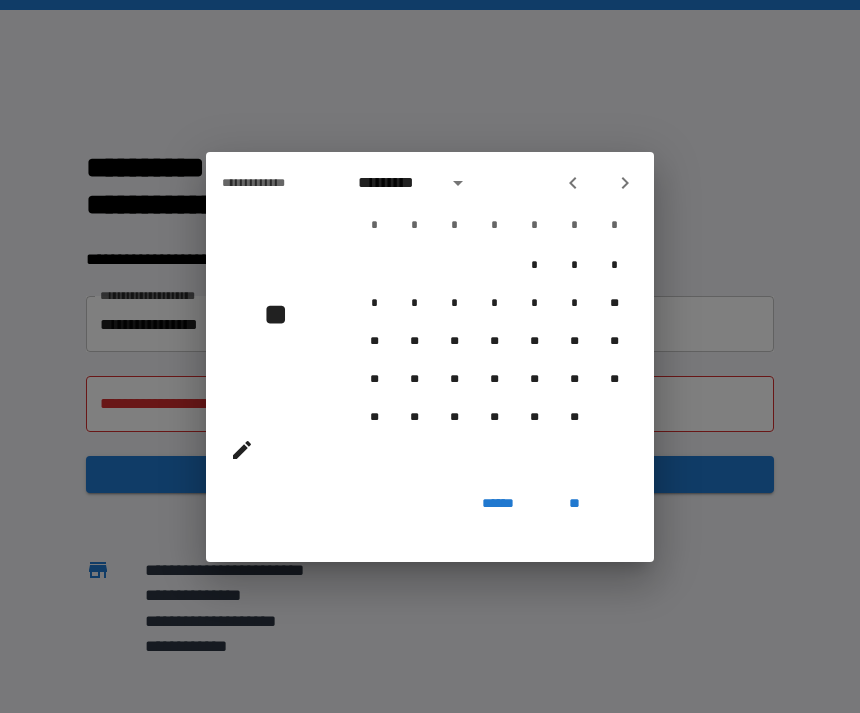 click 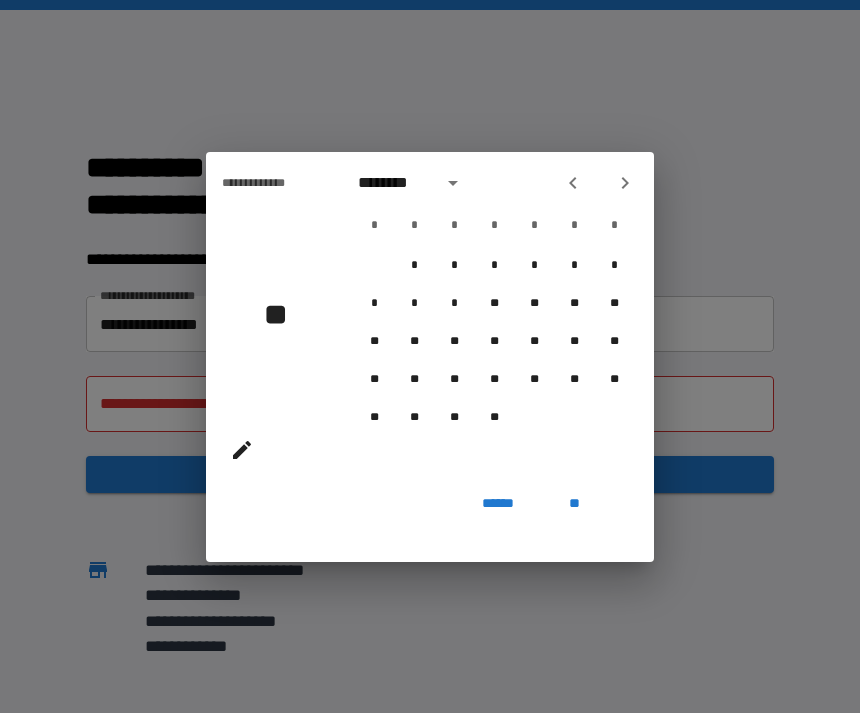 click 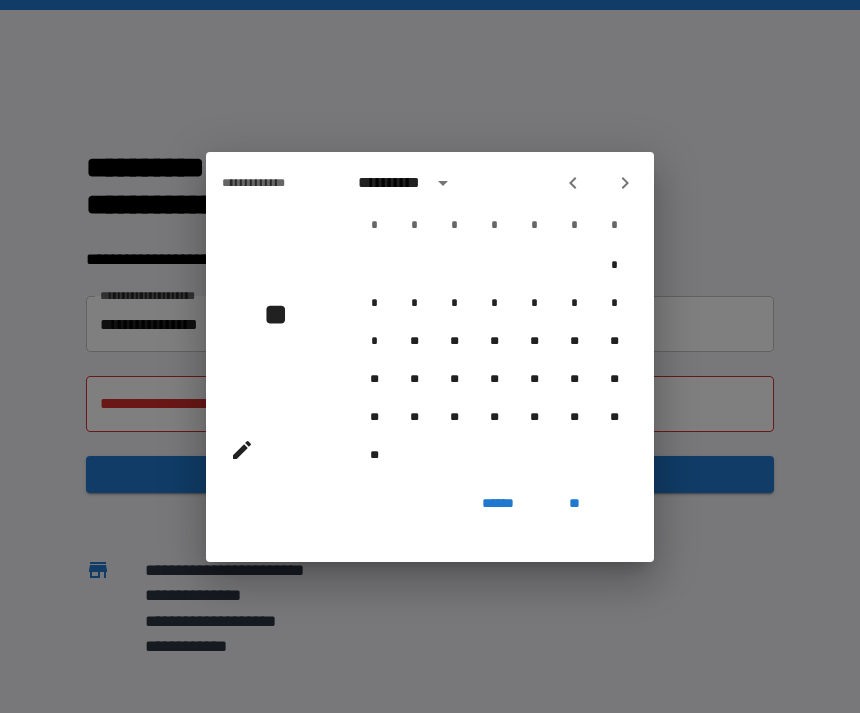 click 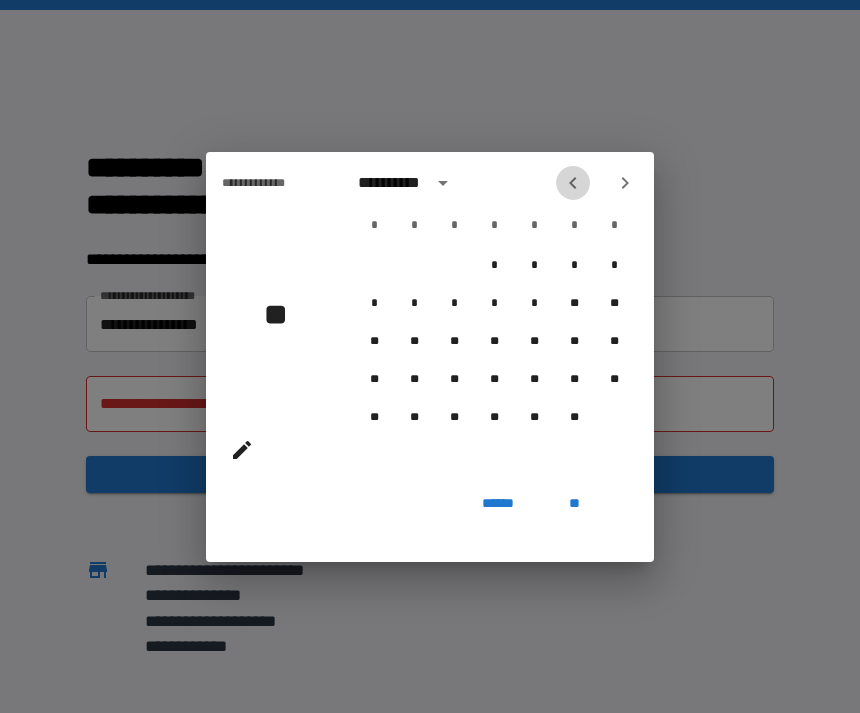 click 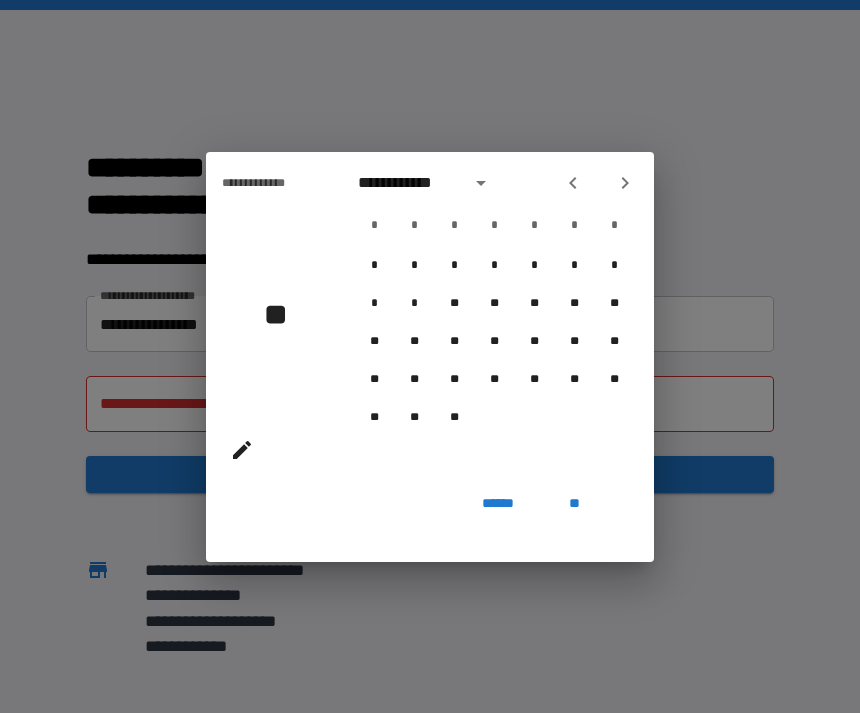 click on "**********" at bounding box center [494, 183] 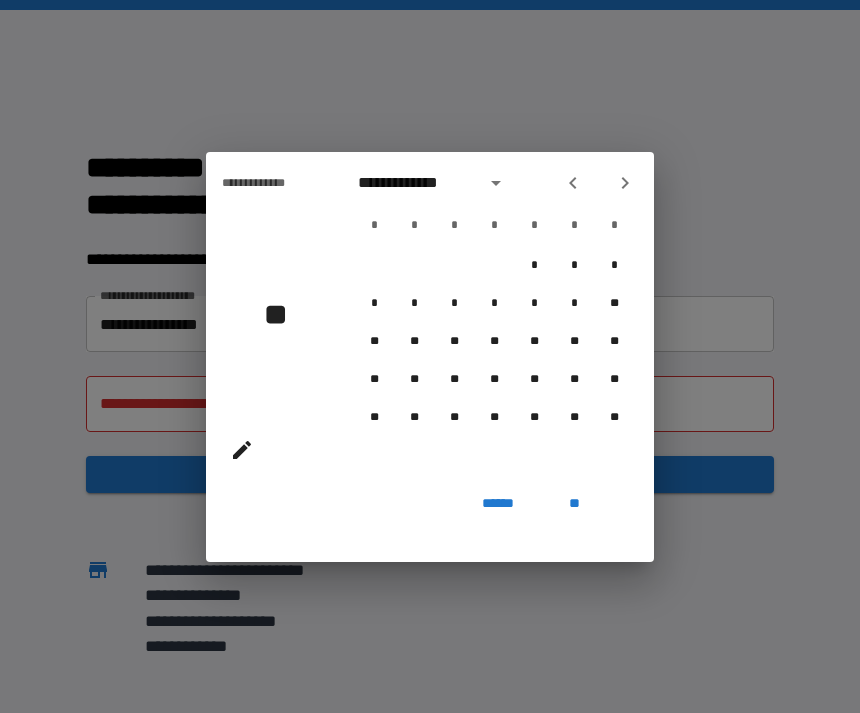 click at bounding box center (599, 183) 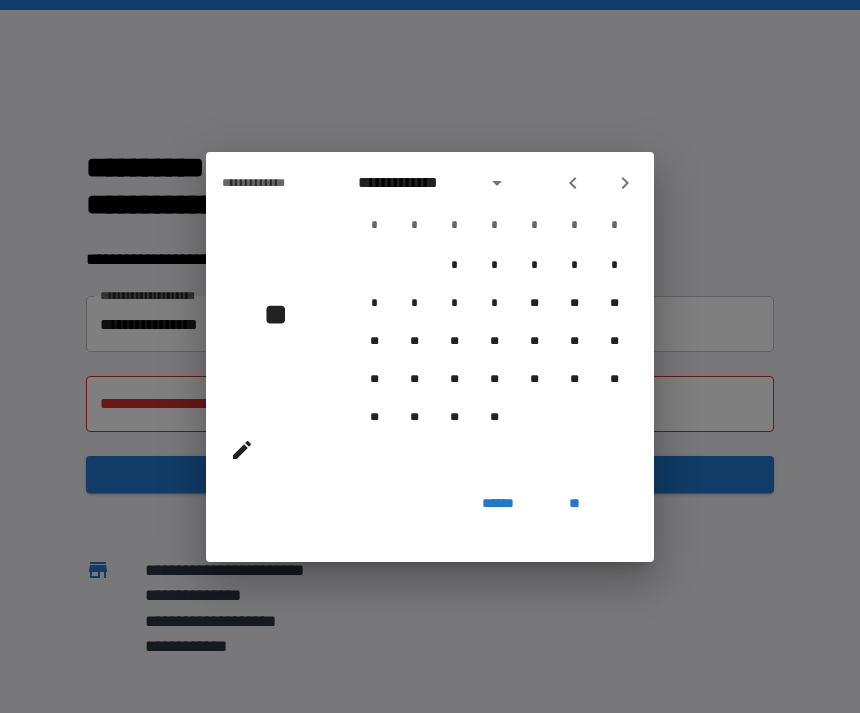 click at bounding box center (599, 183) 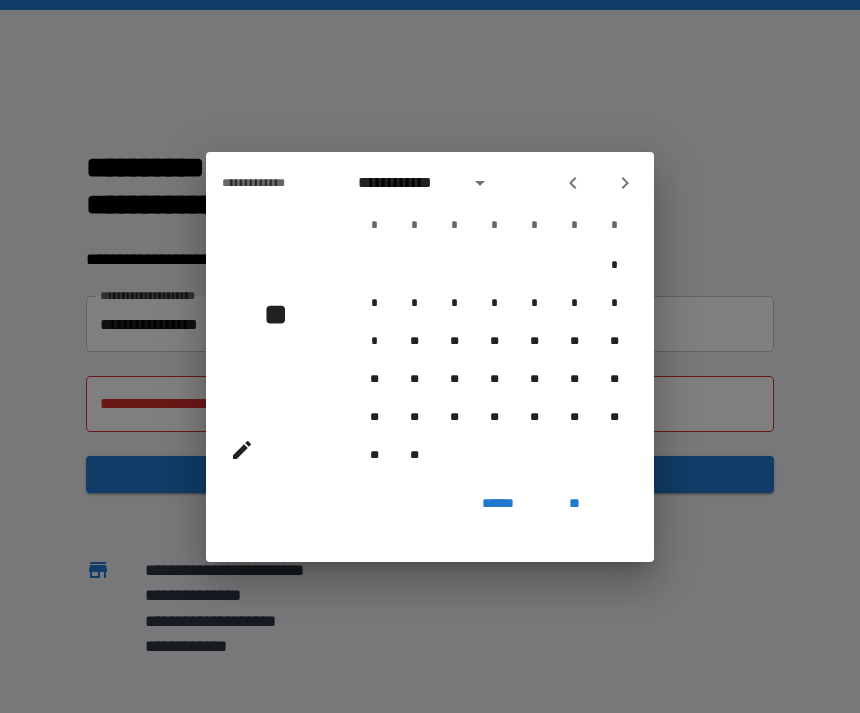 click 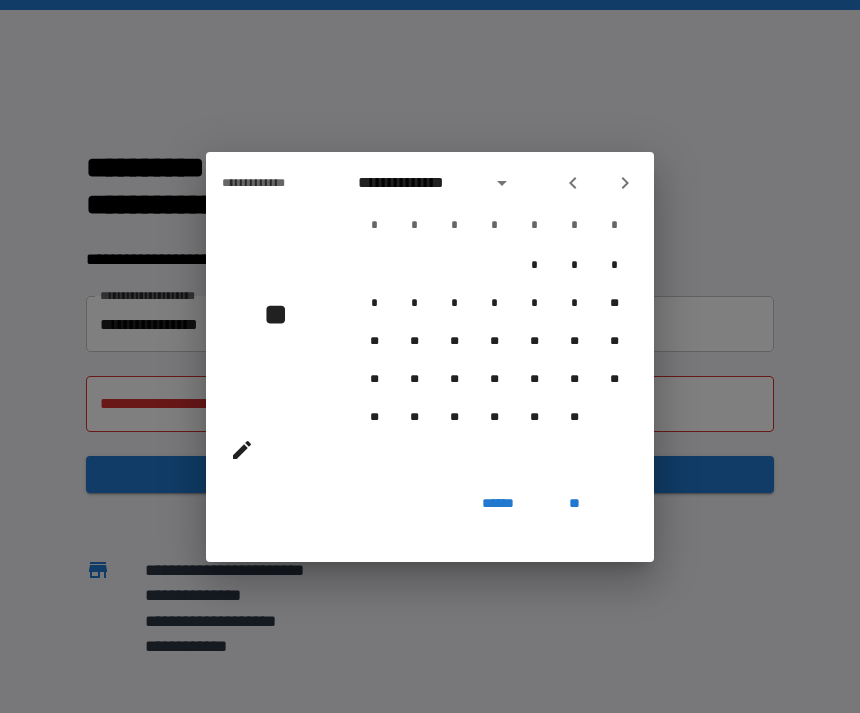 click 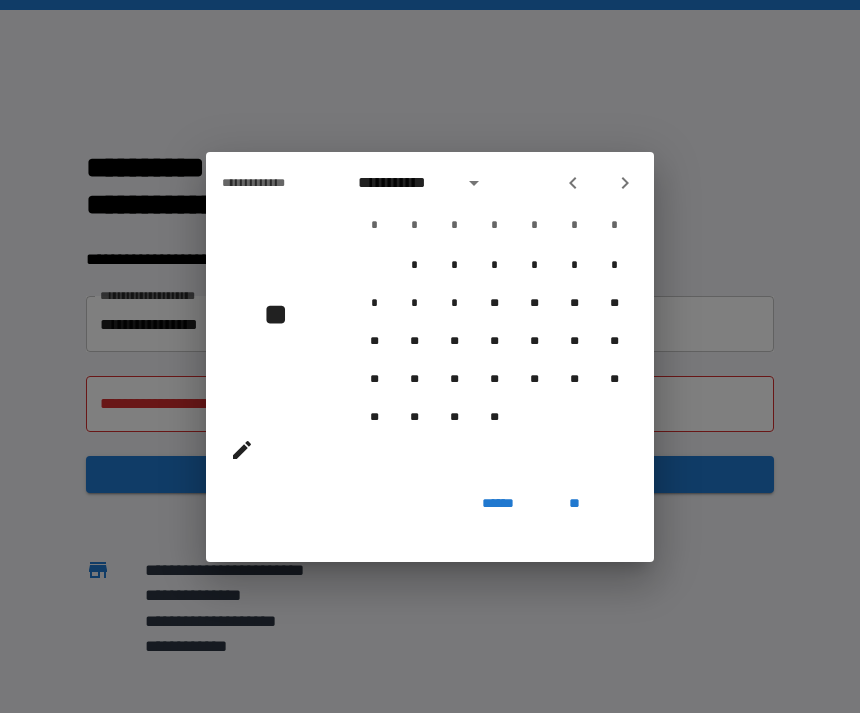 click 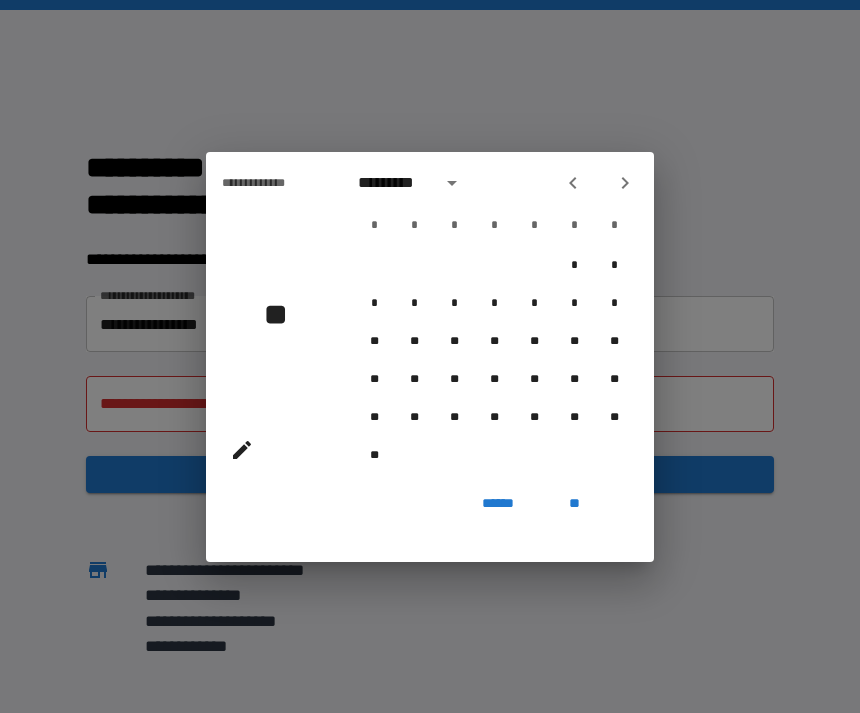 click 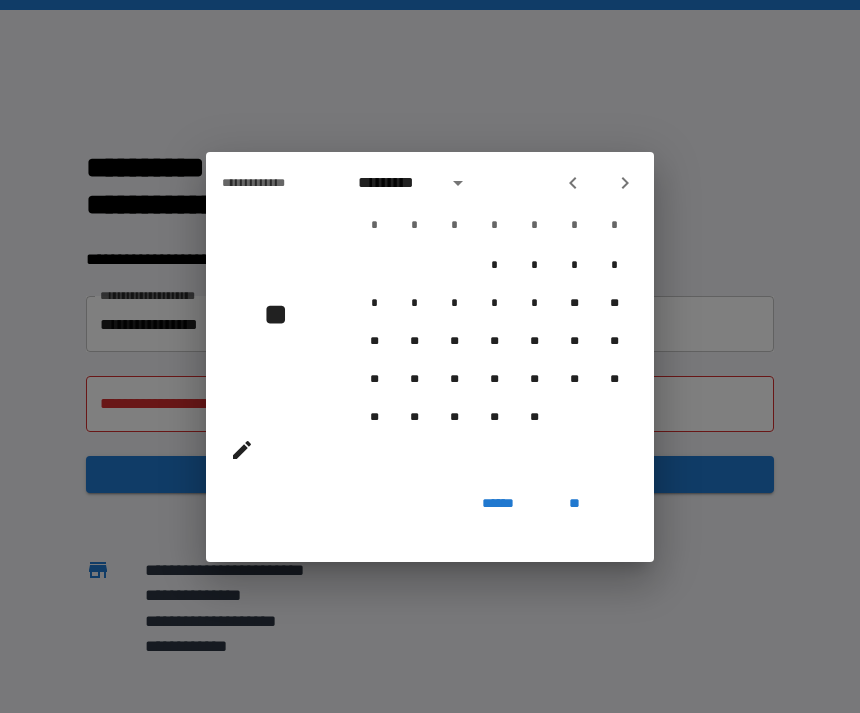 click 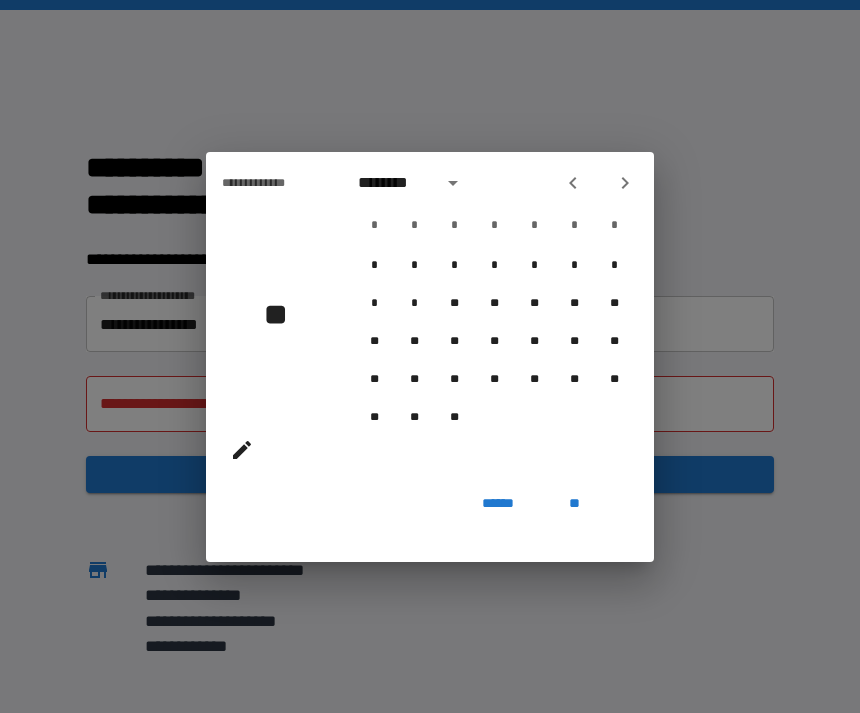 click 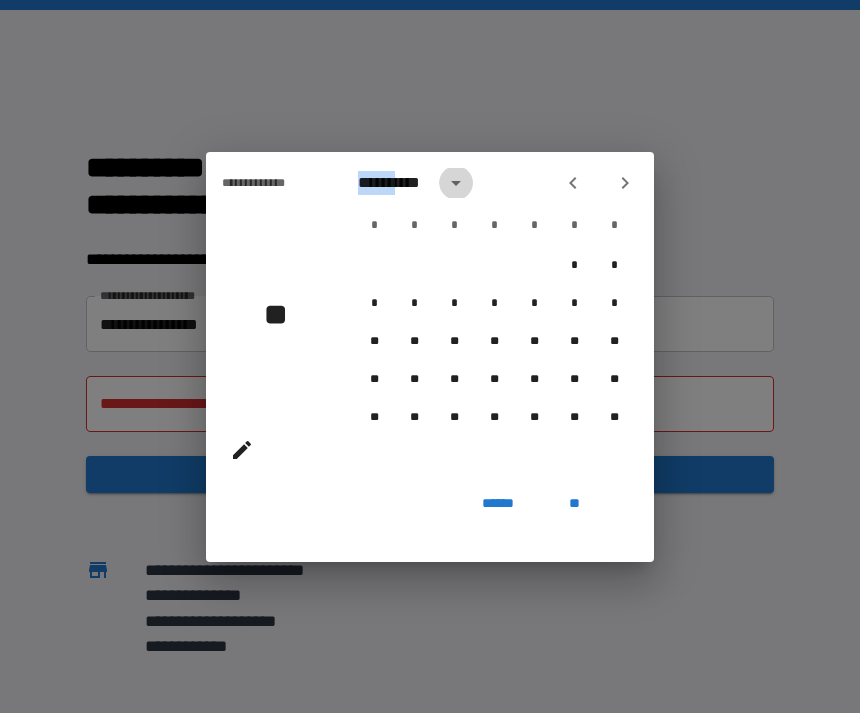 click 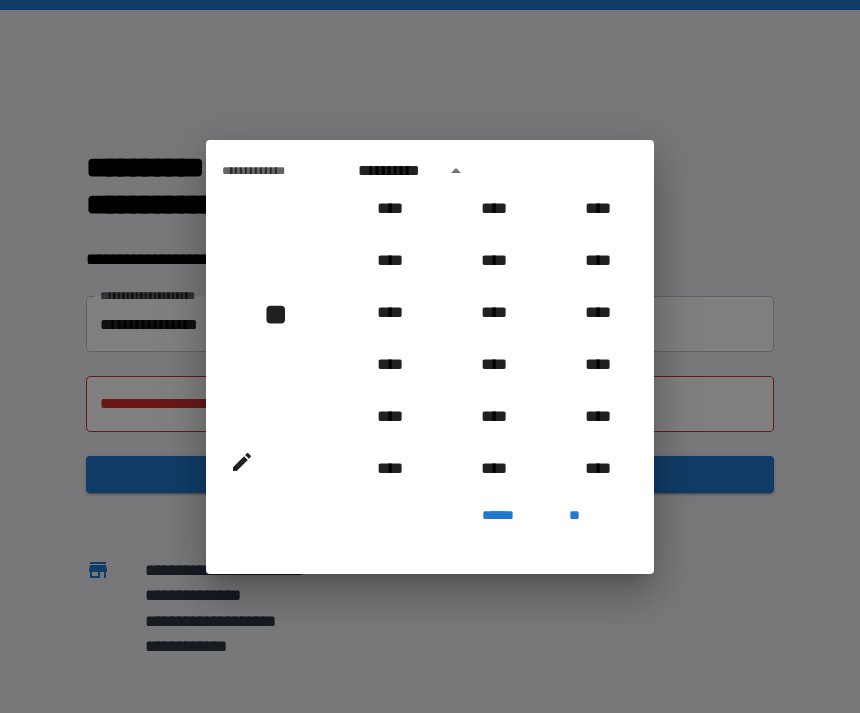 scroll, scrollTop: 477, scrollLeft: 0, axis: vertical 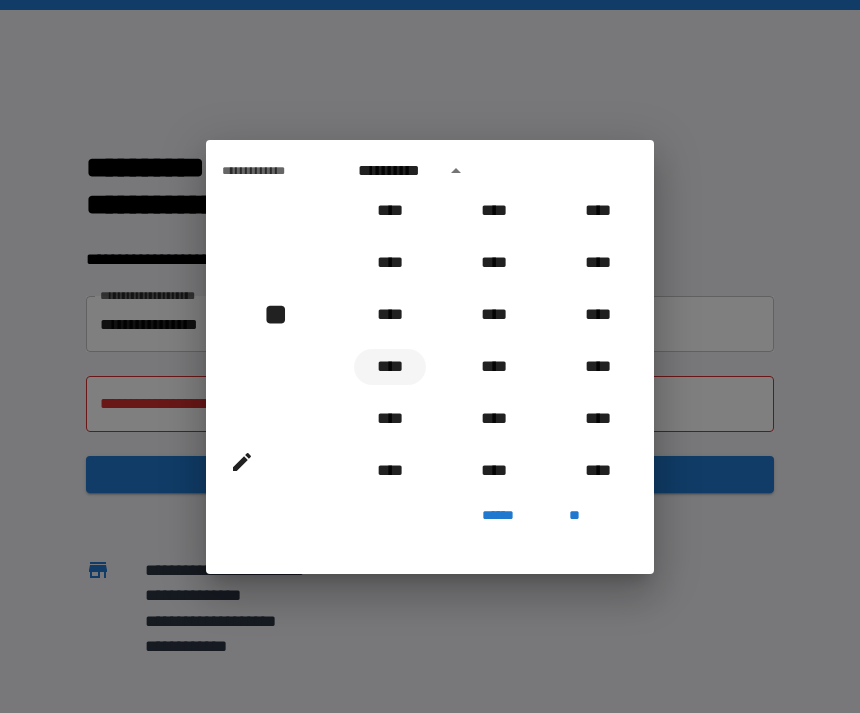 click on "****" at bounding box center (390, 367) 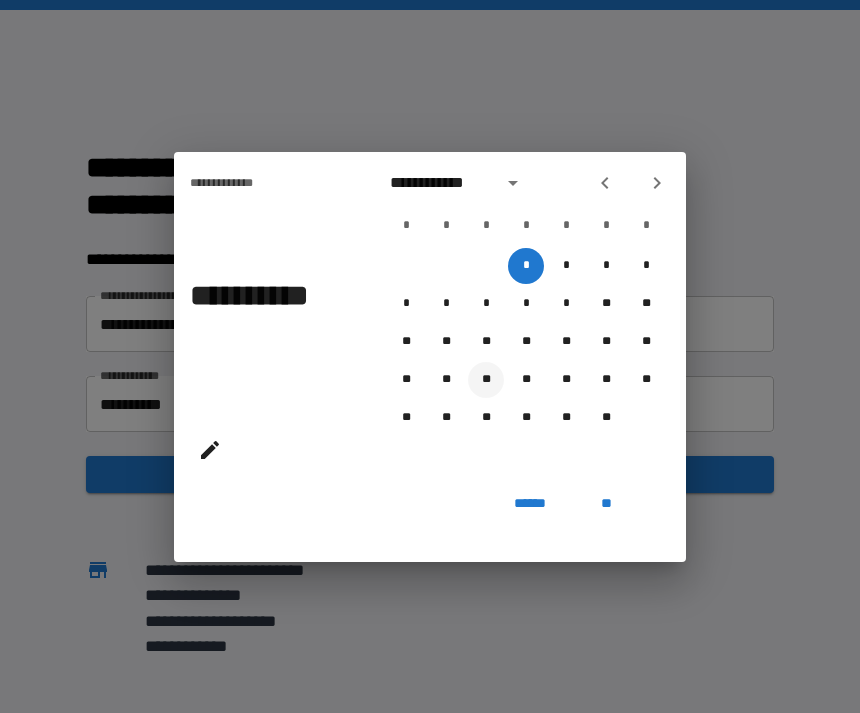 click on "**" at bounding box center [486, 380] 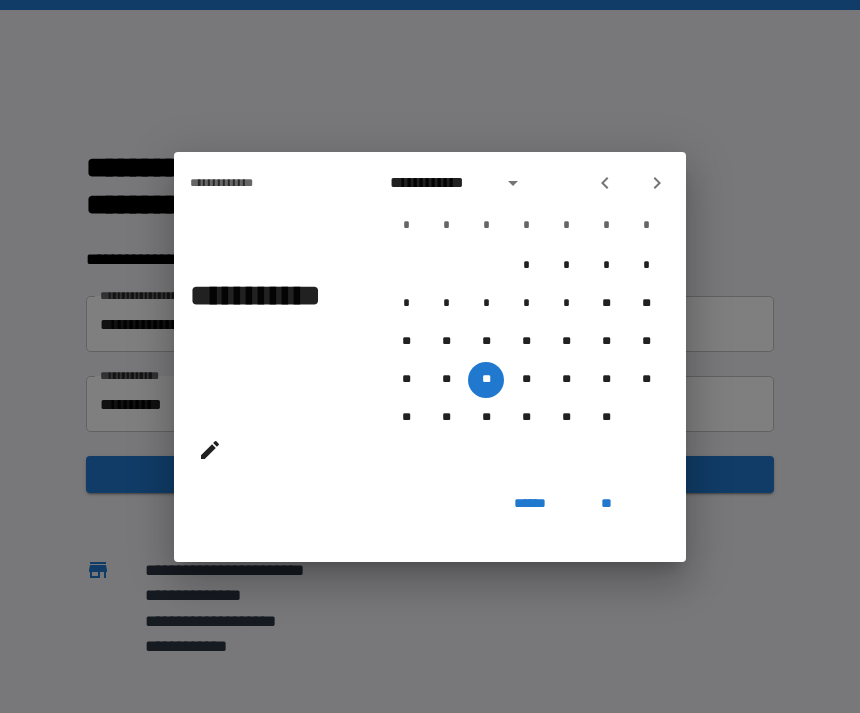 click at bounding box center [631, 183] 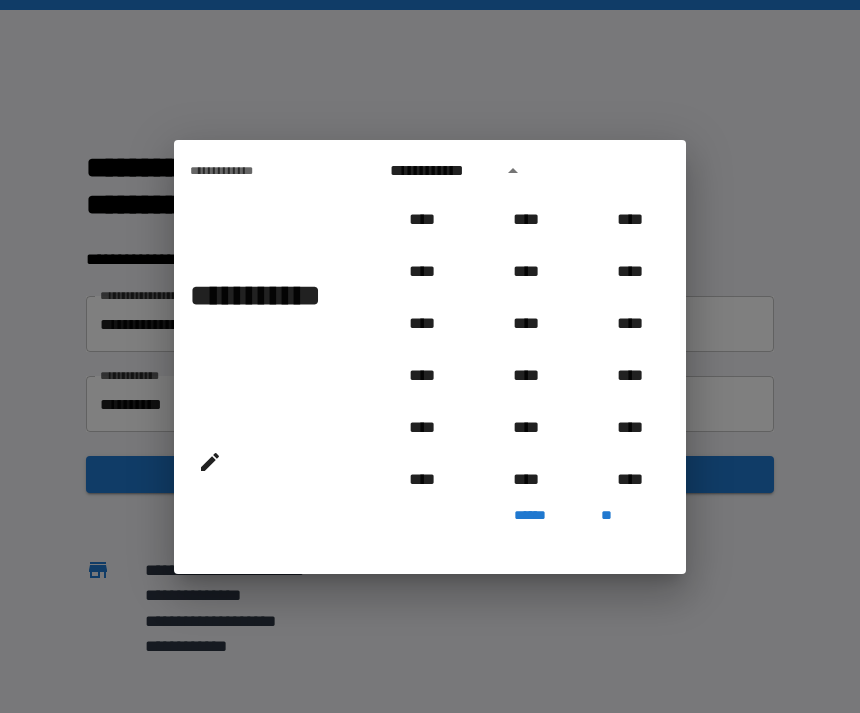 scroll, scrollTop: 498, scrollLeft: 0, axis: vertical 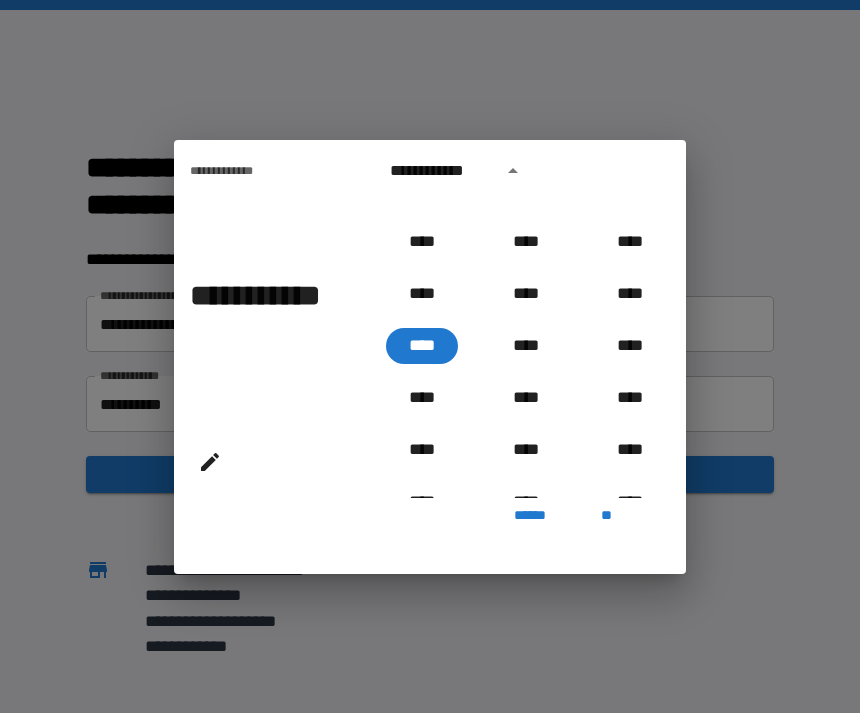 click on "******" at bounding box center (530, 516) 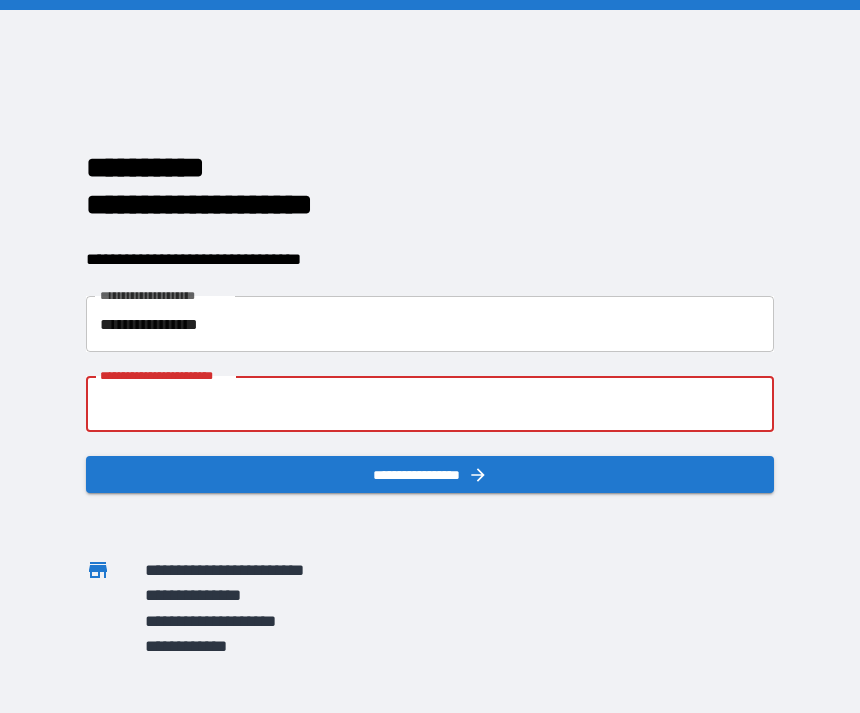 click on "**********" at bounding box center [430, 404] 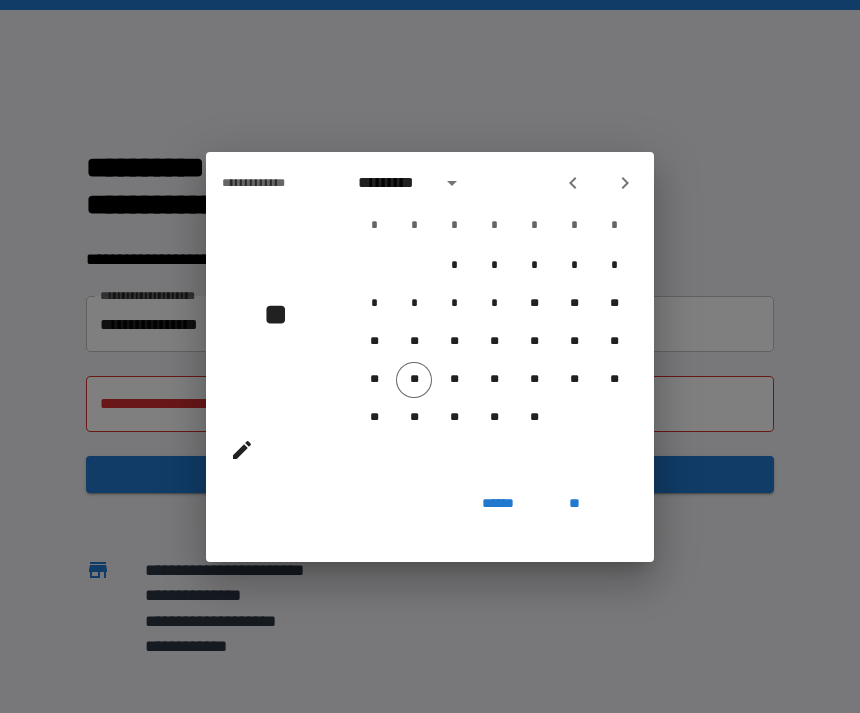 click 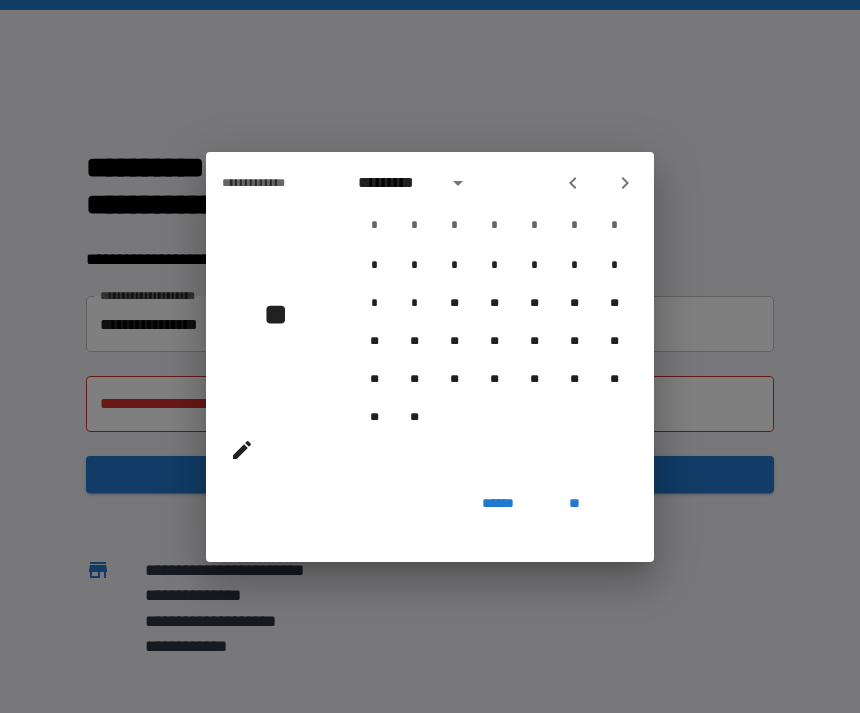 click 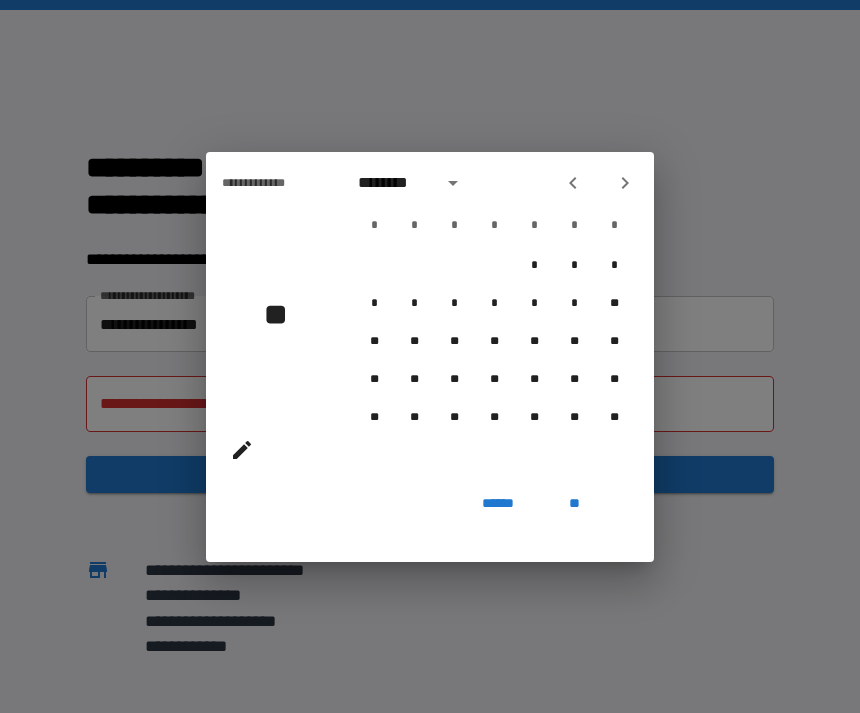 click 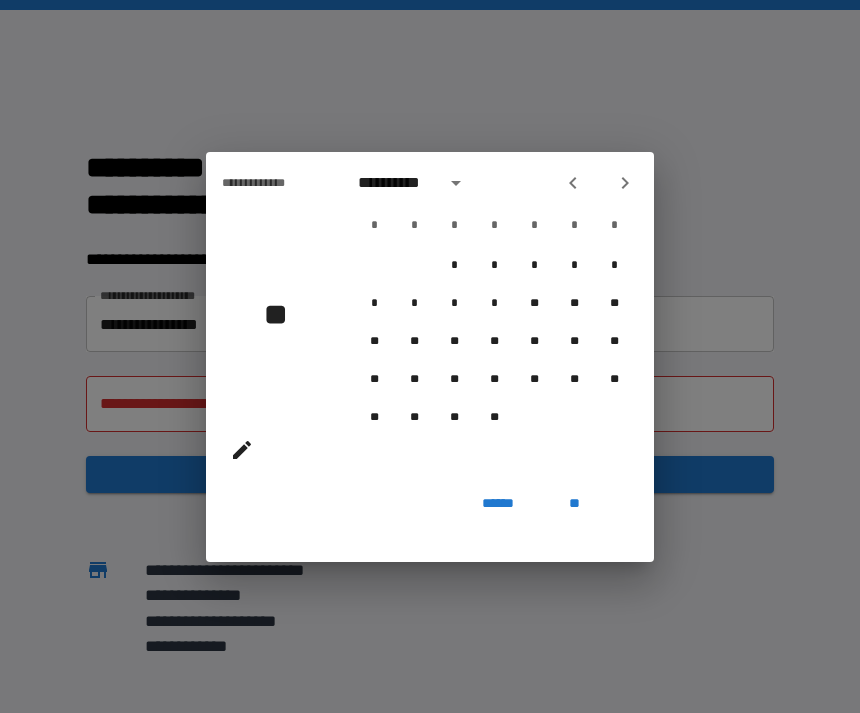 click 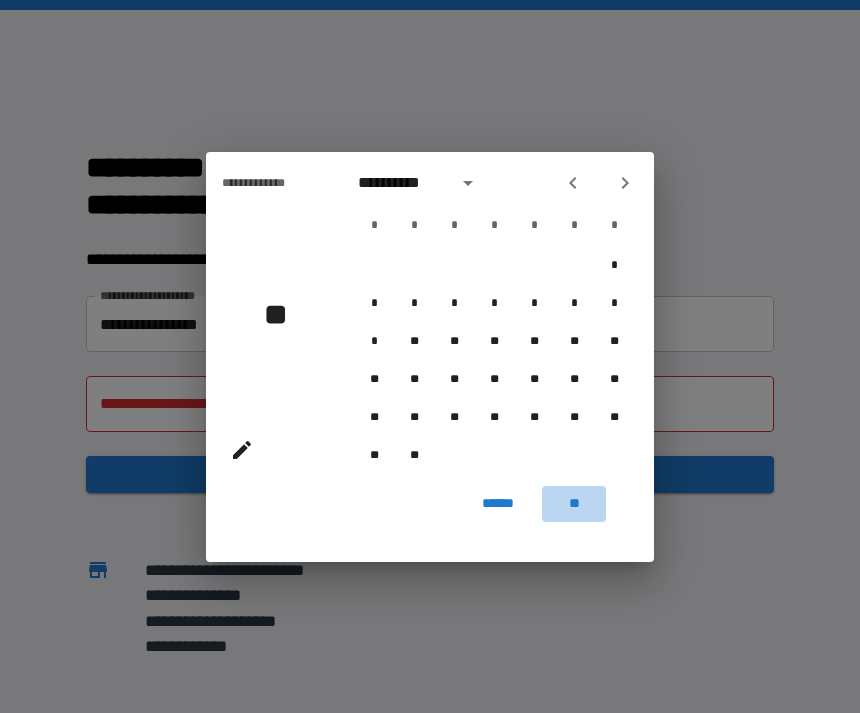 click on "**" at bounding box center (574, 504) 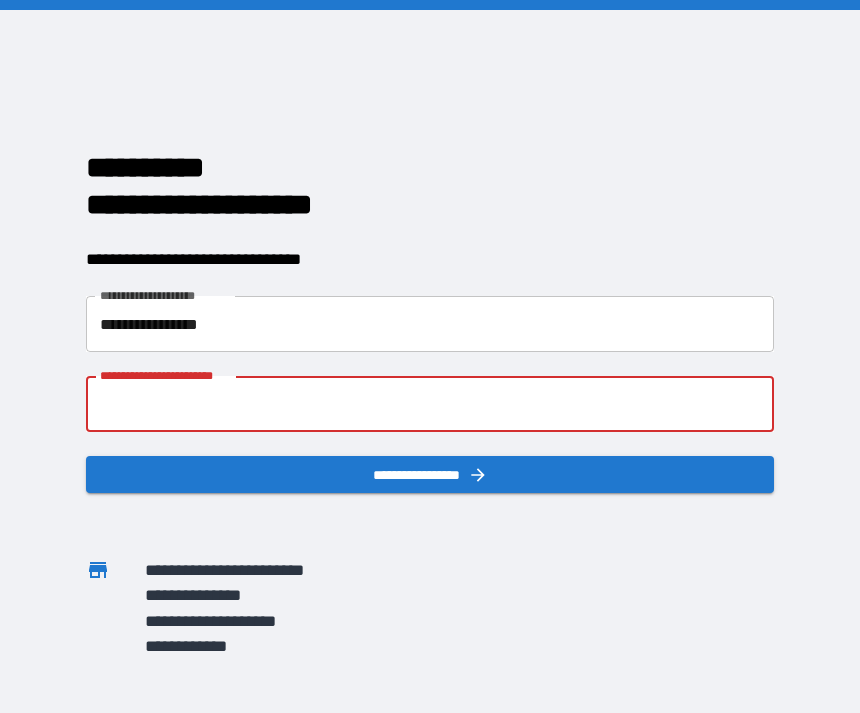 click at bounding box center (418, 513) 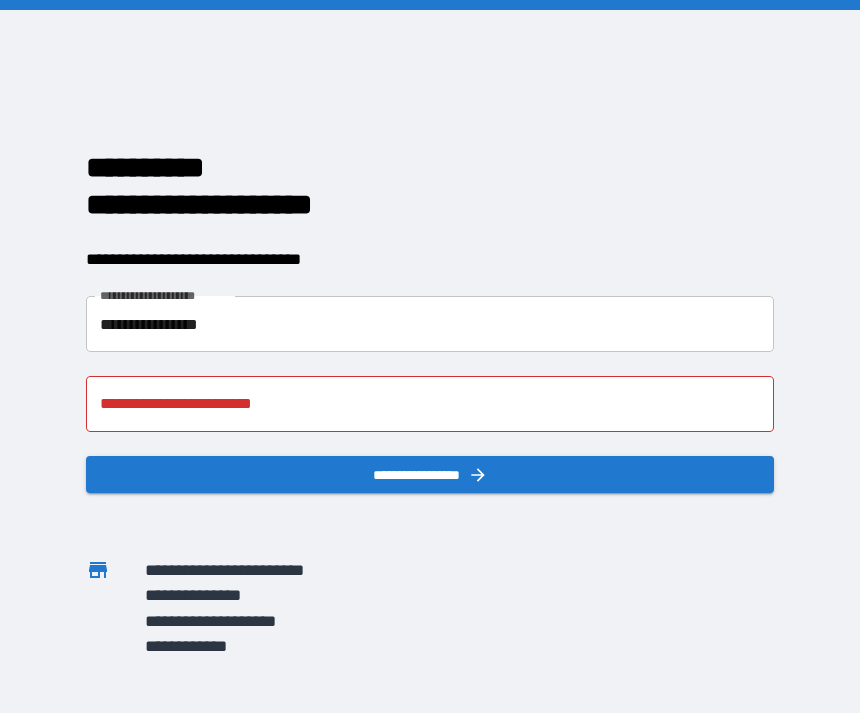 click on "**********" at bounding box center (430, 404) 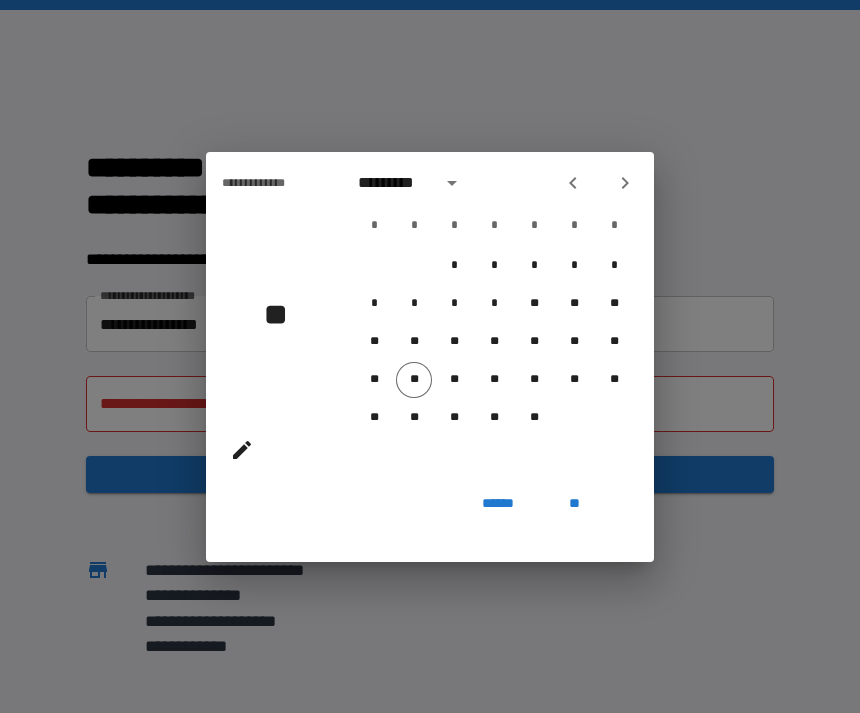 click on "**" at bounding box center (283, 314) 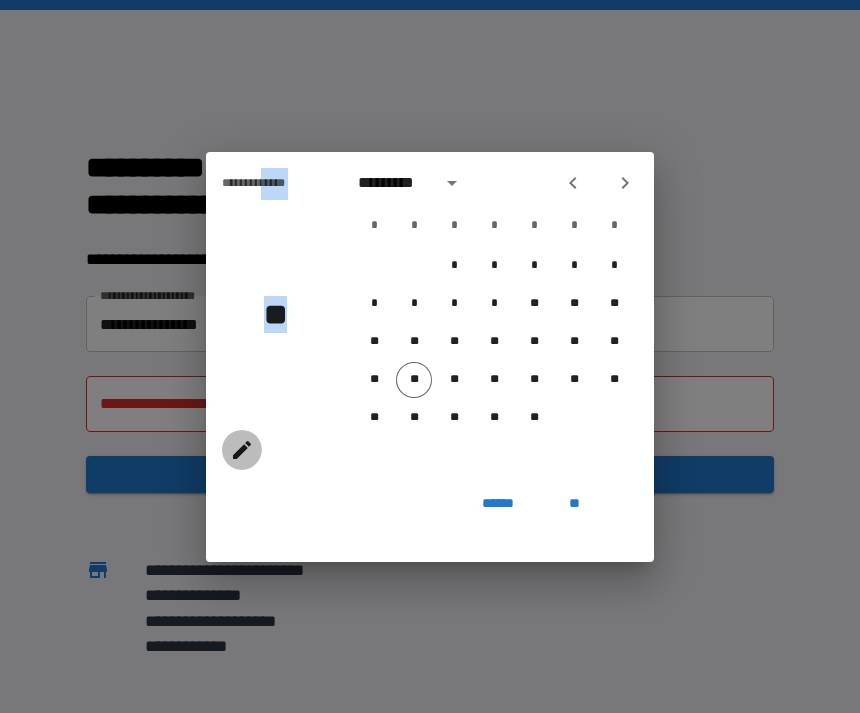 click 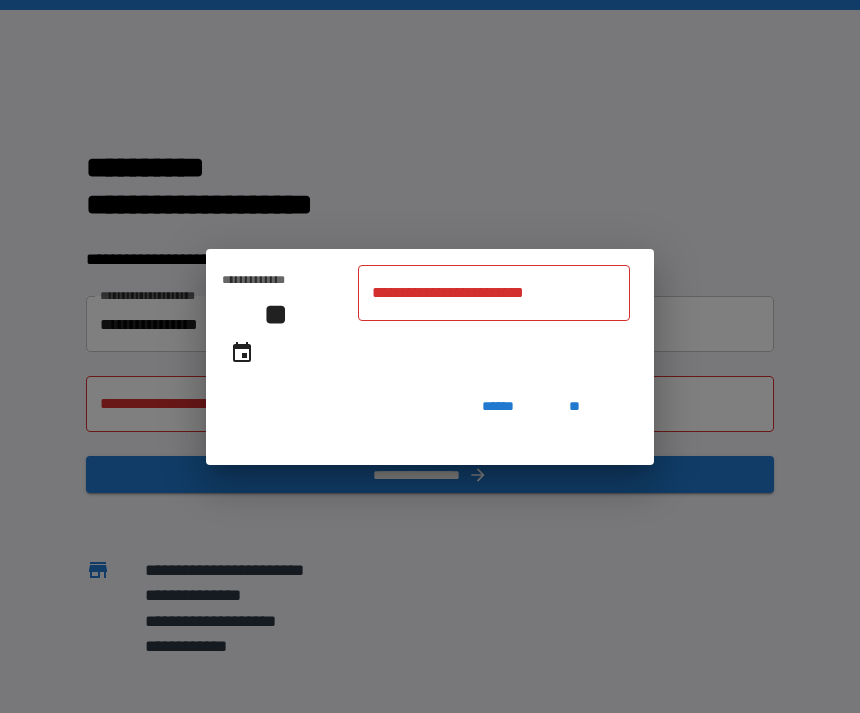 click on "**********" at bounding box center (494, 293) 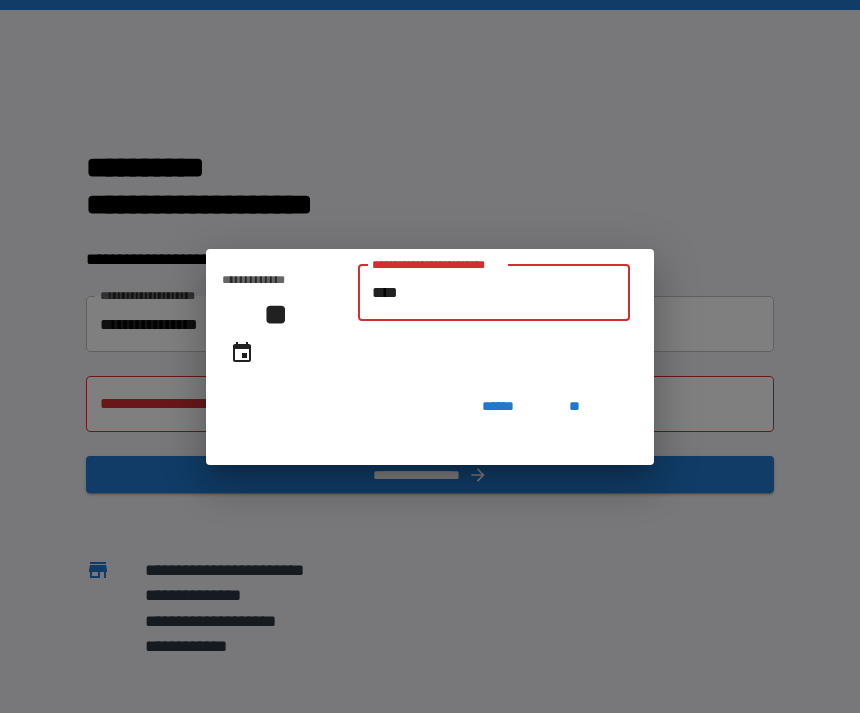 type on "******" 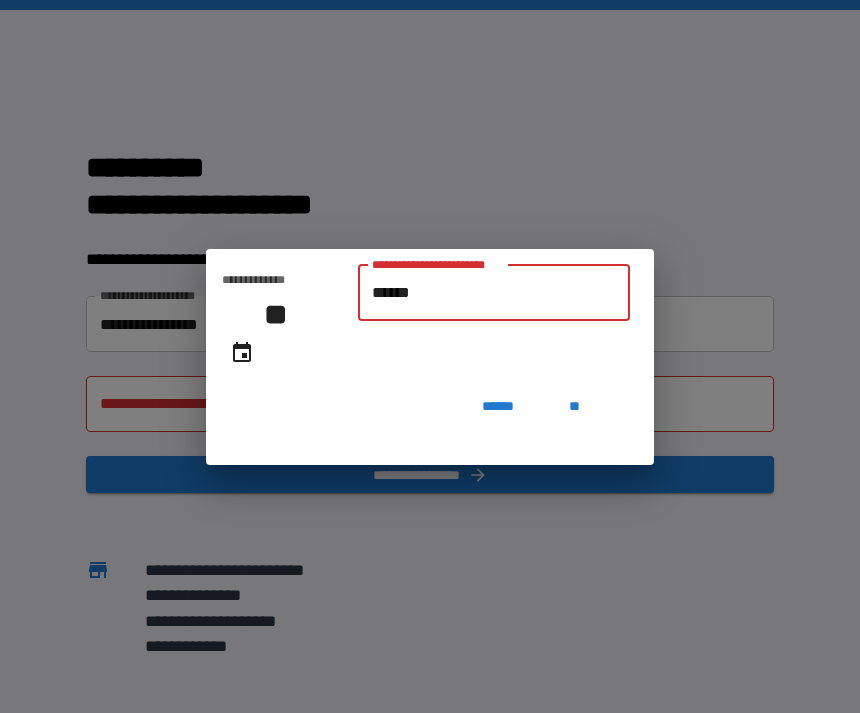 type on "**********" 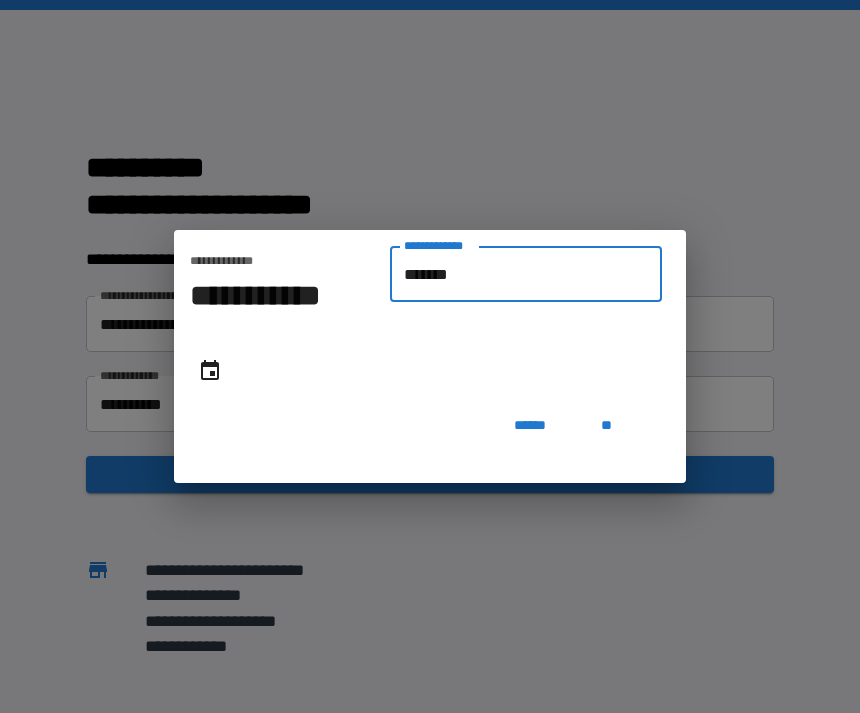 type on "**********" 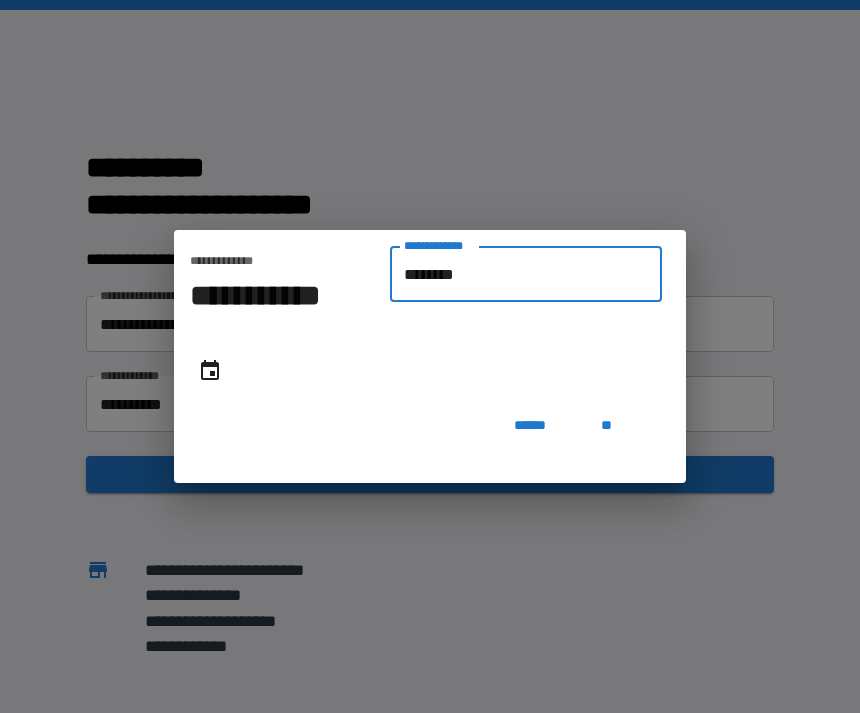 type on "**********" 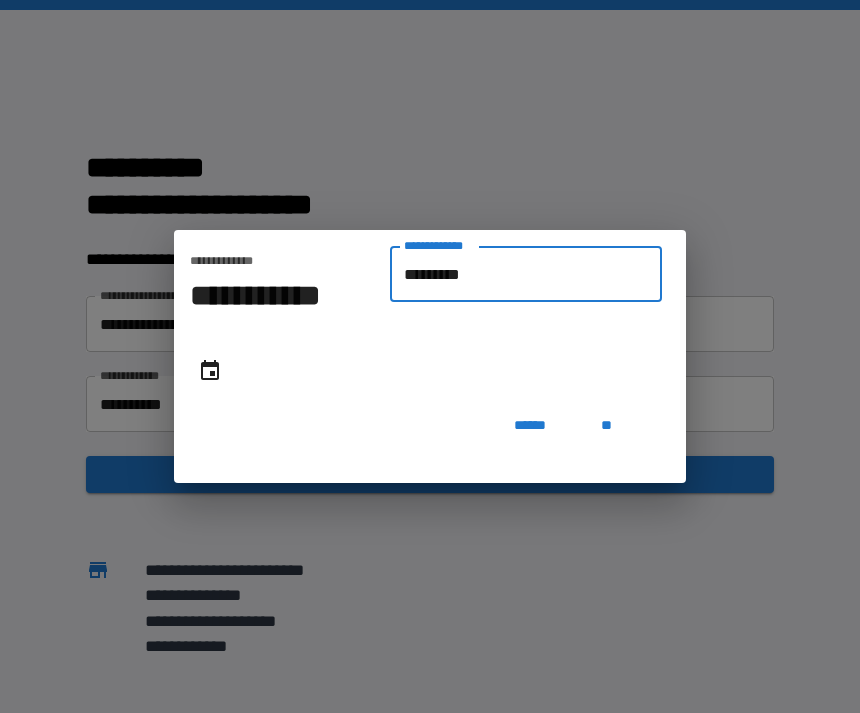 type on "**********" 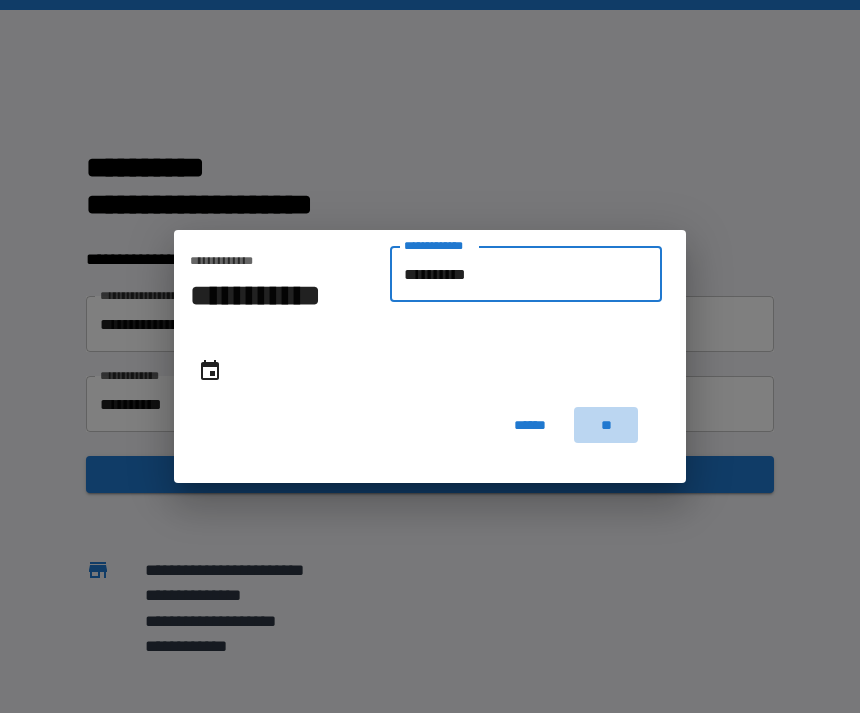type on "**********" 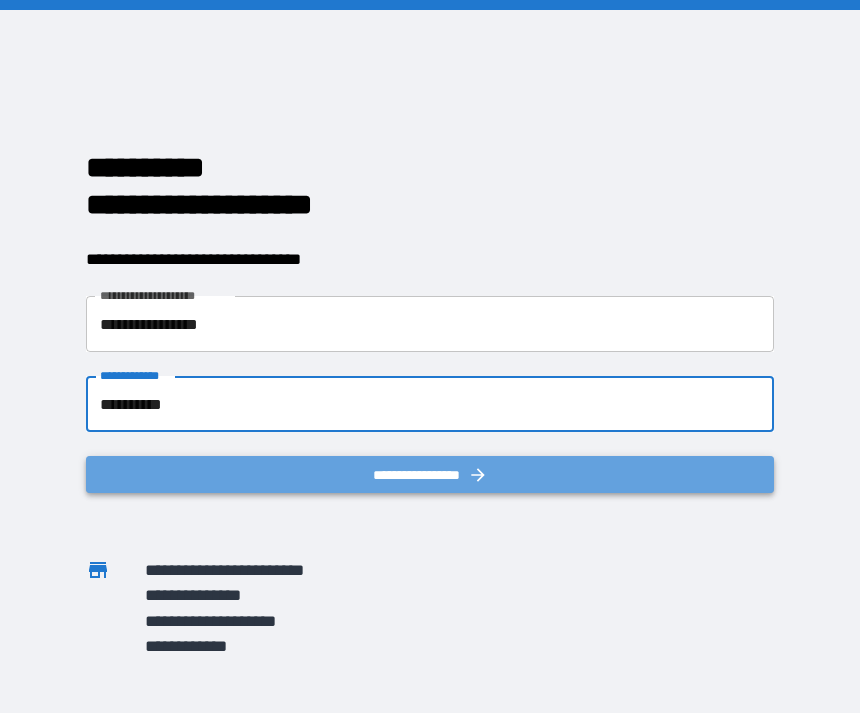 click on "**********" at bounding box center (430, 474) 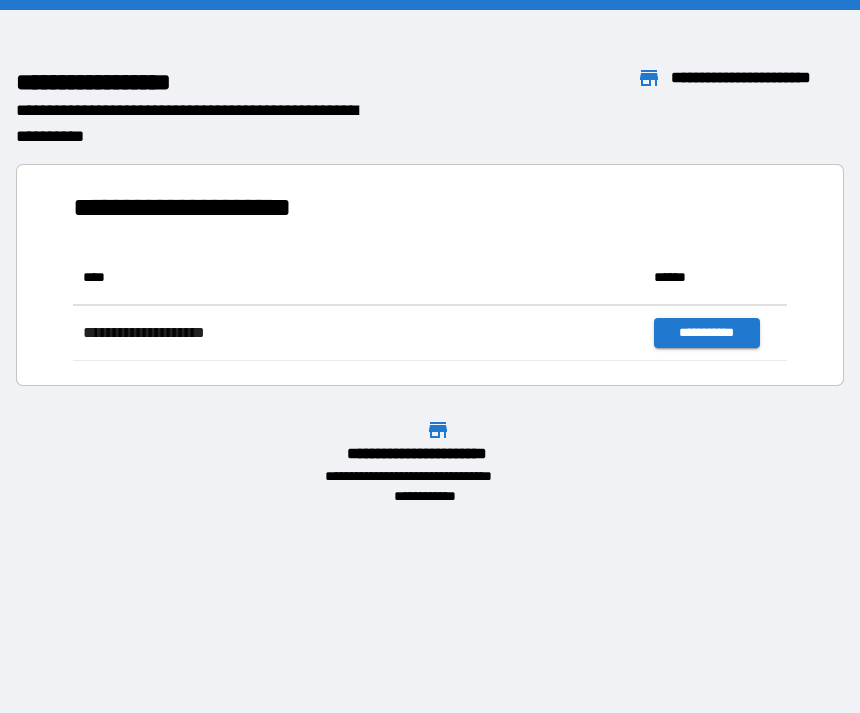 scroll, scrollTop: 1, scrollLeft: 1, axis: both 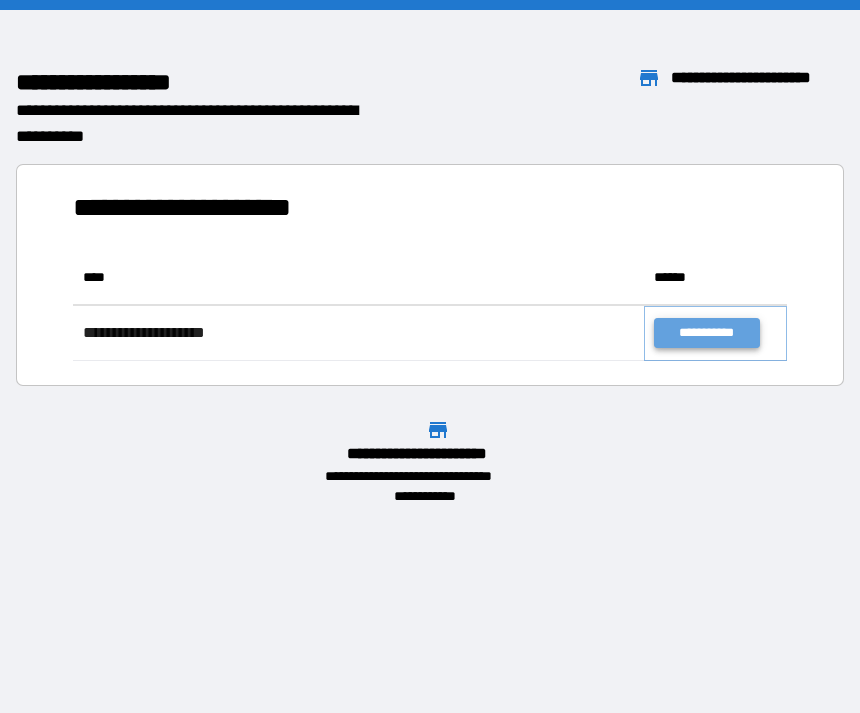 click on "**********" at bounding box center [706, 333] 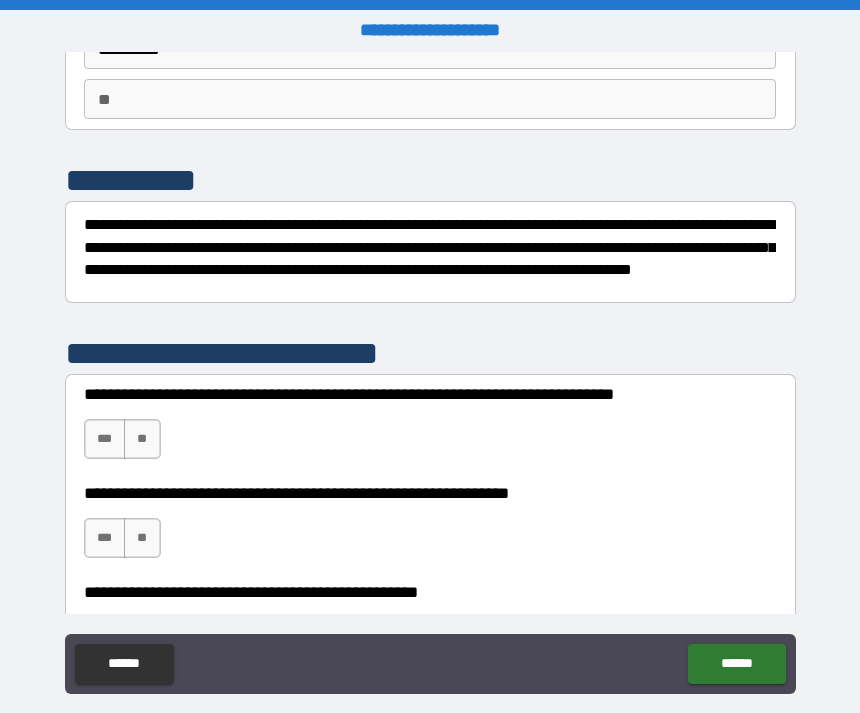 scroll, scrollTop: 177, scrollLeft: 0, axis: vertical 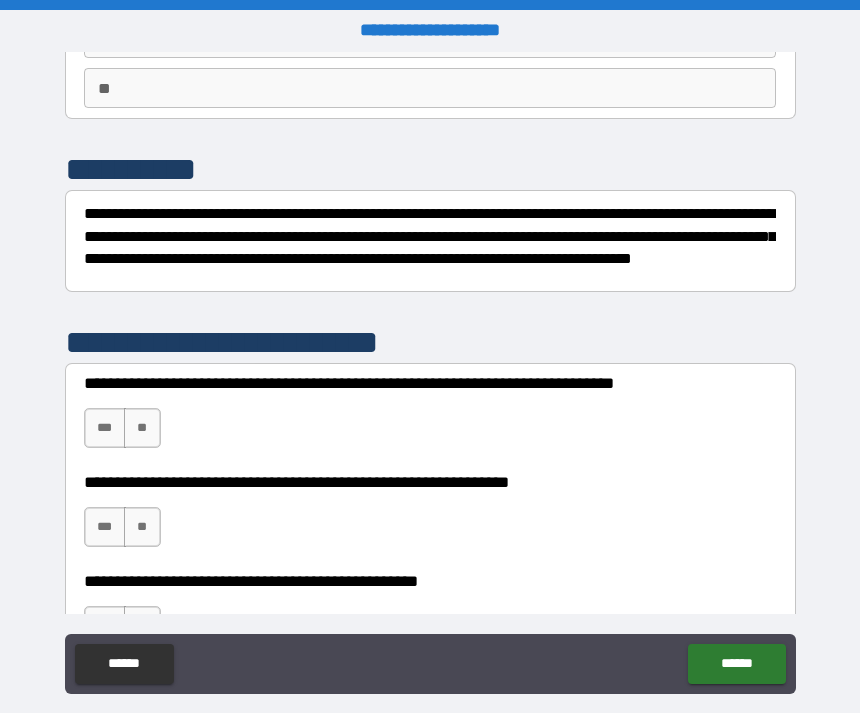 click on "**" at bounding box center [142, 428] 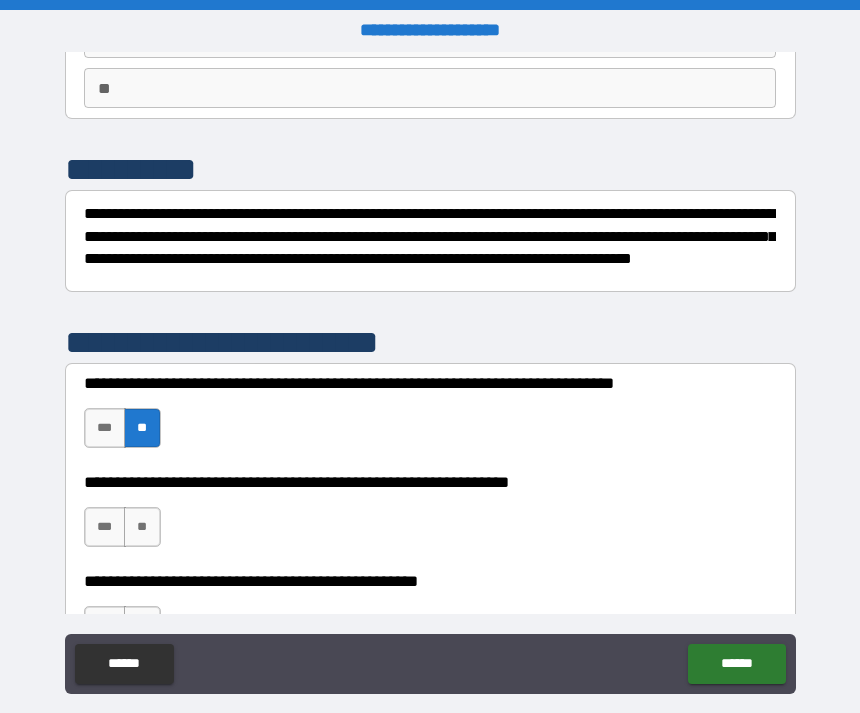 click on "**" at bounding box center [142, 527] 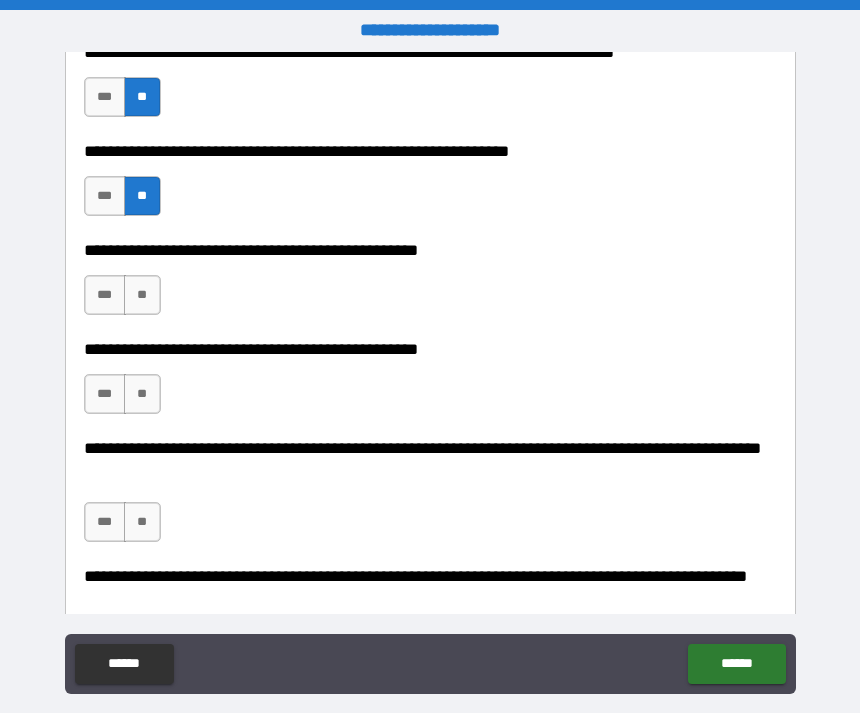 scroll, scrollTop: 510, scrollLeft: 0, axis: vertical 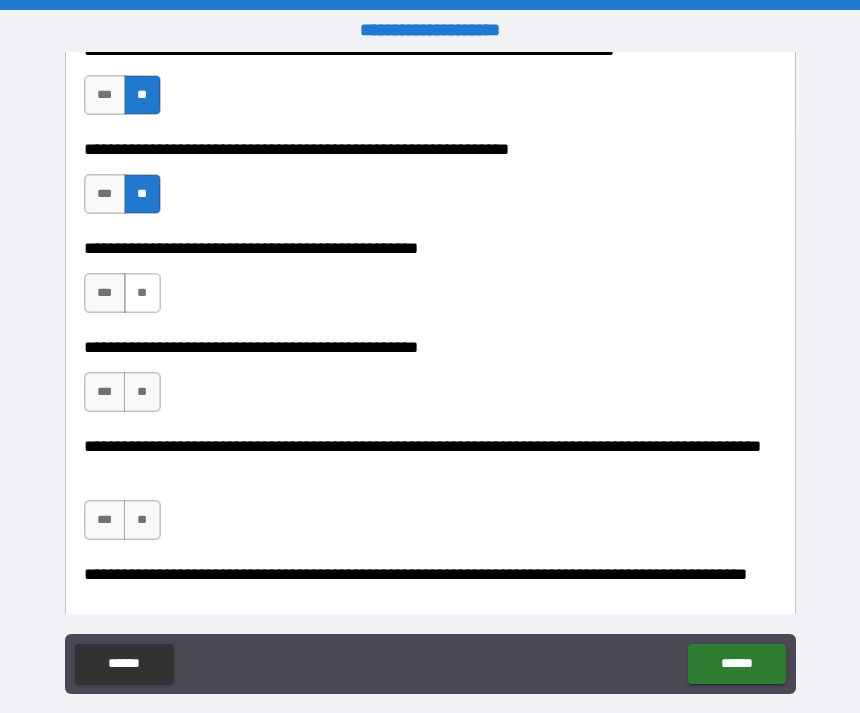 click on "**" at bounding box center [142, 293] 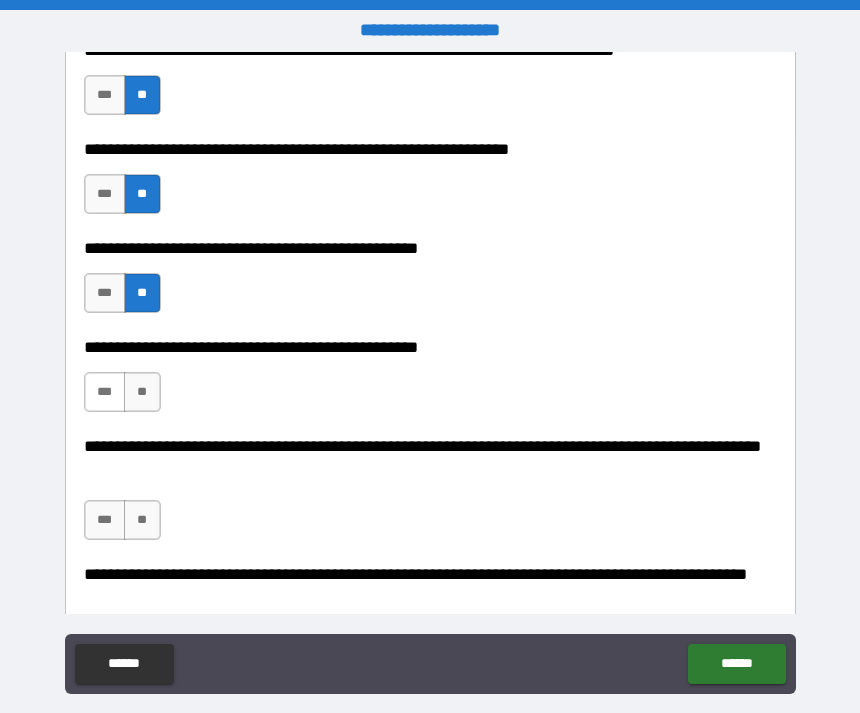 click on "***" at bounding box center (105, 392) 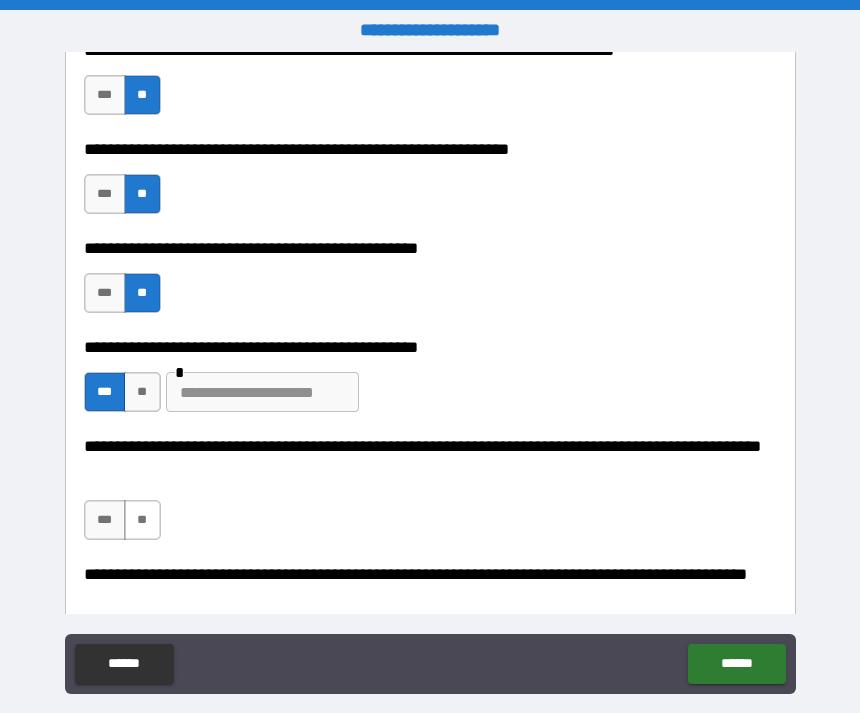 click on "**" at bounding box center (142, 520) 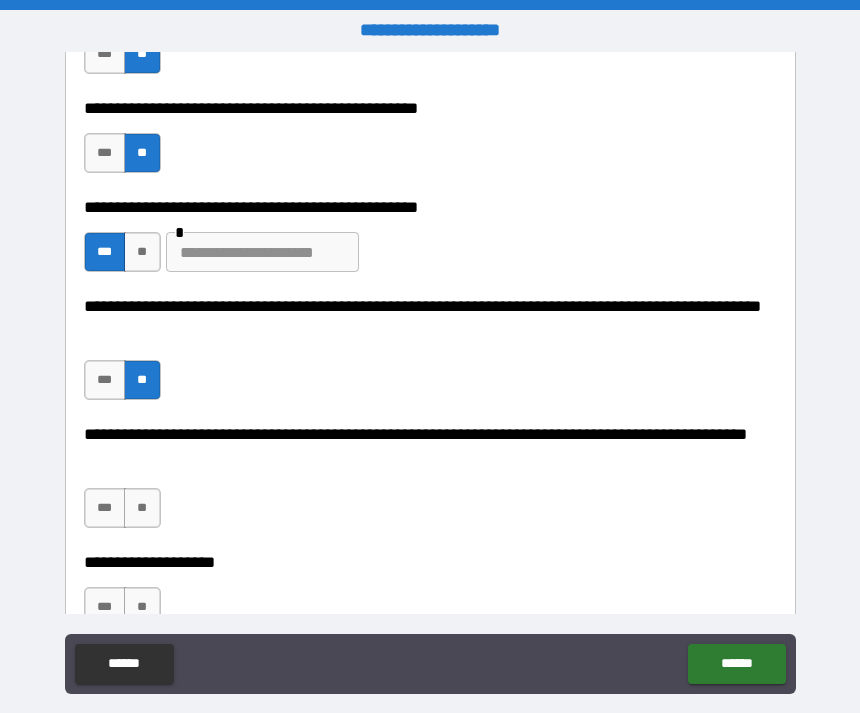 scroll, scrollTop: 654, scrollLeft: 0, axis: vertical 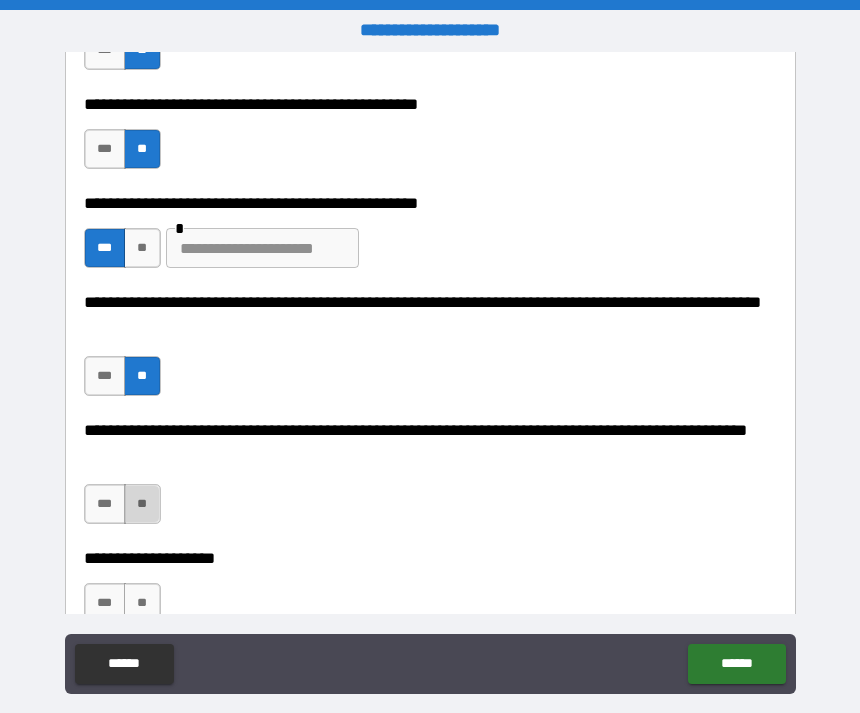 click on "**" at bounding box center (142, 504) 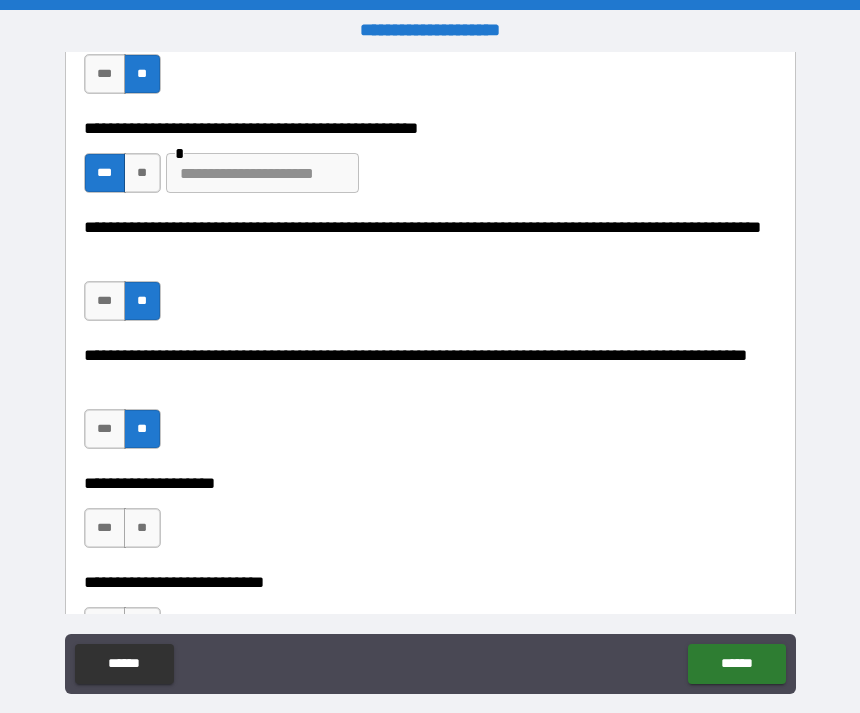 scroll, scrollTop: 741, scrollLeft: 0, axis: vertical 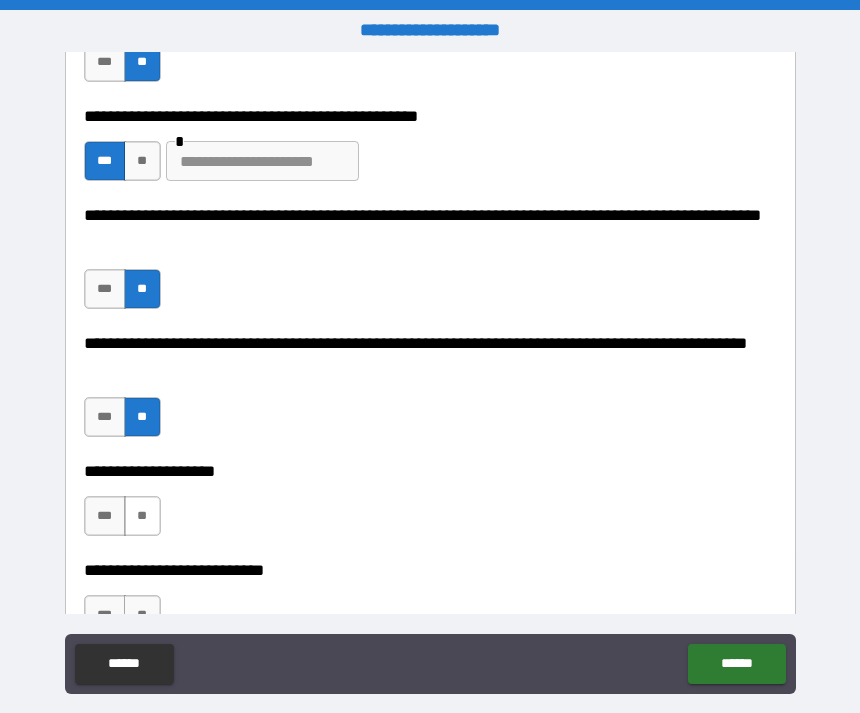 click on "**" at bounding box center [142, 516] 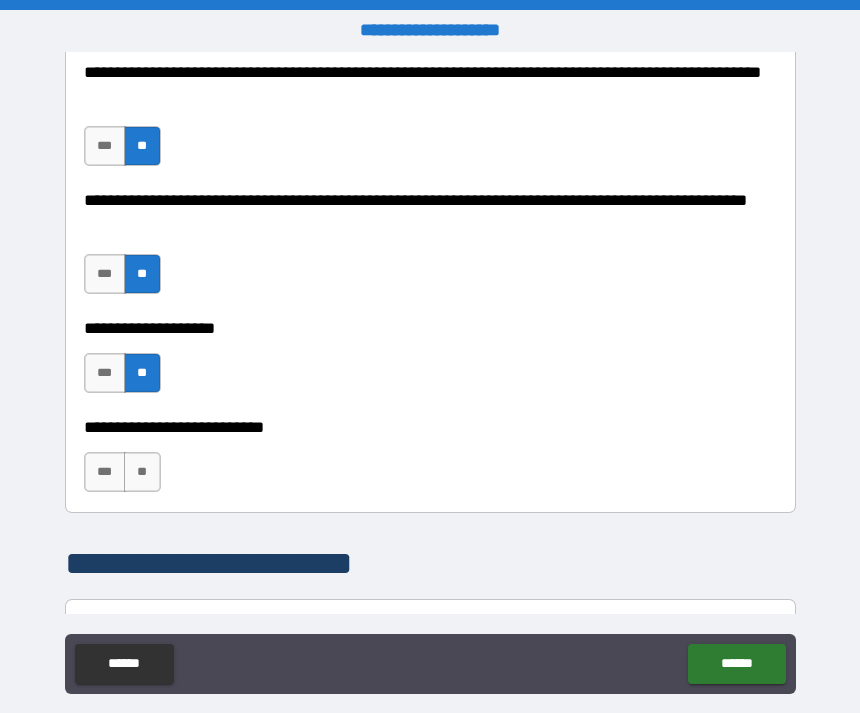 scroll, scrollTop: 885, scrollLeft: 0, axis: vertical 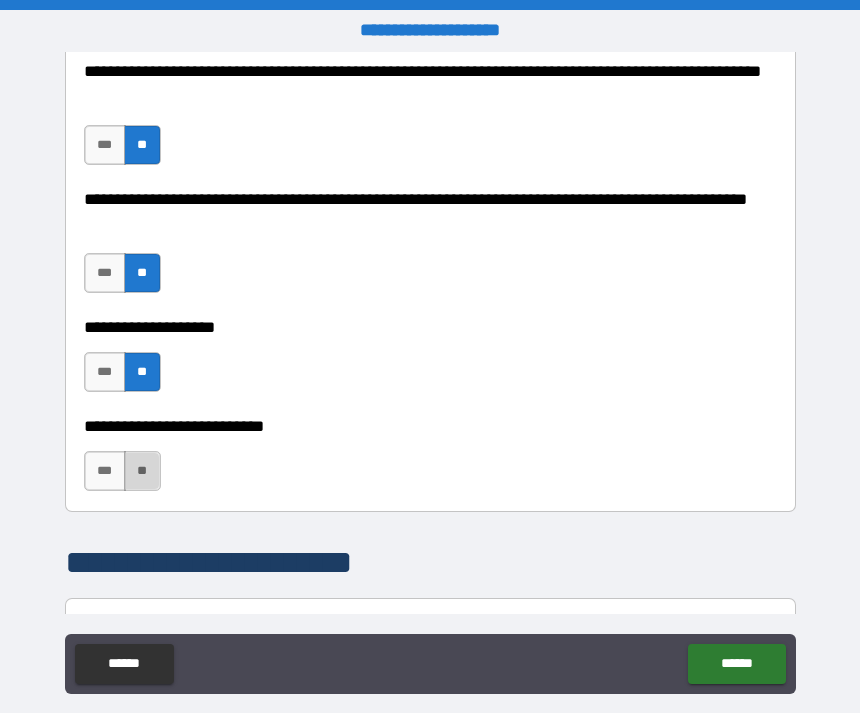 click on "**" at bounding box center (142, 471) 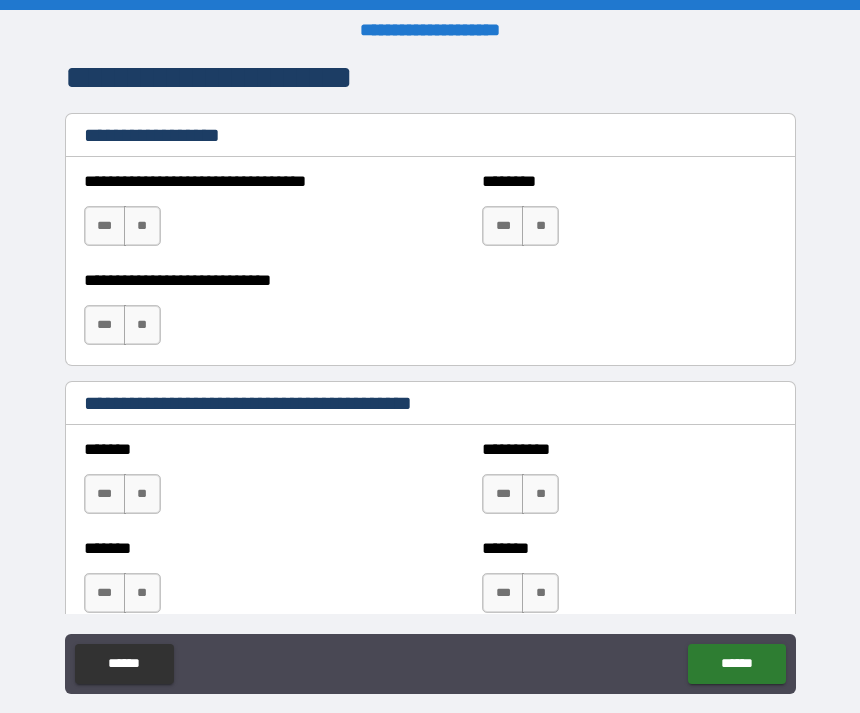 scroll, scrollTop: 1372, scrollLeft: 0, axis: vertical 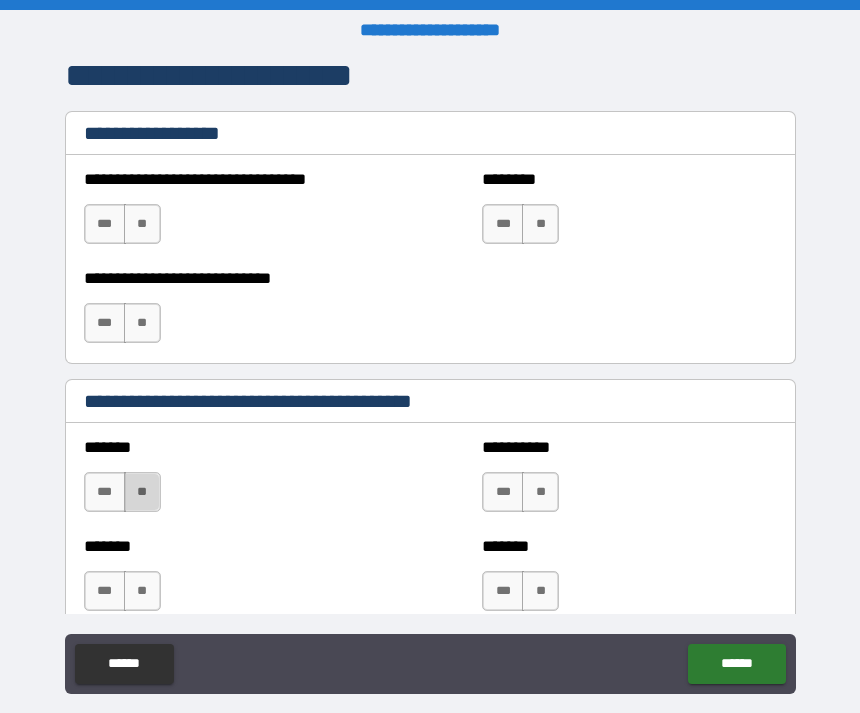 click on "**" at bounding box center (142, 492) 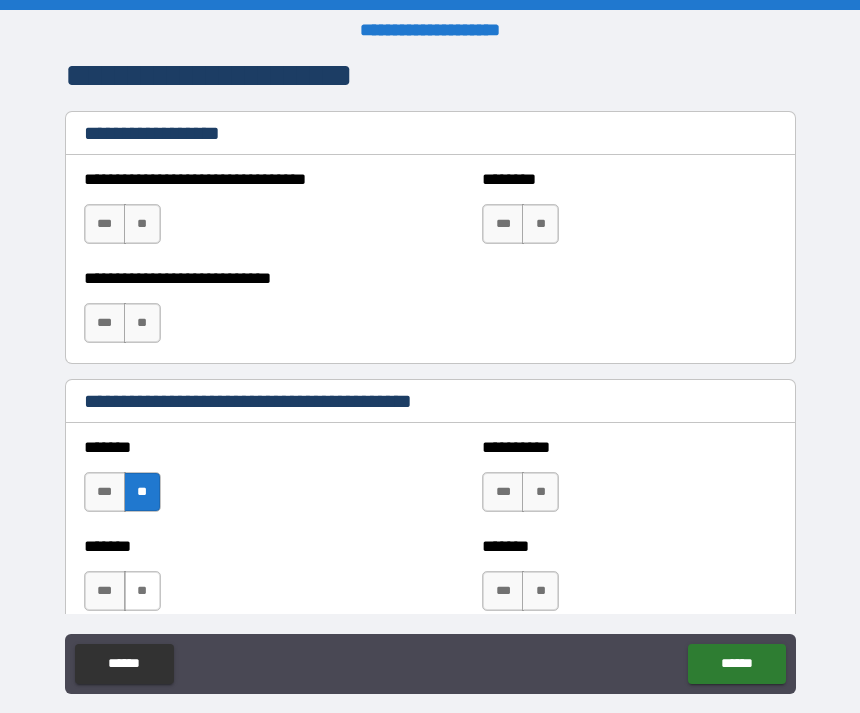 click on "**" at bounding box center (142, 591) 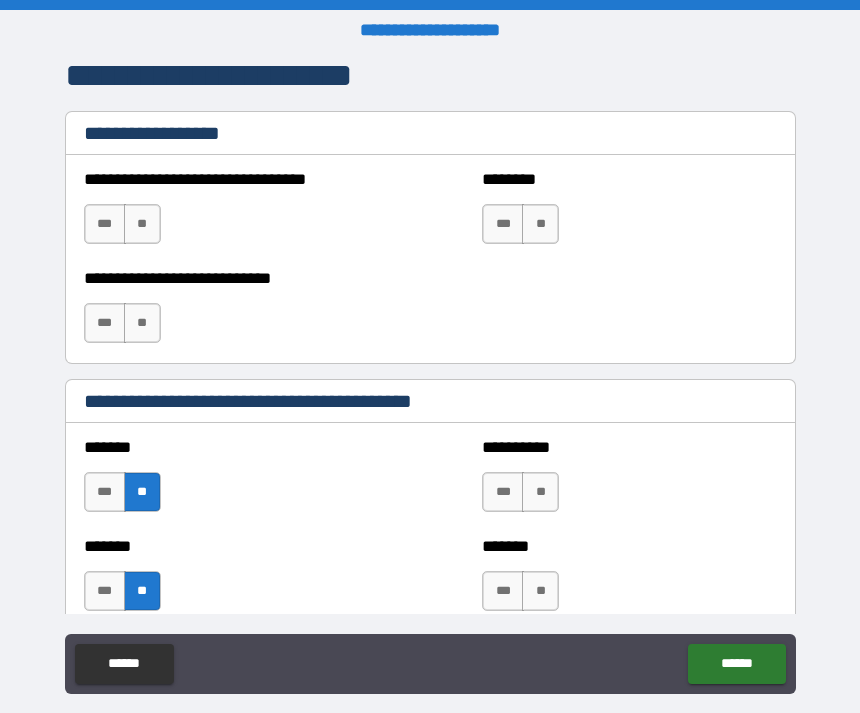click on "**" at bounding box center [540, 492] 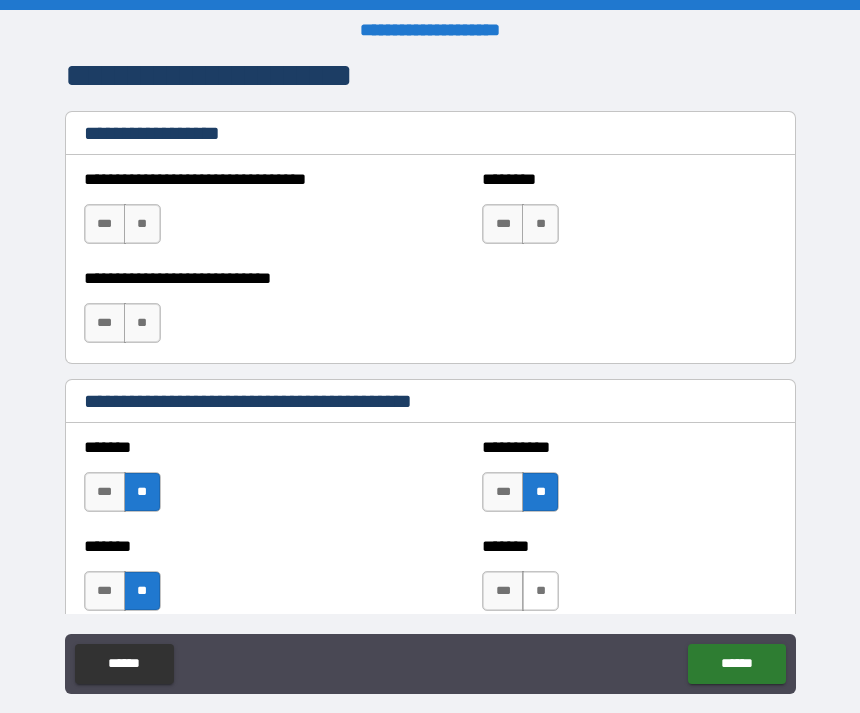 click on "**" at bounding box center [540, 591] 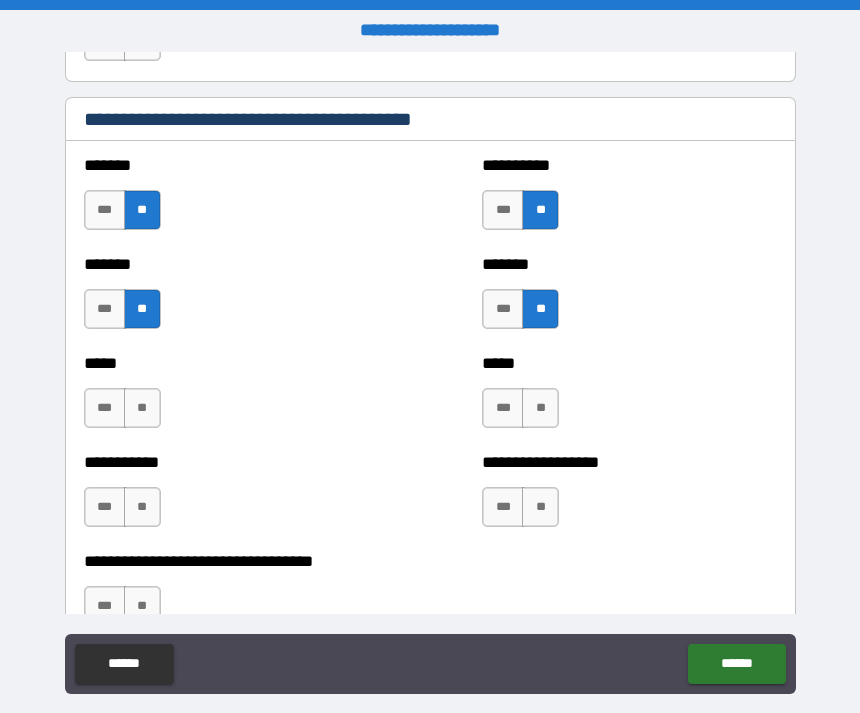 scroll, scrollTop: 1655, scrollLeft: 0, axis: vertical 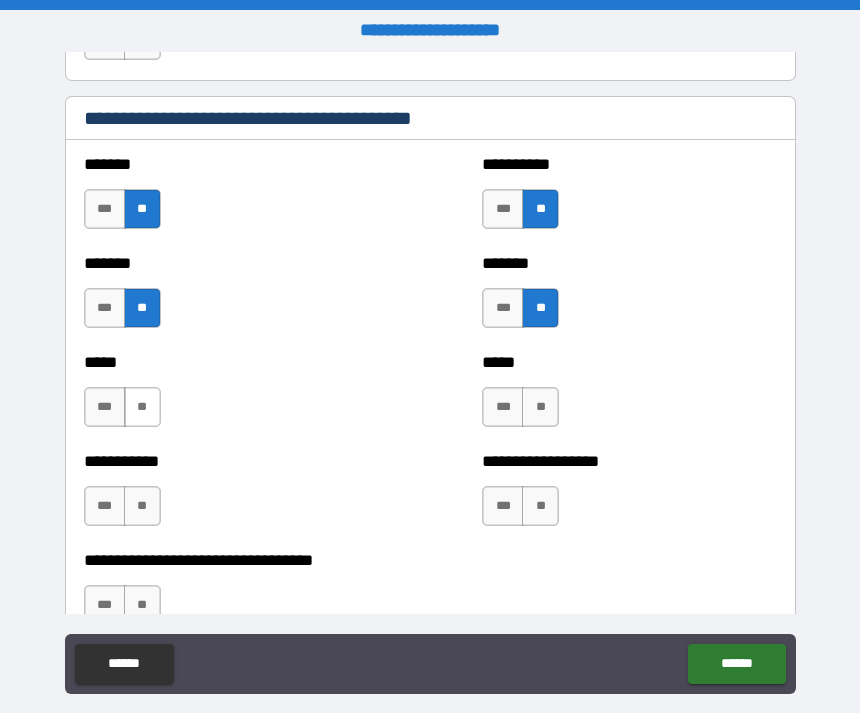 click on "**" at bounding box center (142, 407) 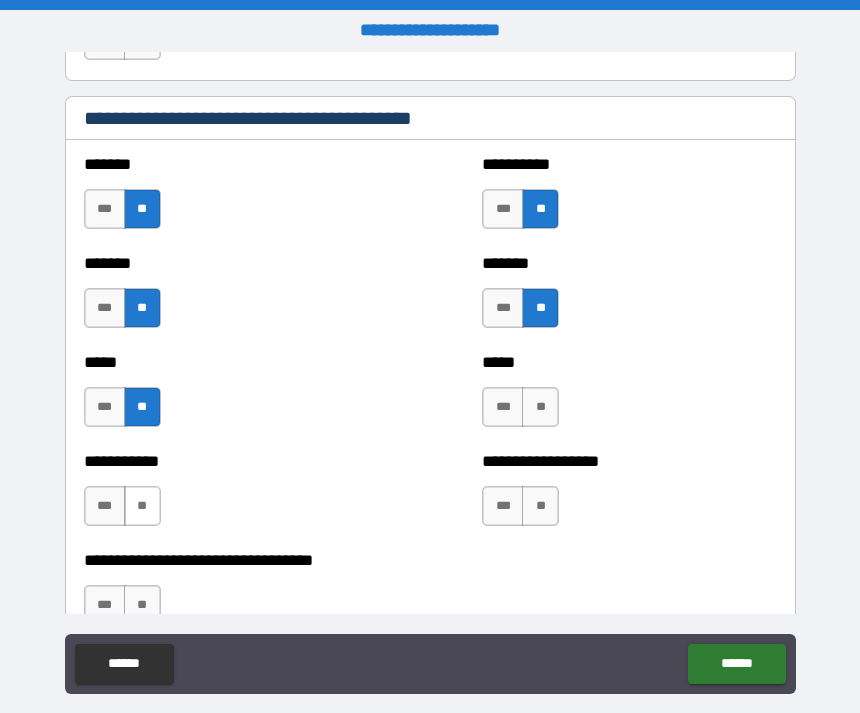 click on "**" at bounding box center [142, 506] 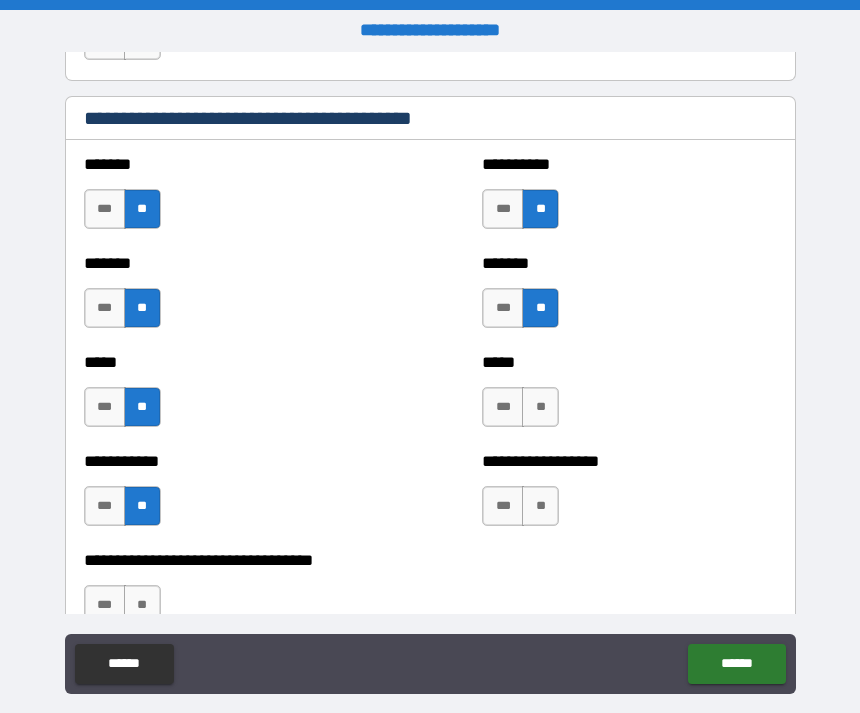 click on "***** *** **" at bounding box center [629, 397] 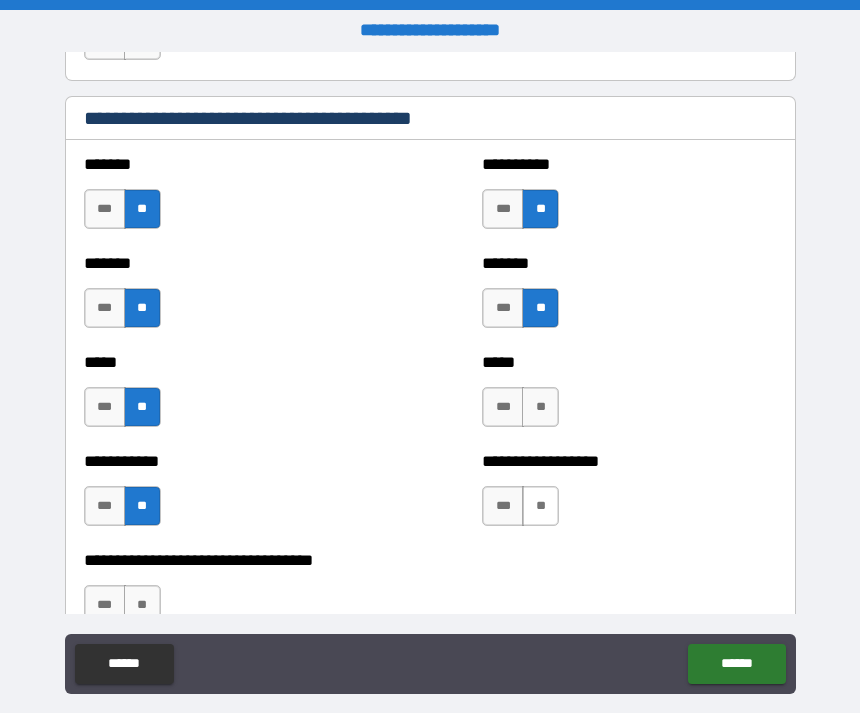 click on "**" at bounding box center (540, 506) 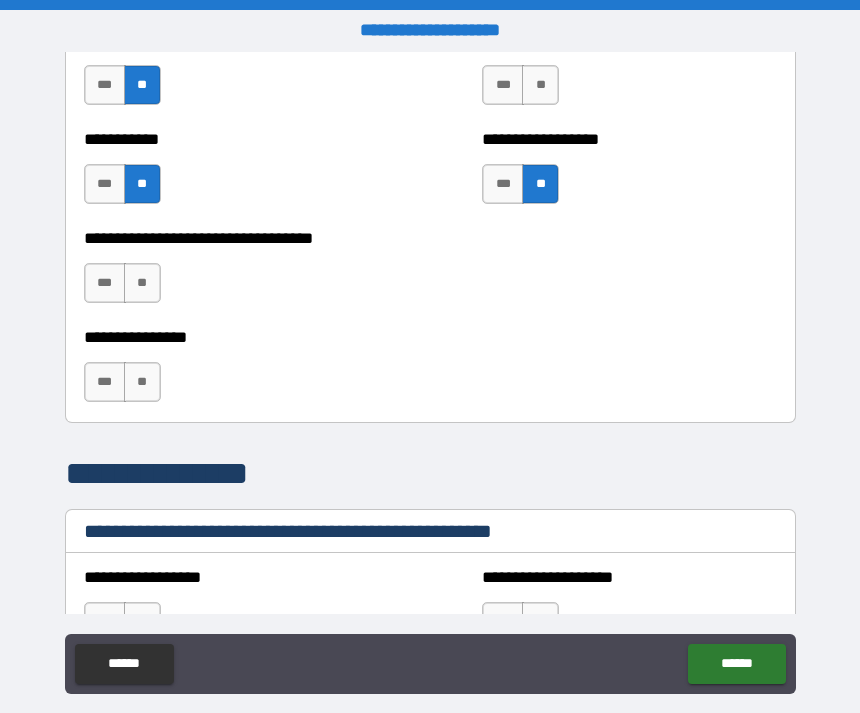 scroll, scrollTop: 1979, scrollLeft: 0, axis: vertical 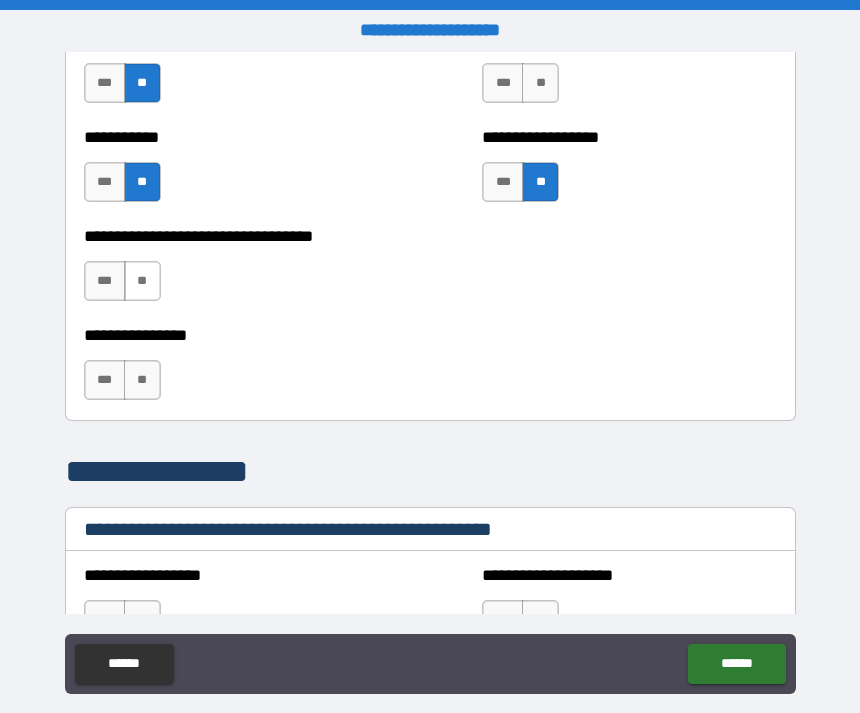 click on "**" at bounding box center (142, 281) 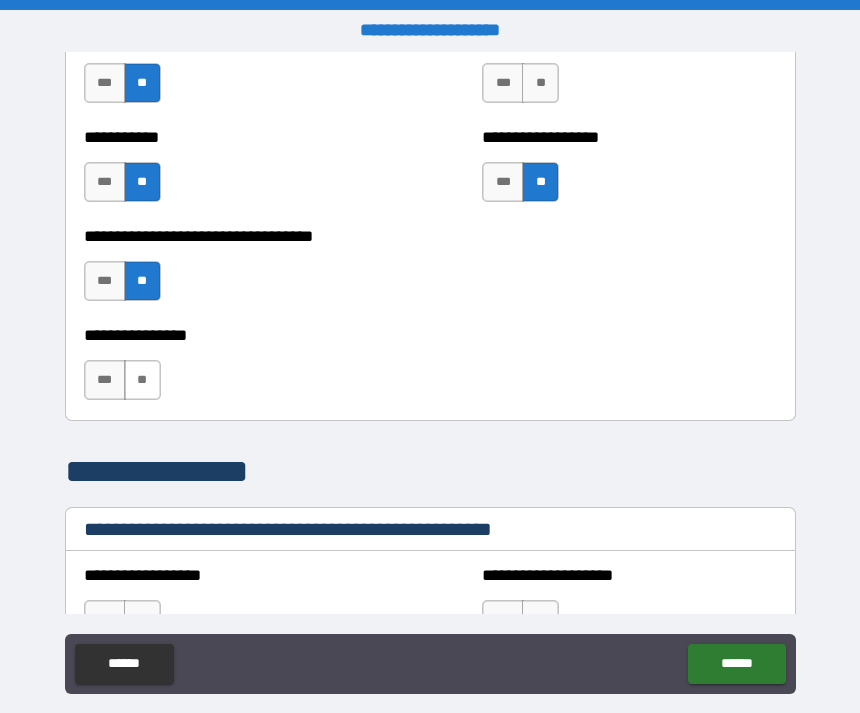 click on "**" at bounding box center (142, 380) 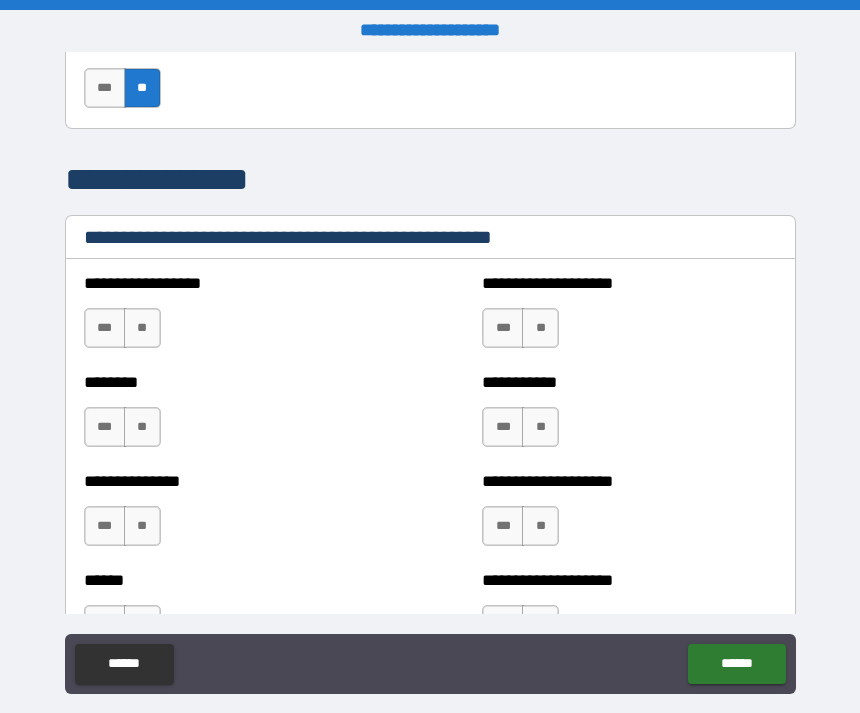scroll, scrollTop: 2273, scrollLeft: 0, axis: vertical 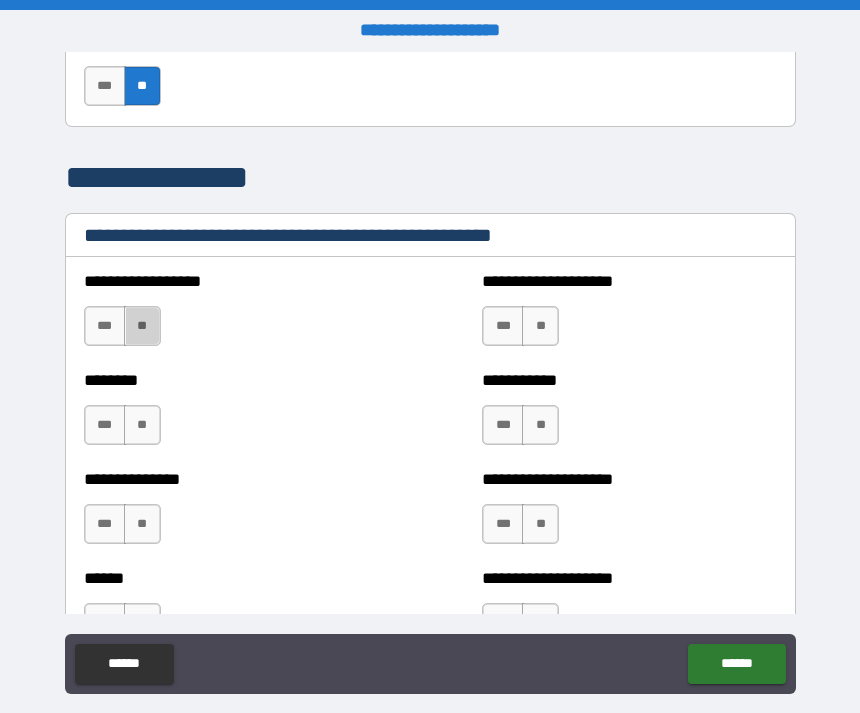 click on "**" at bounding box center (142, 326) 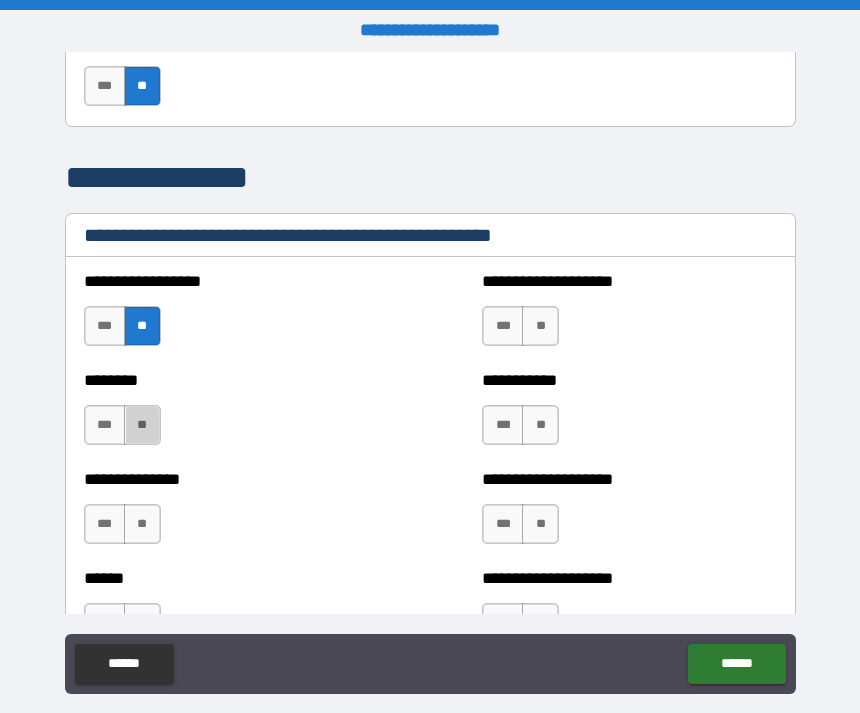 click on "**" at bounding box center [142, 425] 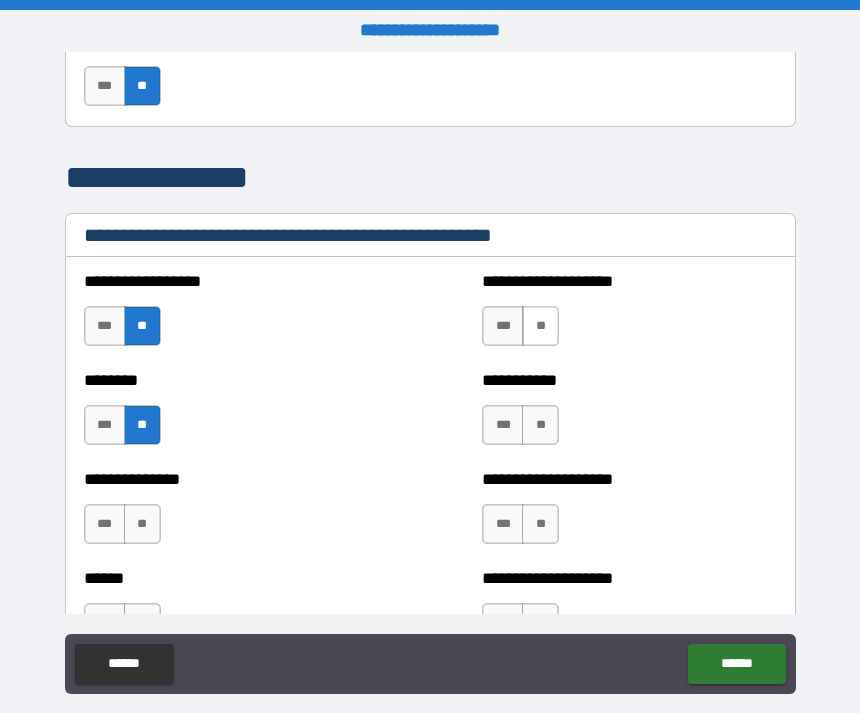 click on "**" at bounding box center [540, 326] 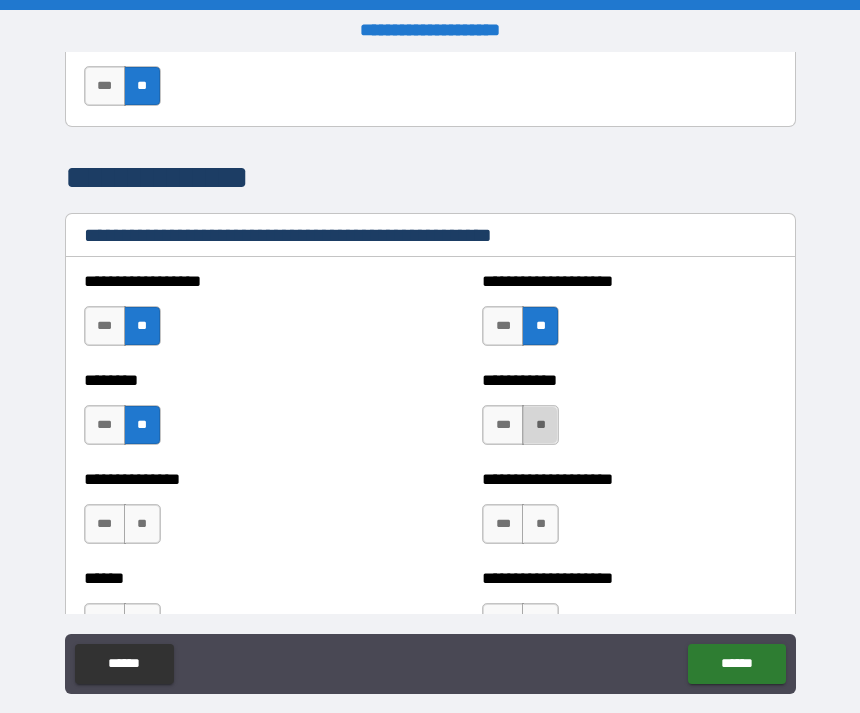 click on "**" at bounding box center (540, 425) 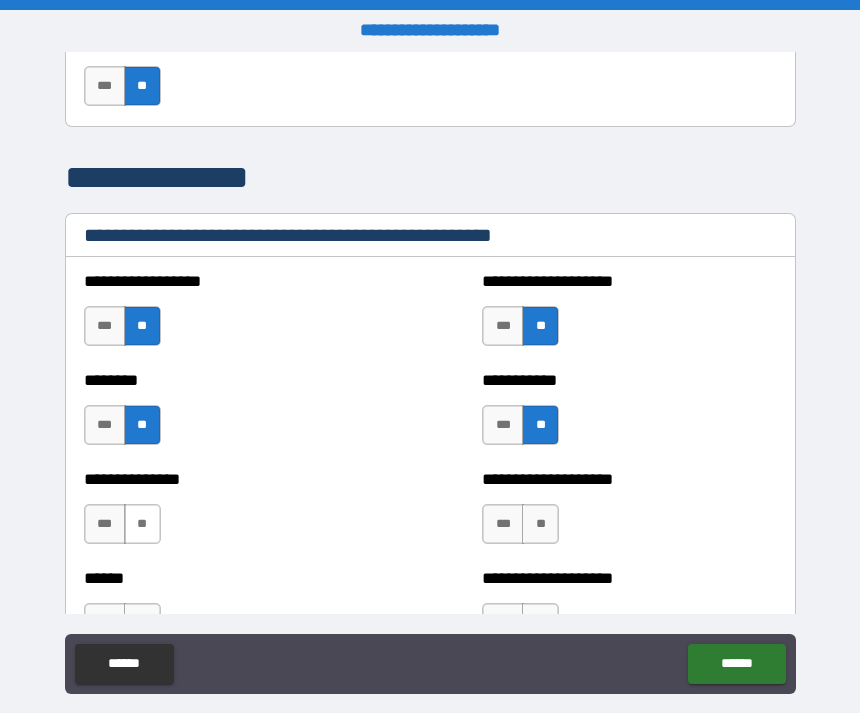 click on "**" at bounding box center (142, 524) 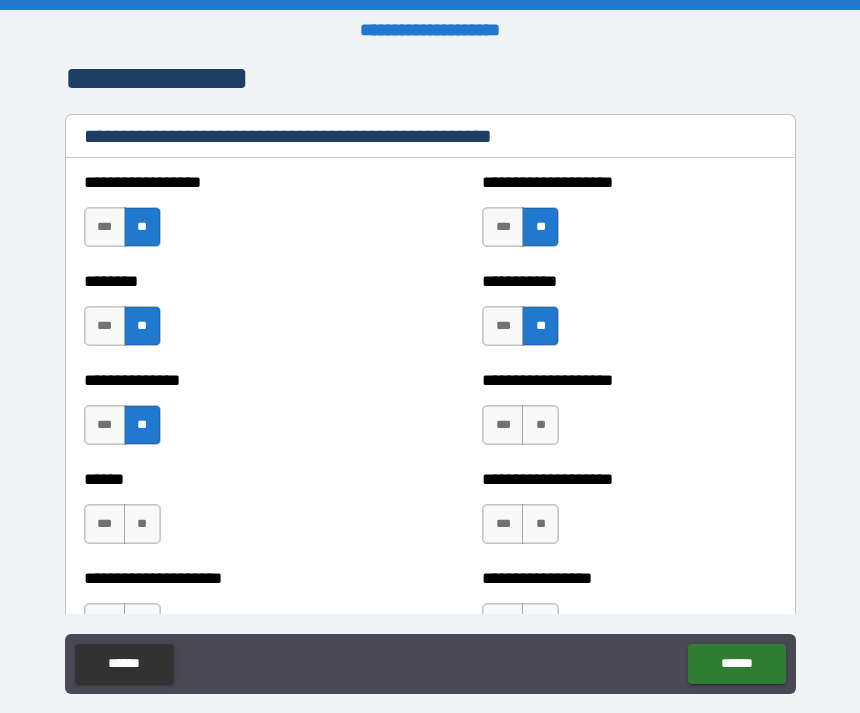 scroll, scrollTop: 2375, scrollLeft: 0, axis: vertical 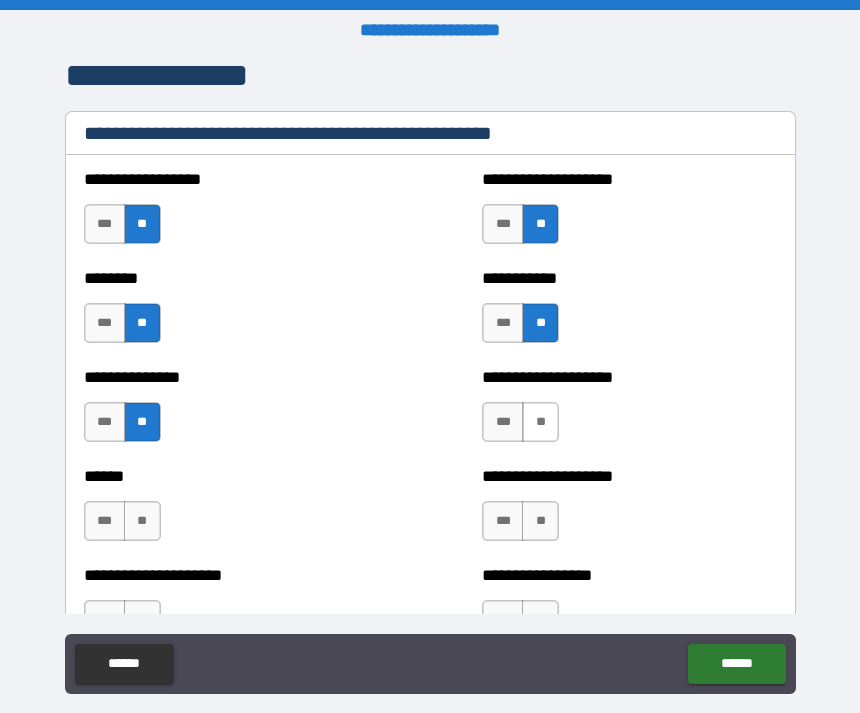 click on "**" at bounding box center (540, 422) 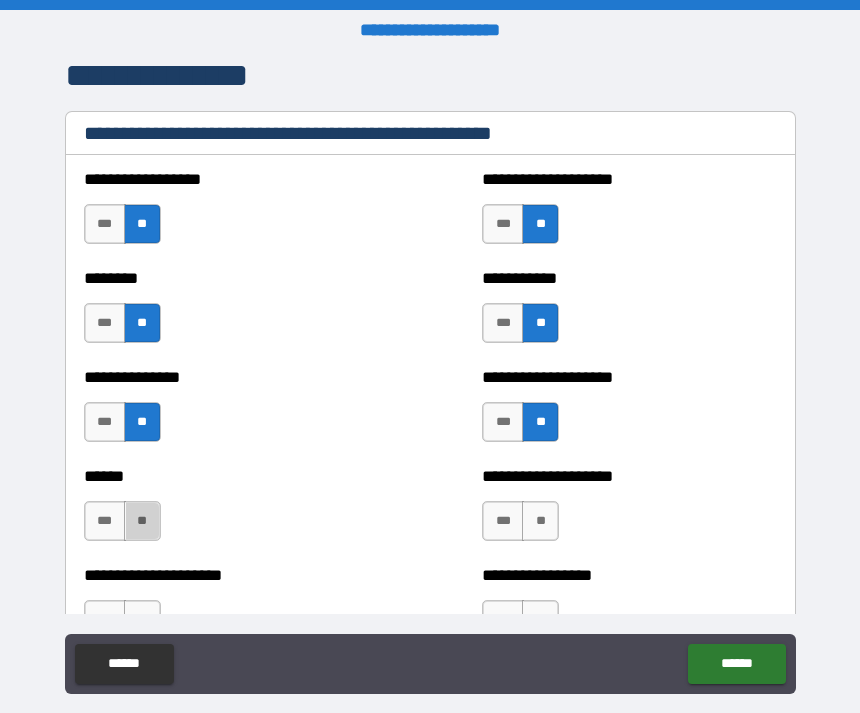 click on "**" at bounding box center [142, 521] 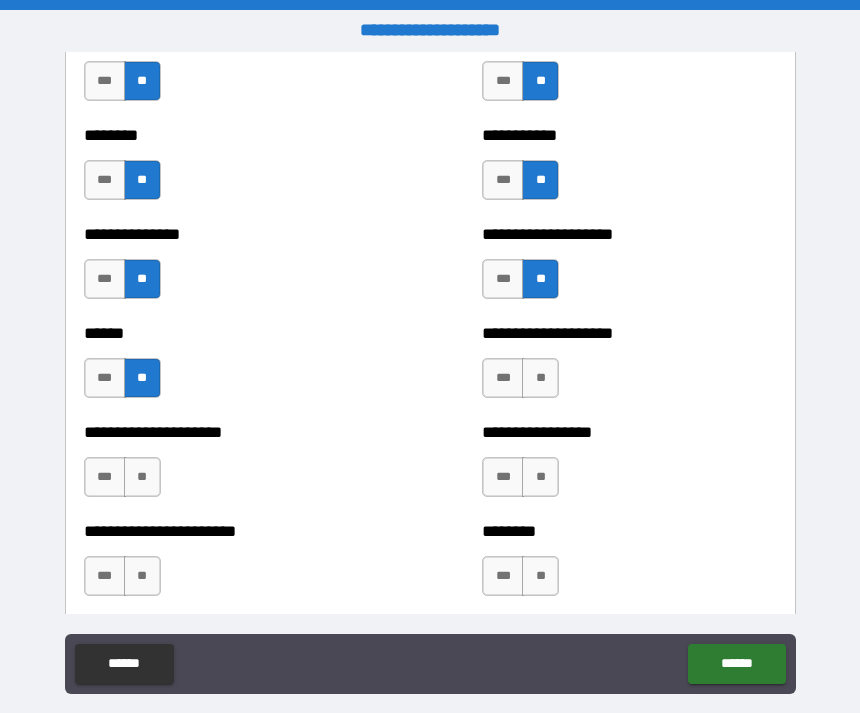 scroll, scrollTop: 2522, scrollLeft: 0, axis: vertical 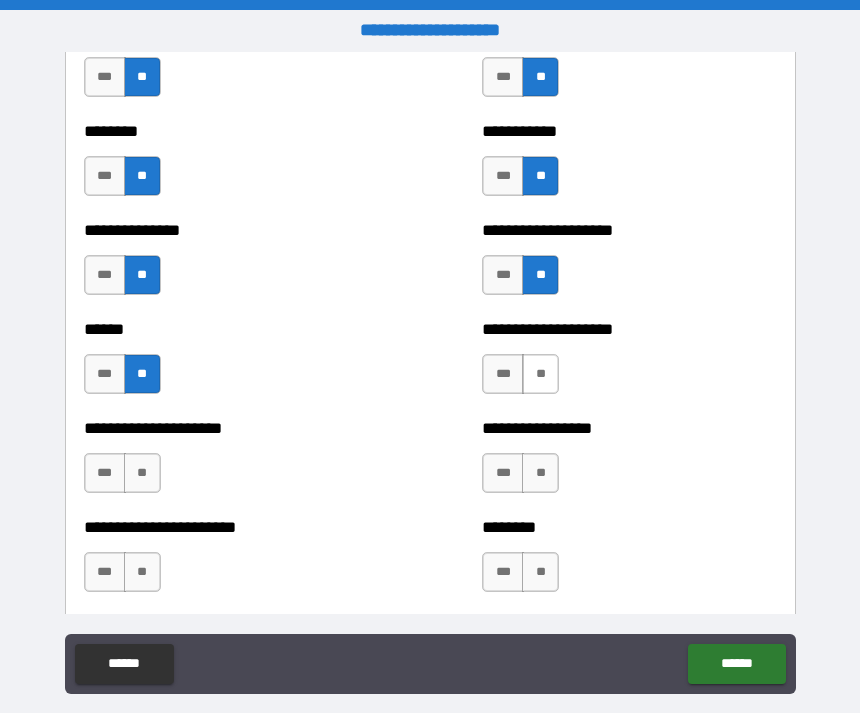 click on "**" at bounding box center (540, 374) 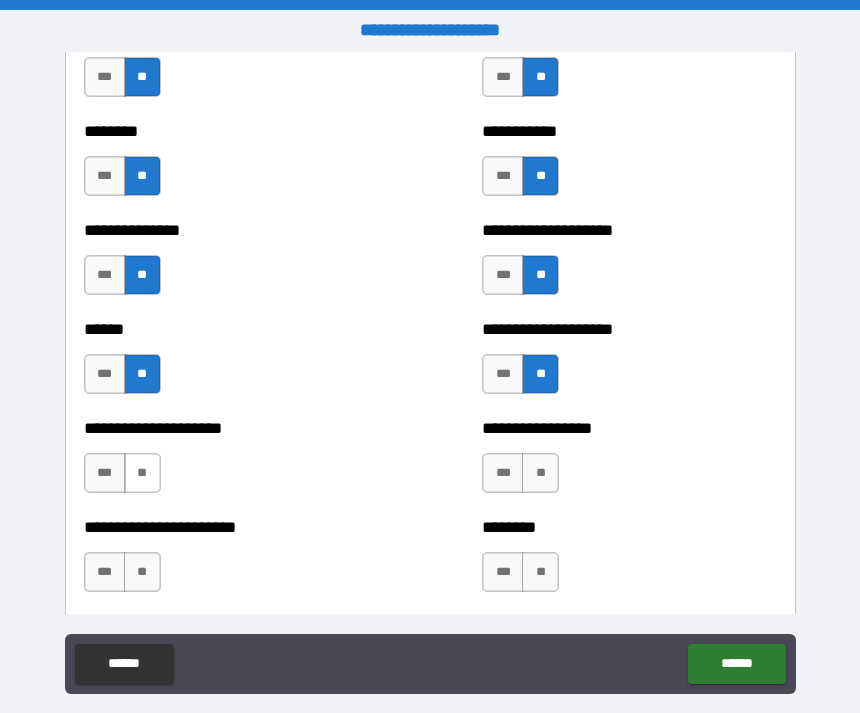 click on "**" at bounding box center (142, 473) 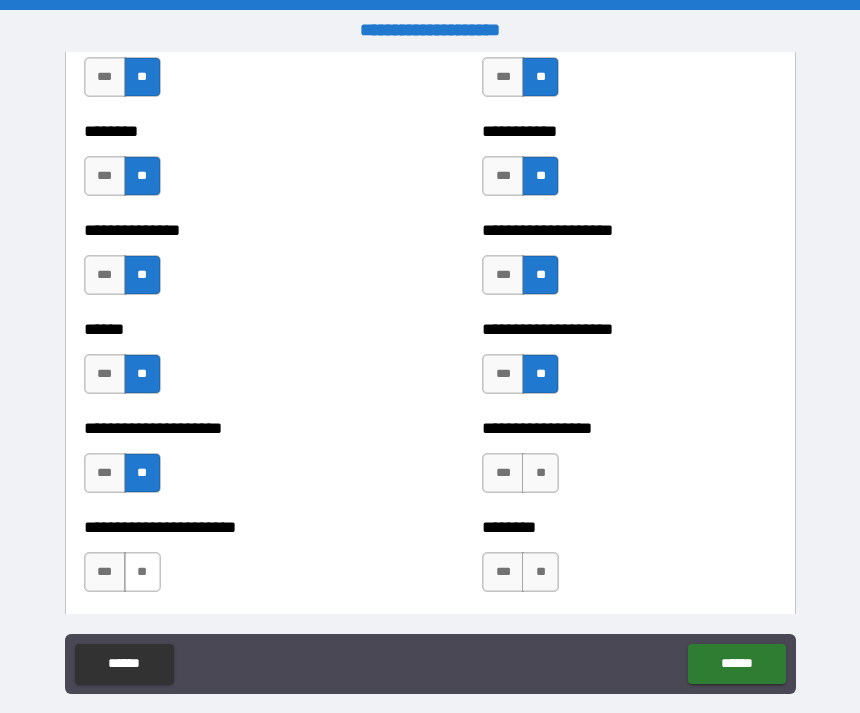 click on "**" at bounding box center (142, 572) 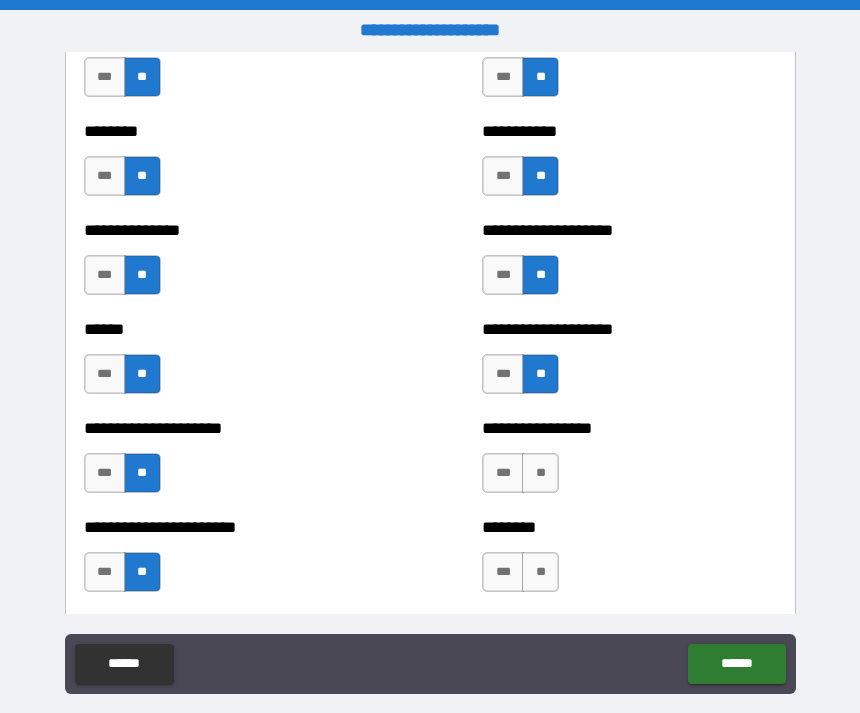 click on "**" at bounding box center (540, 473) 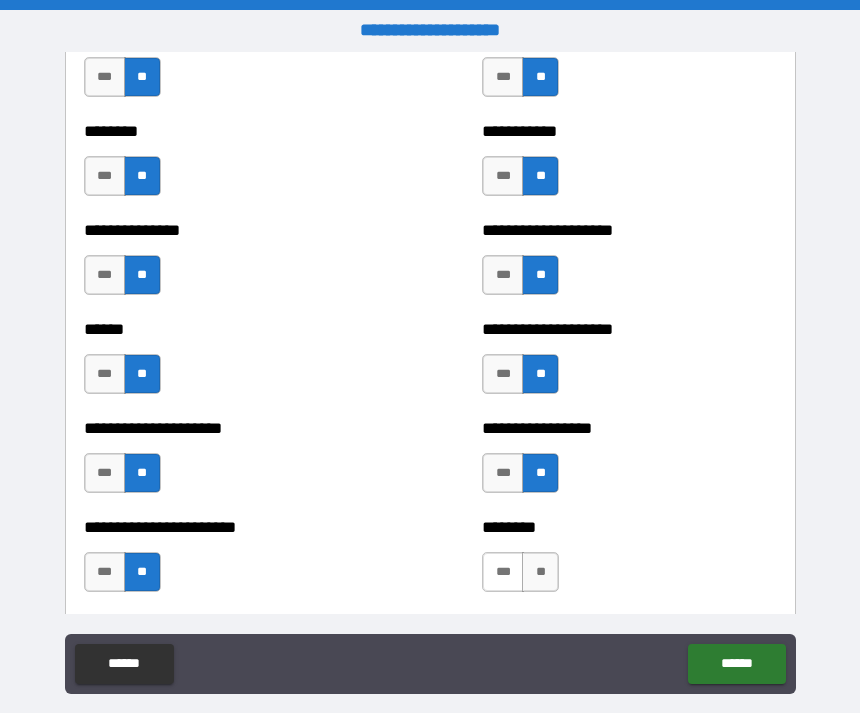 click on "***" at bounding box center (503, 572) 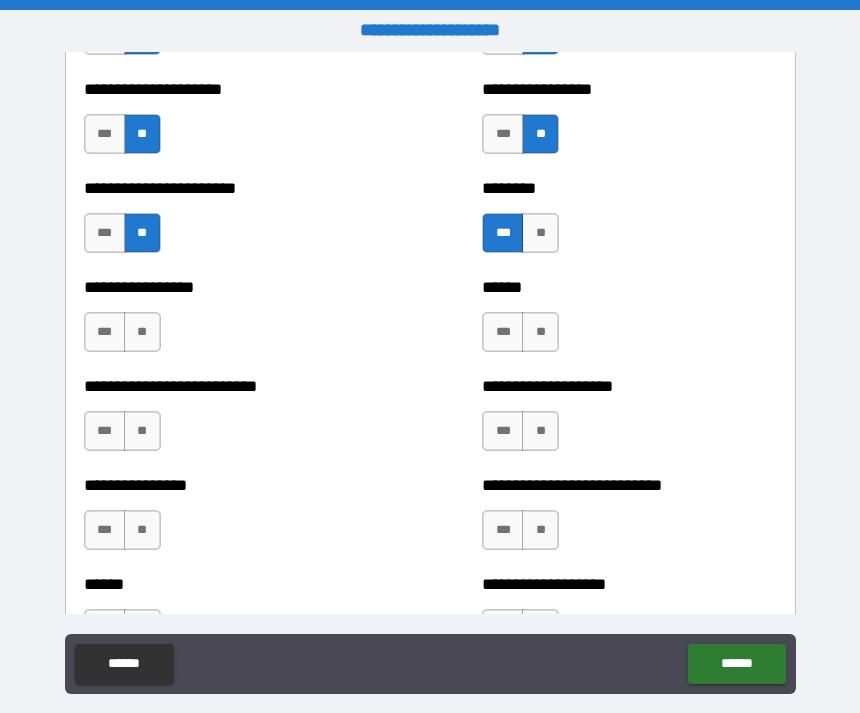 scroll, scrollTop: 2862, scrollLeft: 0, axis: vertical 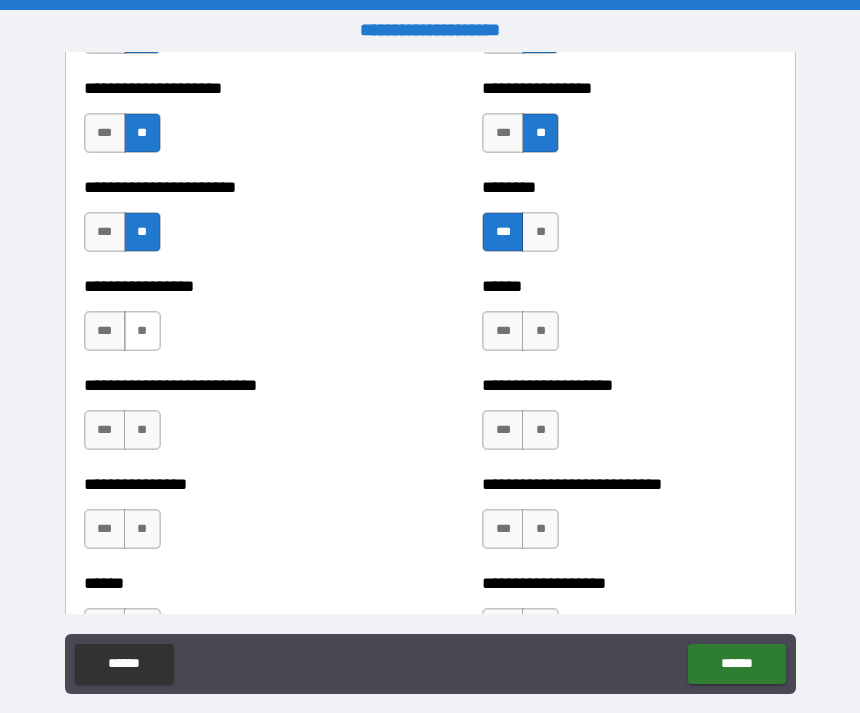 click on "**" at bounding box center (142, 331) 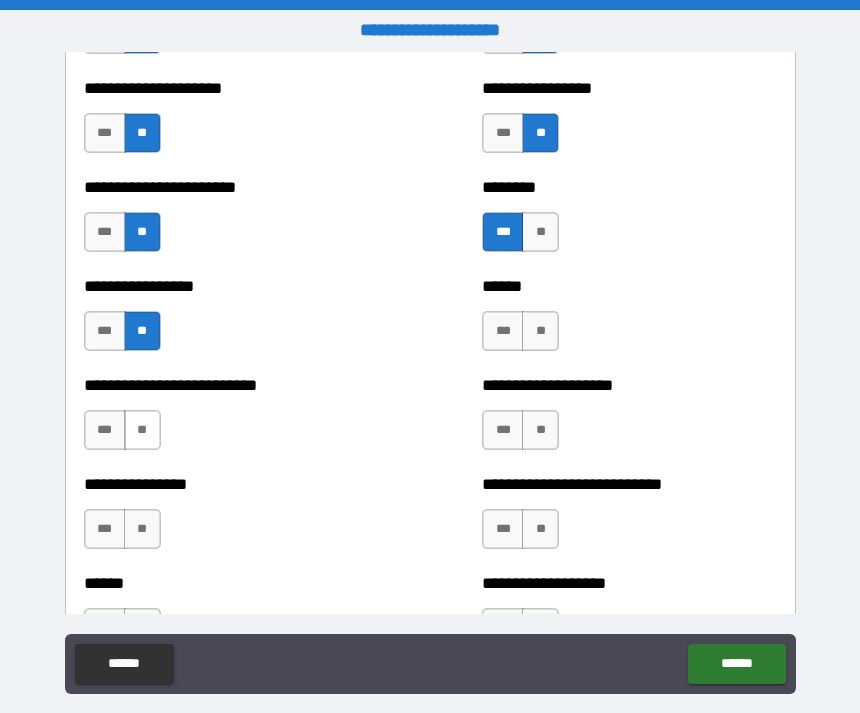 click on "**" at bounding box center (142, 430) 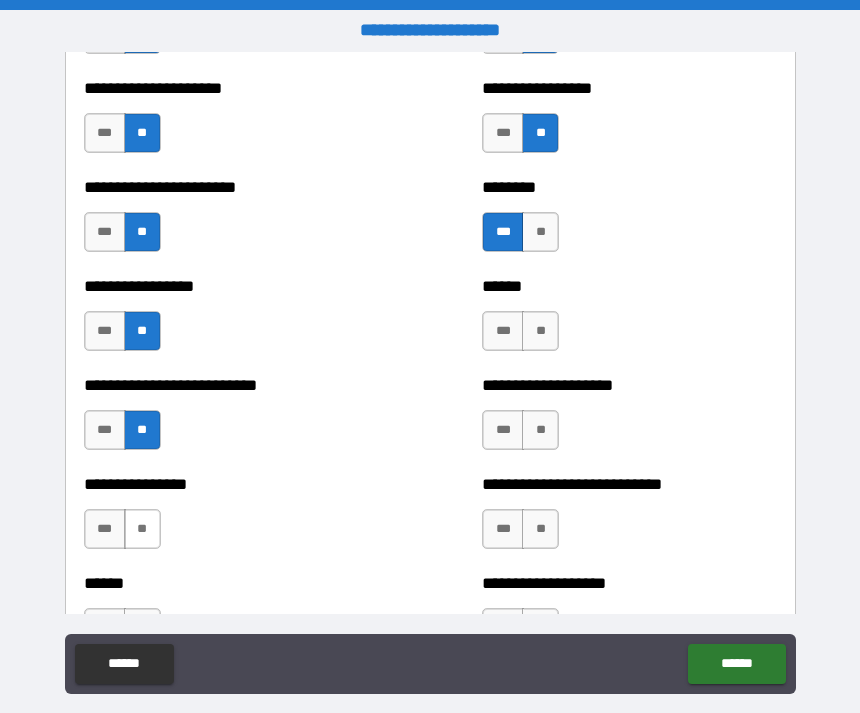 click on "**" at bounding box center [142, 529] 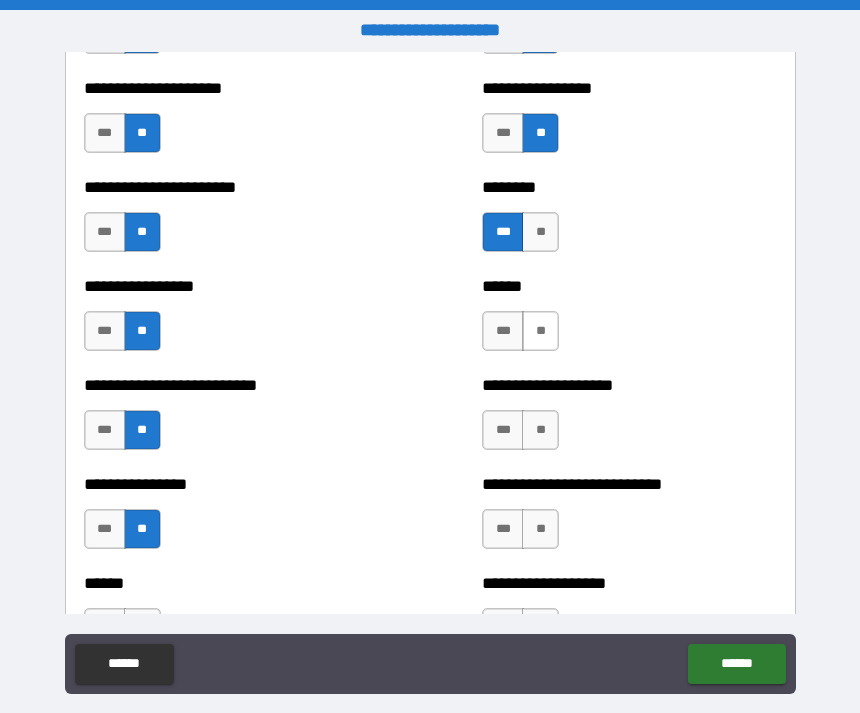 click on "**" at bounding box center (540, 331) 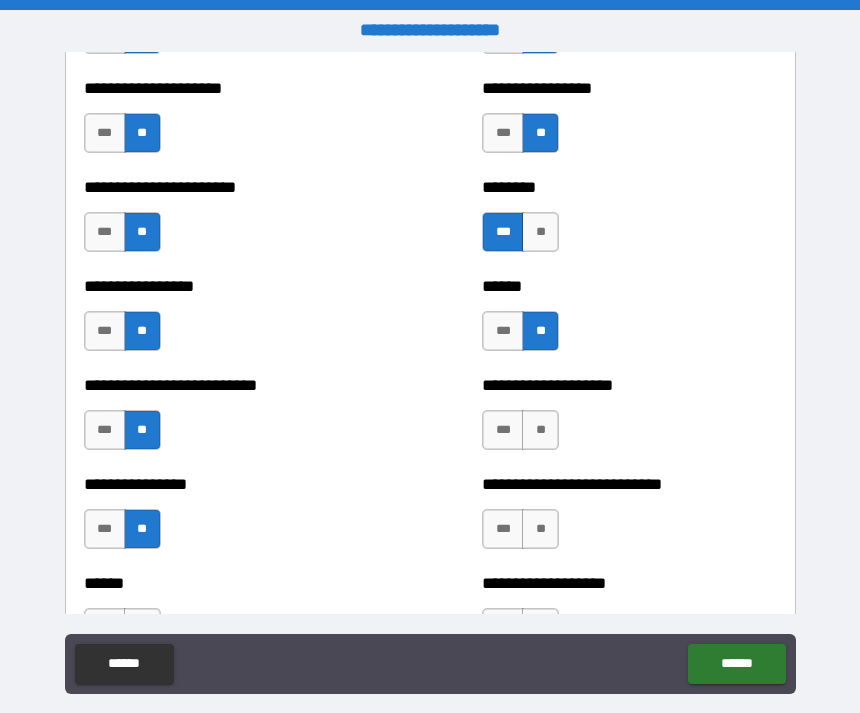 click on "**********" at bounding box center (629, 420) 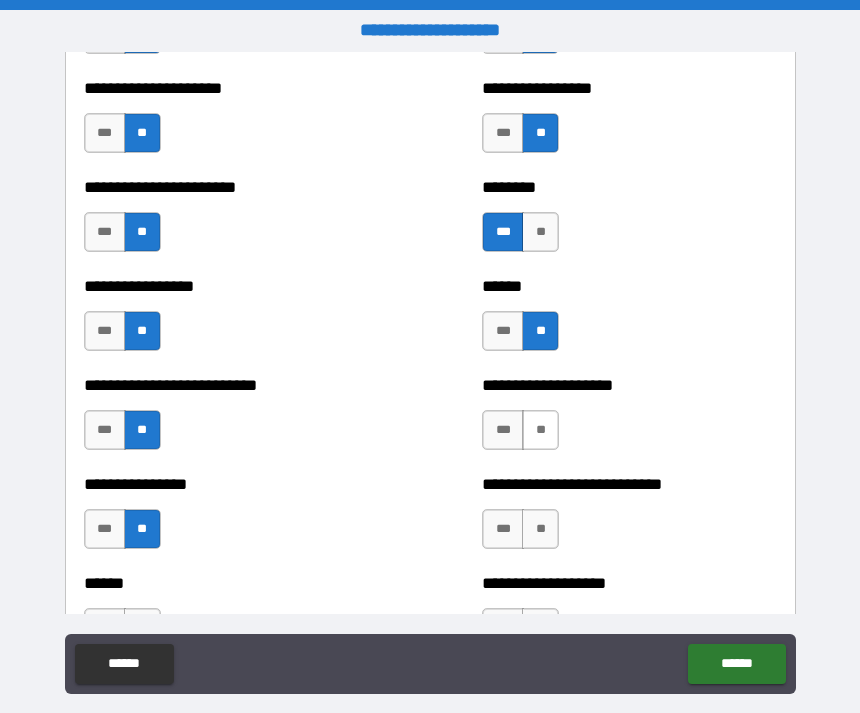 click on "**" at bounding box center (540, 430) 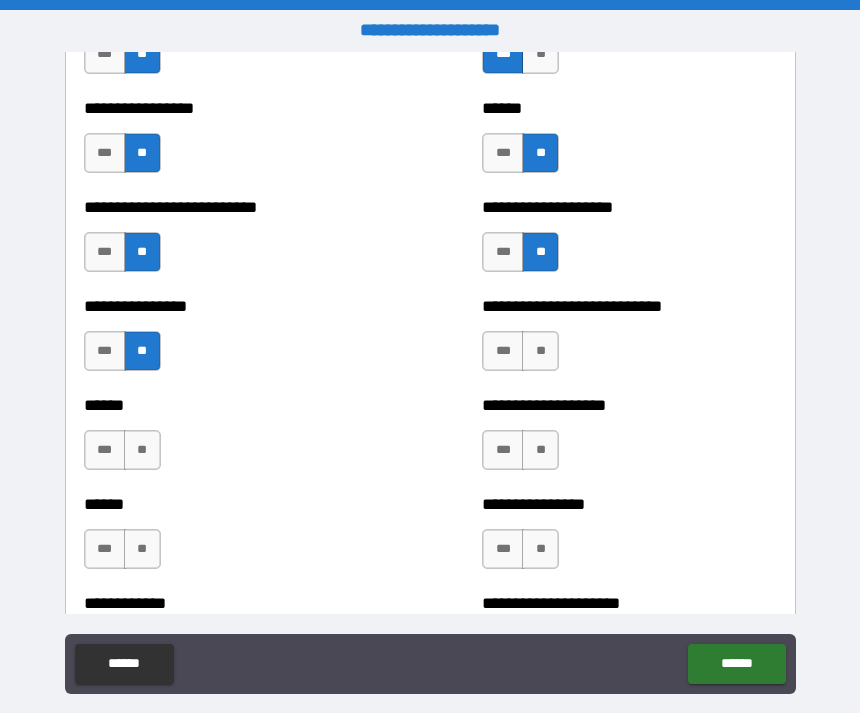 scroll, scrollTop: 3046, scrollLeft: 0, axis: vertical 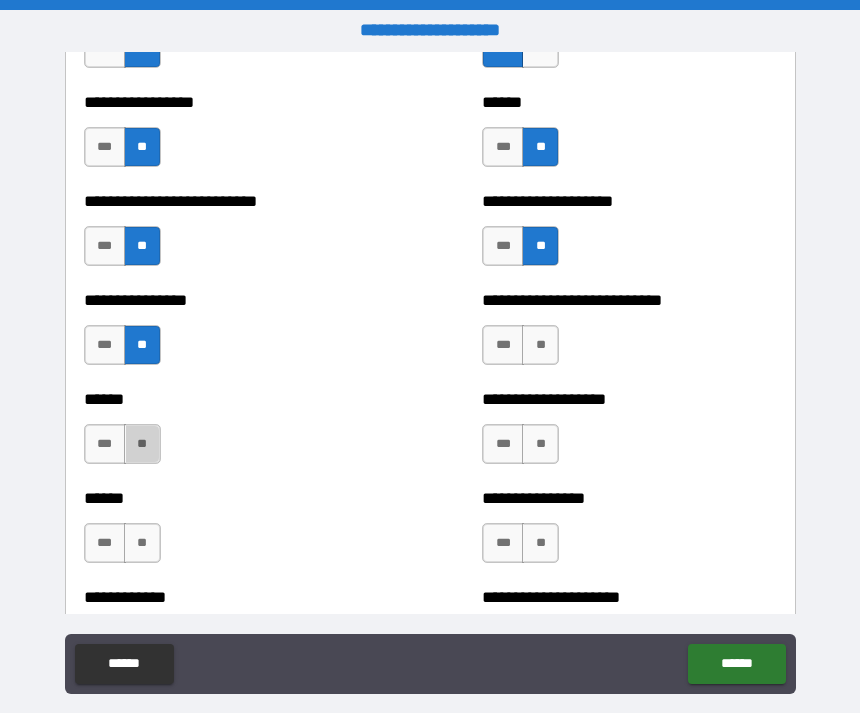 click on "**" at bounding box center [142, 444] 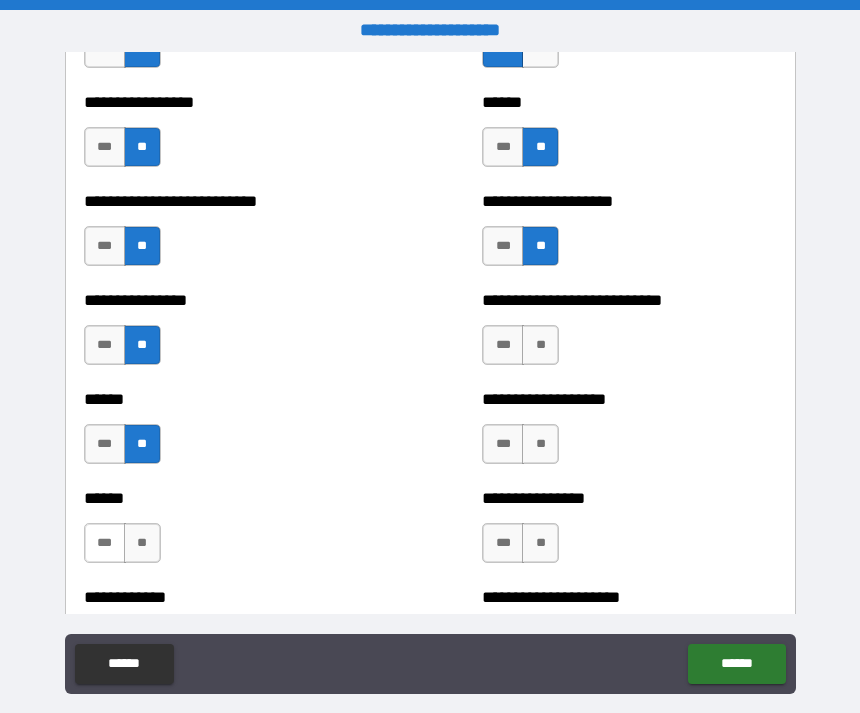 click on "***" at bounding box center (105, 543) 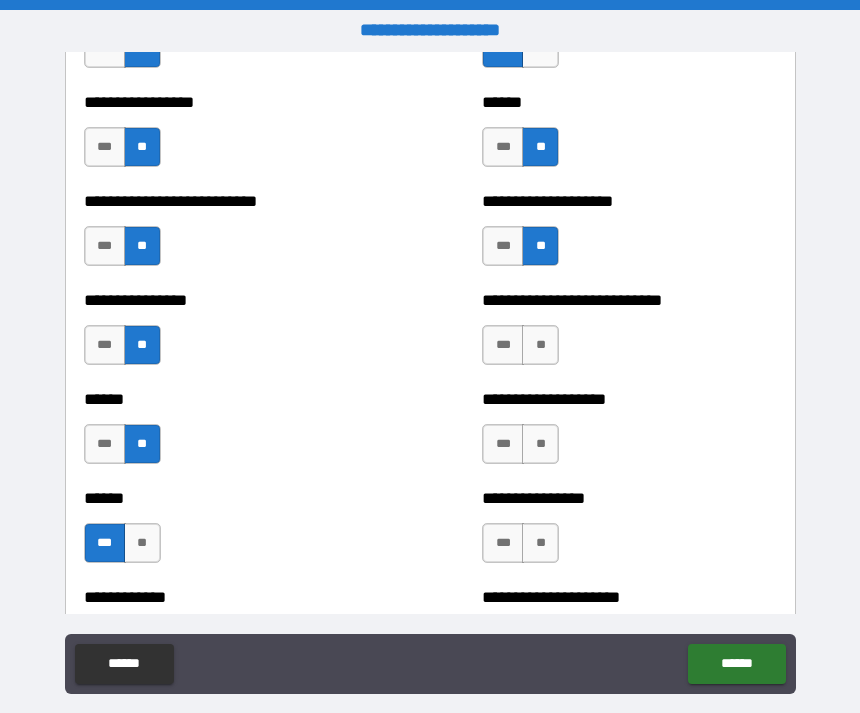 click on "**" at bounding box center (540, 444) 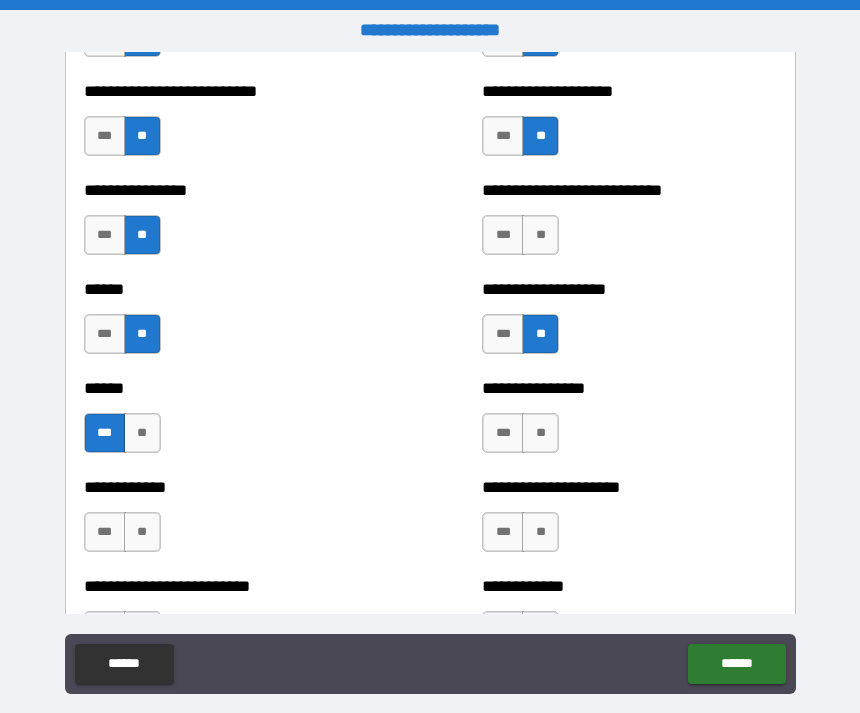 scroll, scrollTop: 3167, scrollLeft: 0, axis: vertical 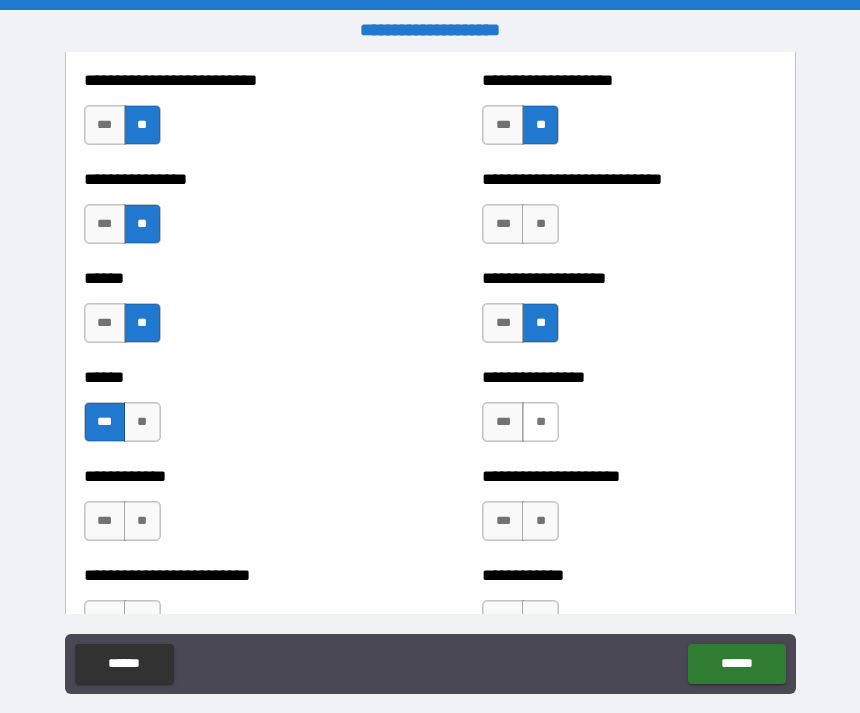 click on "**" at bounding box center [540, 422] 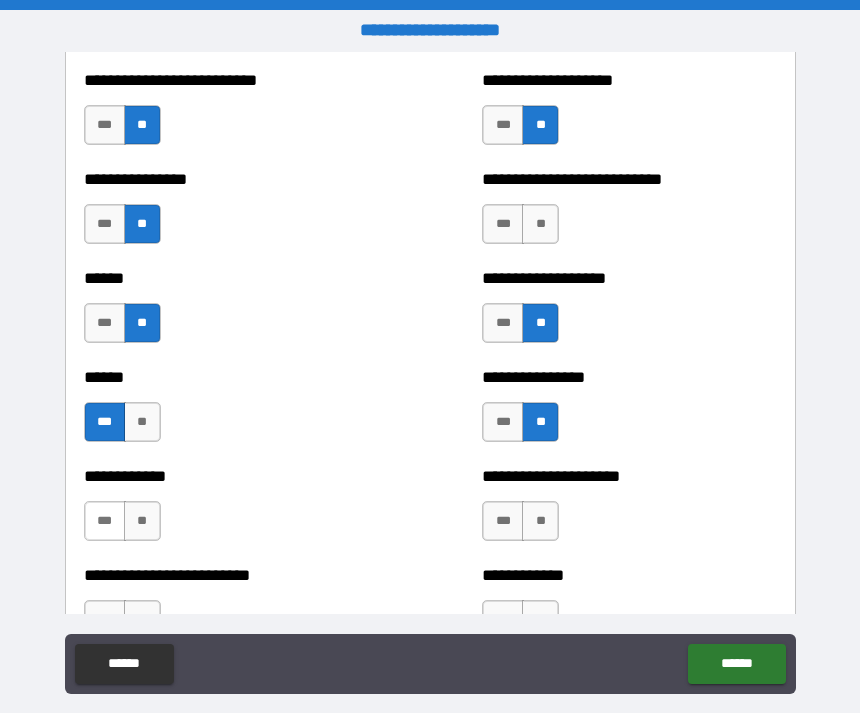 click on "***" at bounding box center [105, 521] 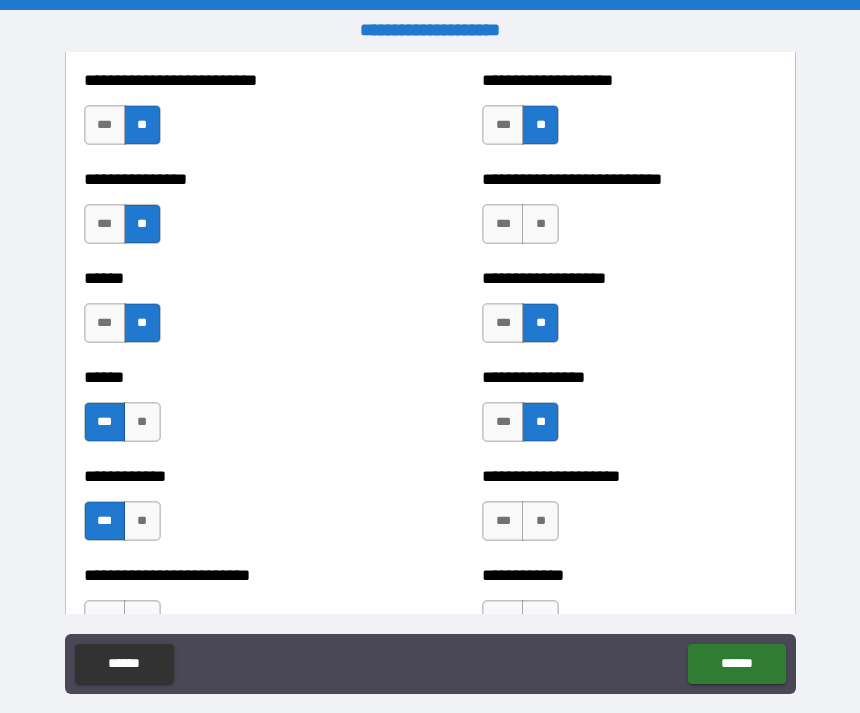 click on "**********" at bounding box center (629, 511) 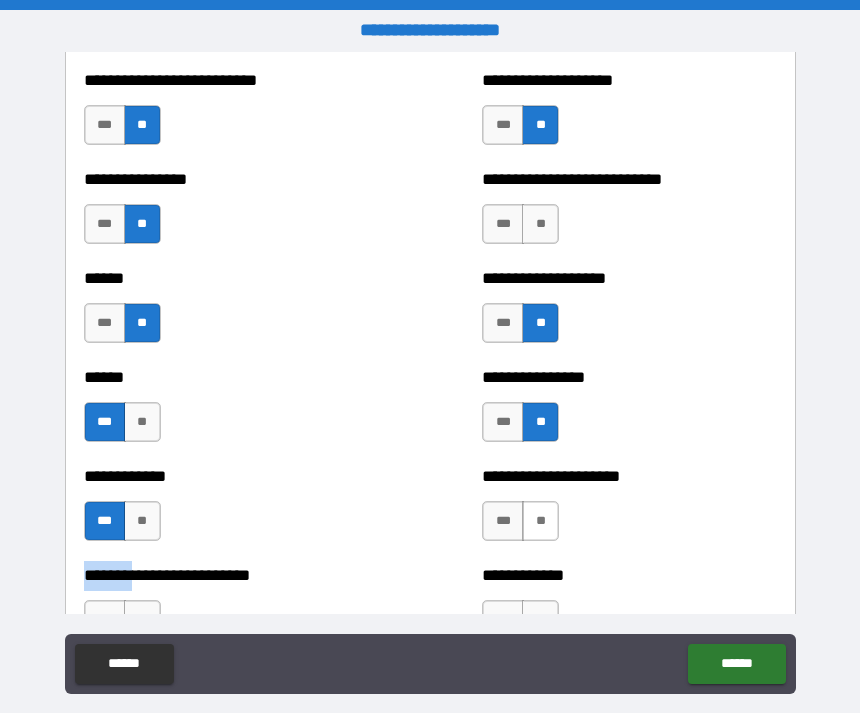 click on "**" at bounding box center (540, 521) 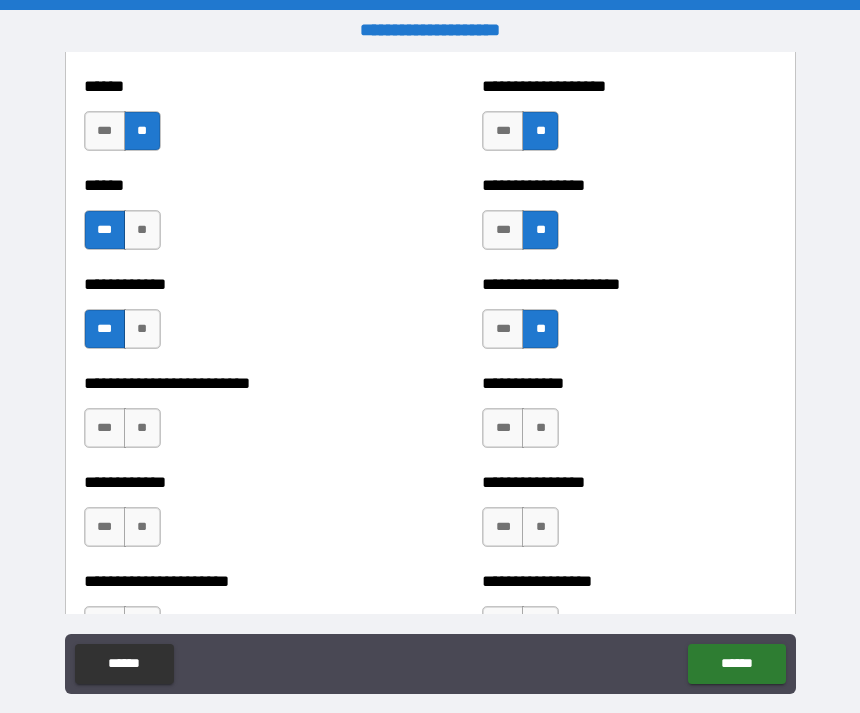 scroll, scrollTop: 3362, scrollLeft: 0, axis: vertical 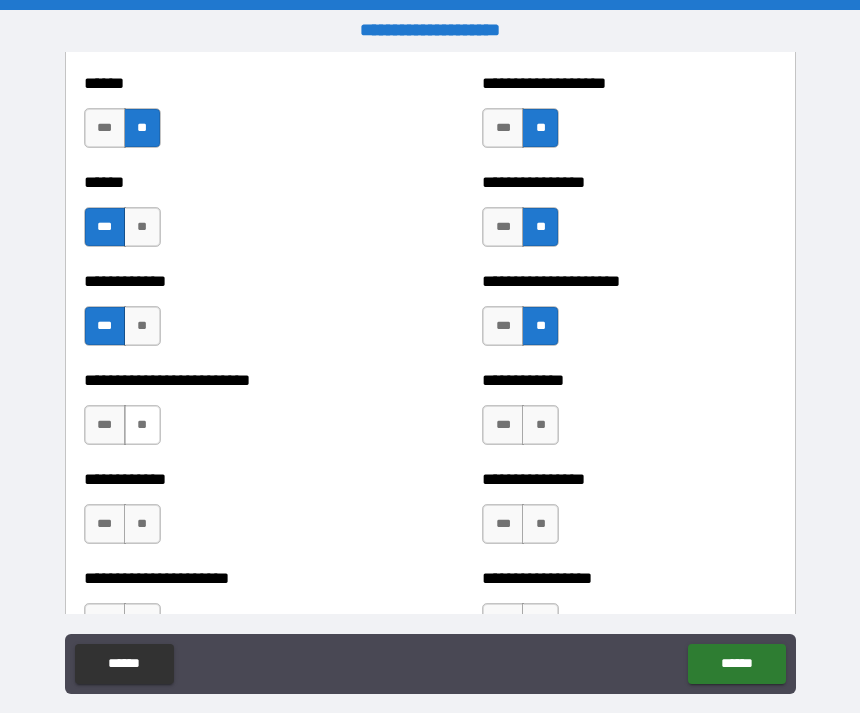 click on "**" at bounding box center [142, 425] 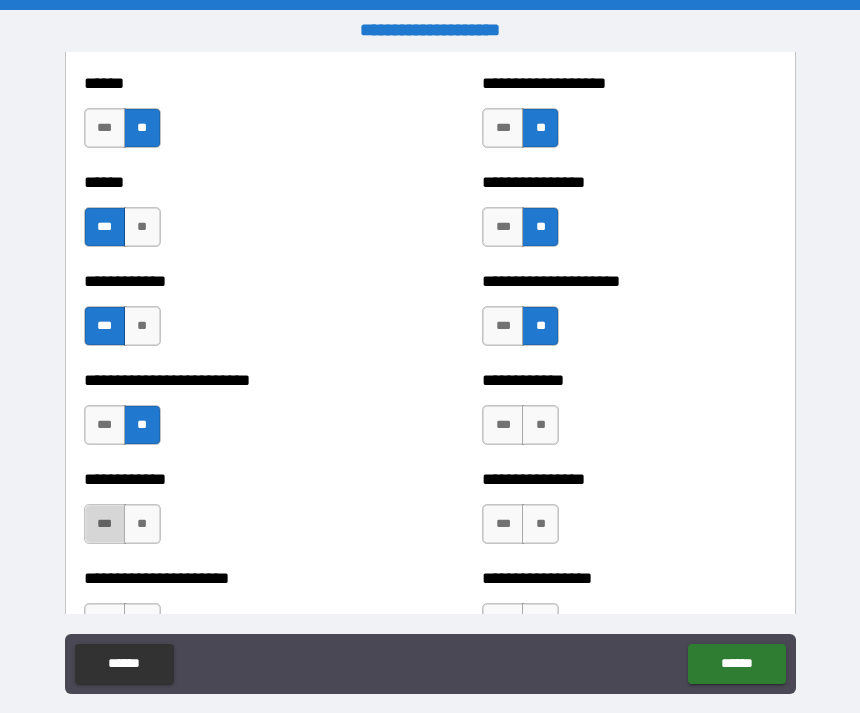 click on "***" at bounding box center (105, 524) 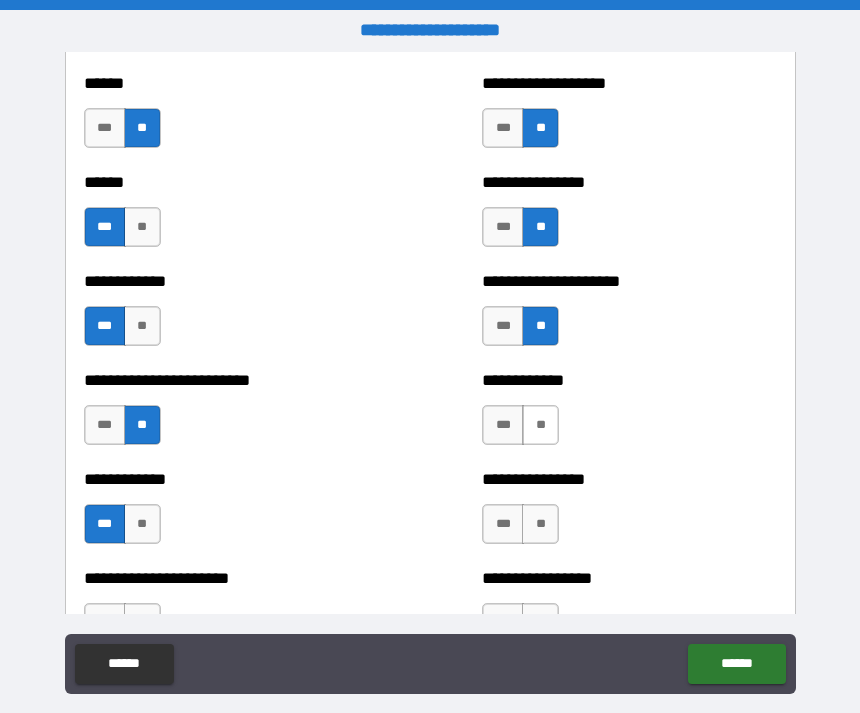 click on "**" at bounding box center [540, 425] 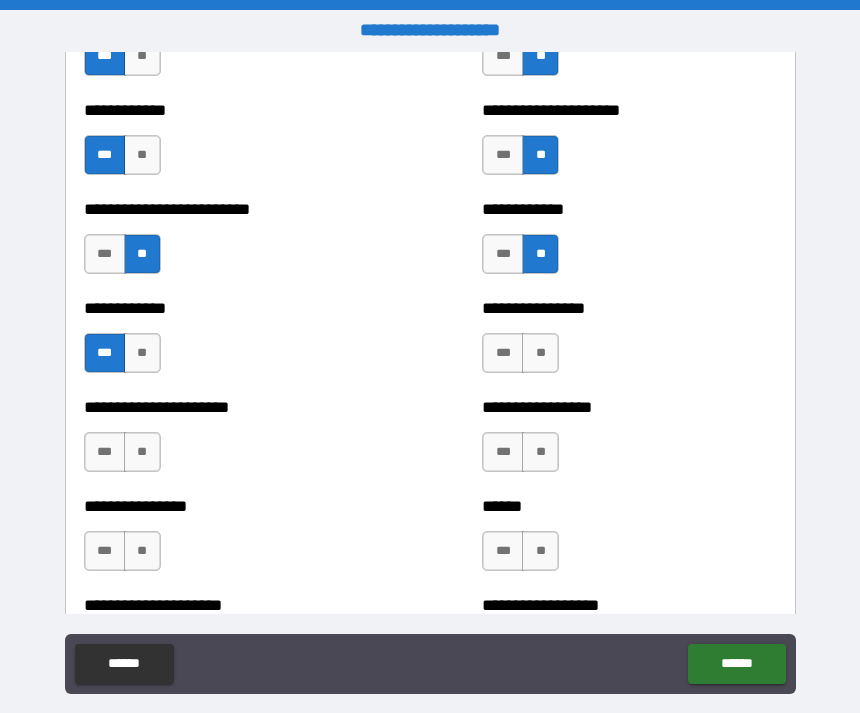 scroll, scrollTop: 3534, scrollLeft: 0, axis: vertical 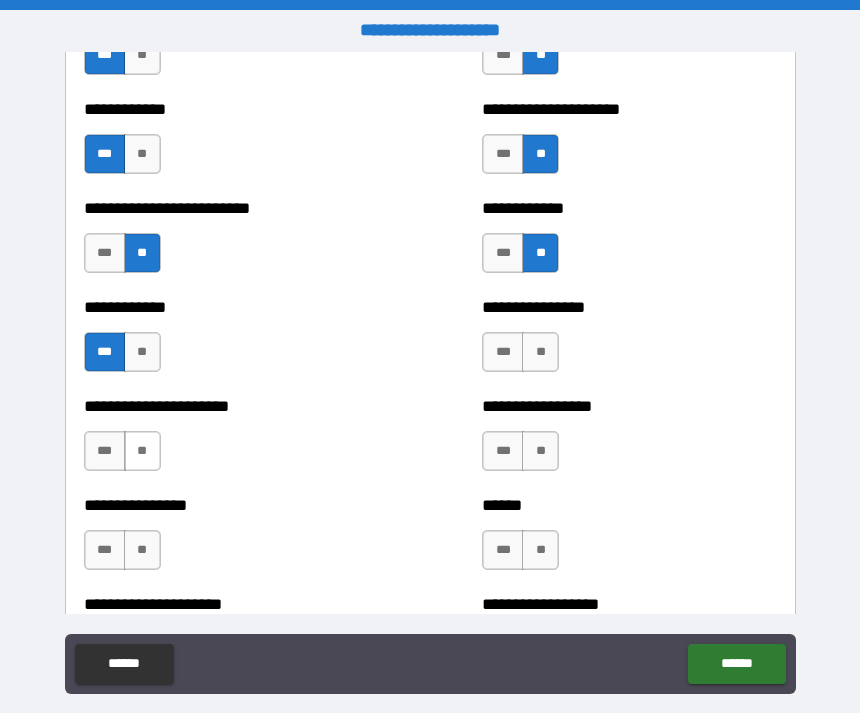 click on "**" at bounding box center (142, 451) 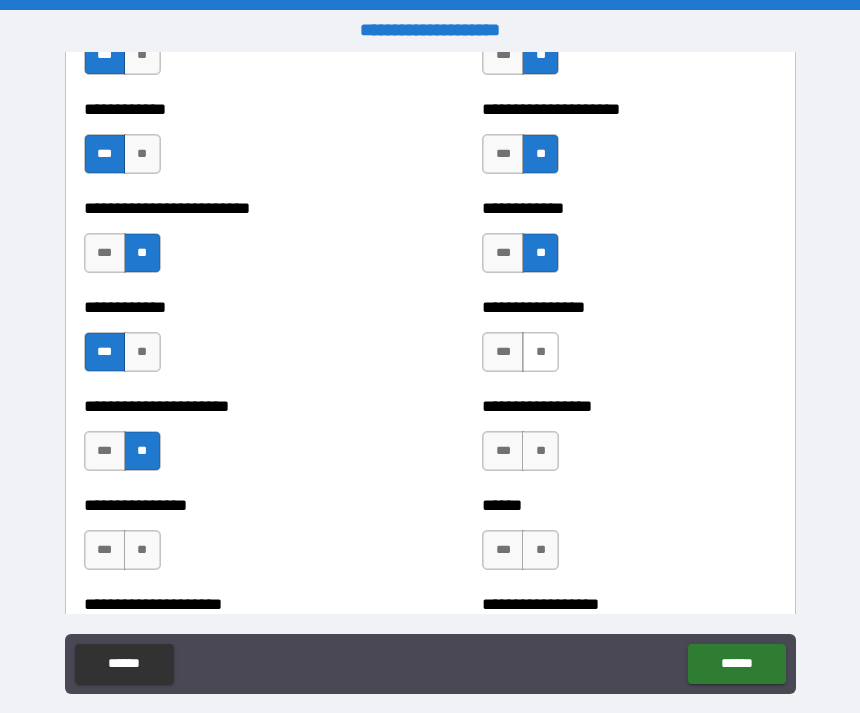 click on "**" at bounding box center [540, 352] 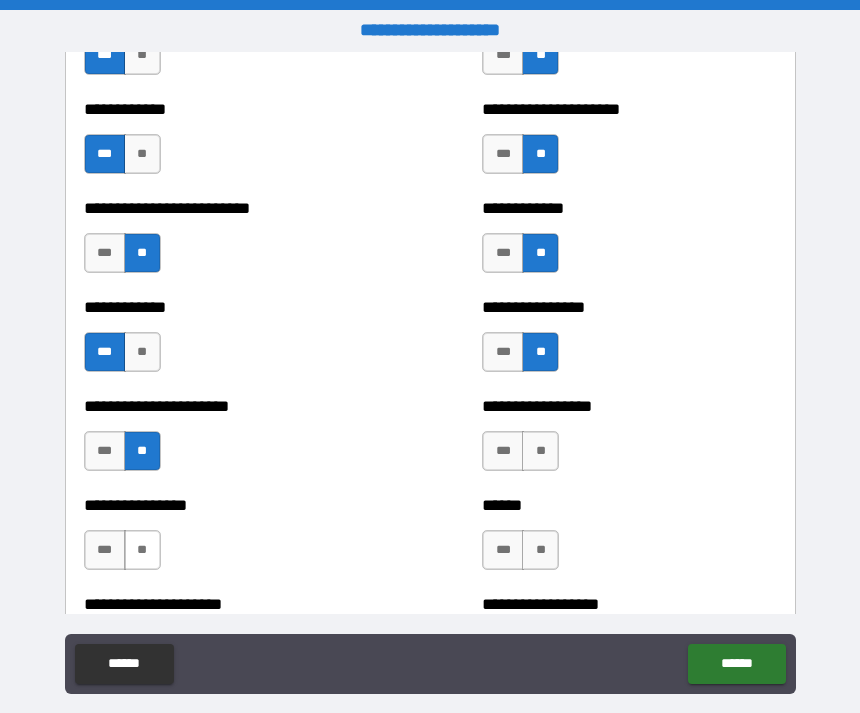 click on "**" at bounding box center (142, 550) 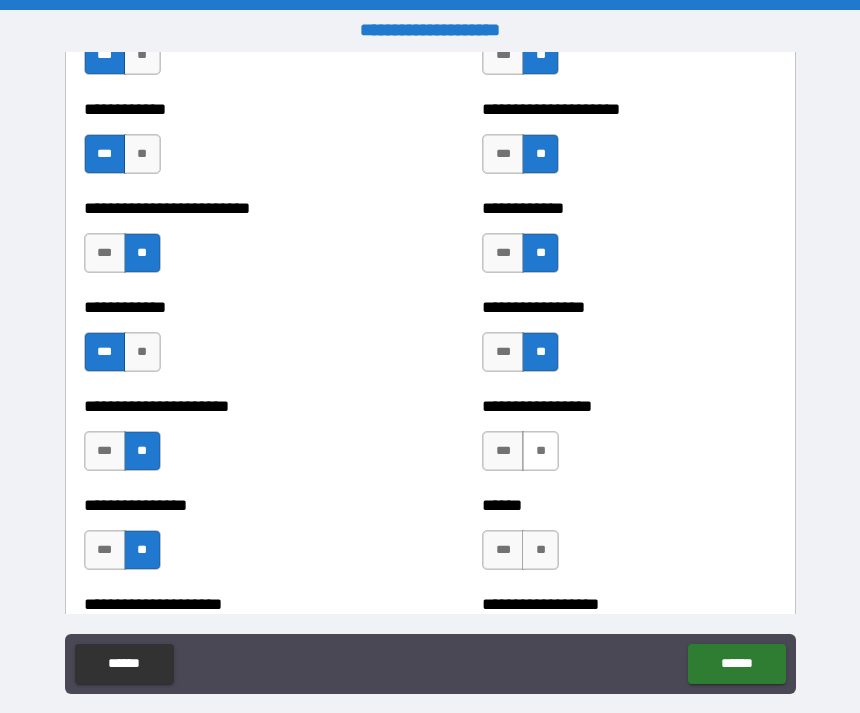 click on "**" at bounding box center (540, 451) 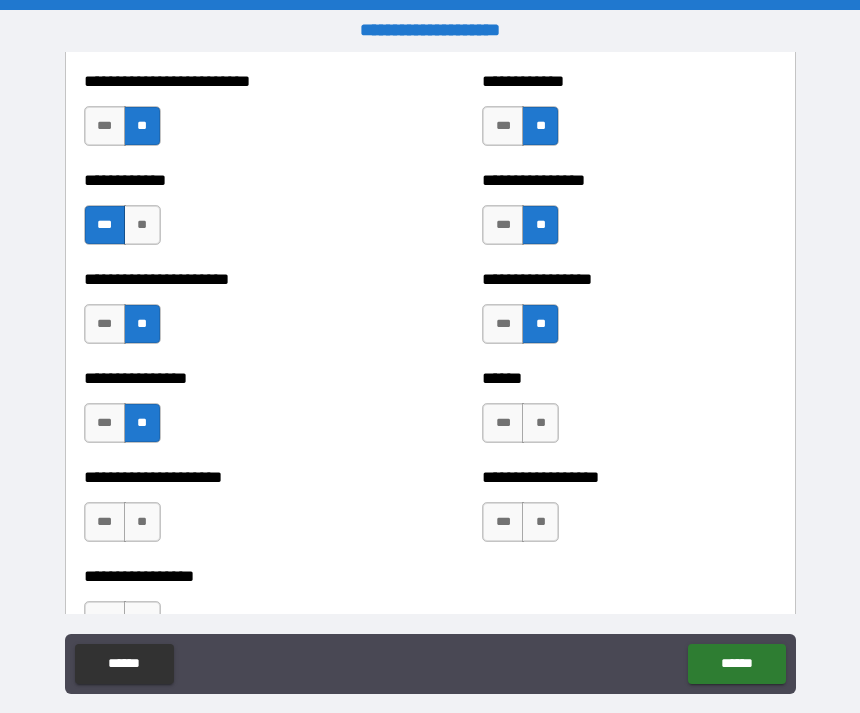scroll, scrollTop: 3669, scrollLeft: 0, axis: vertical 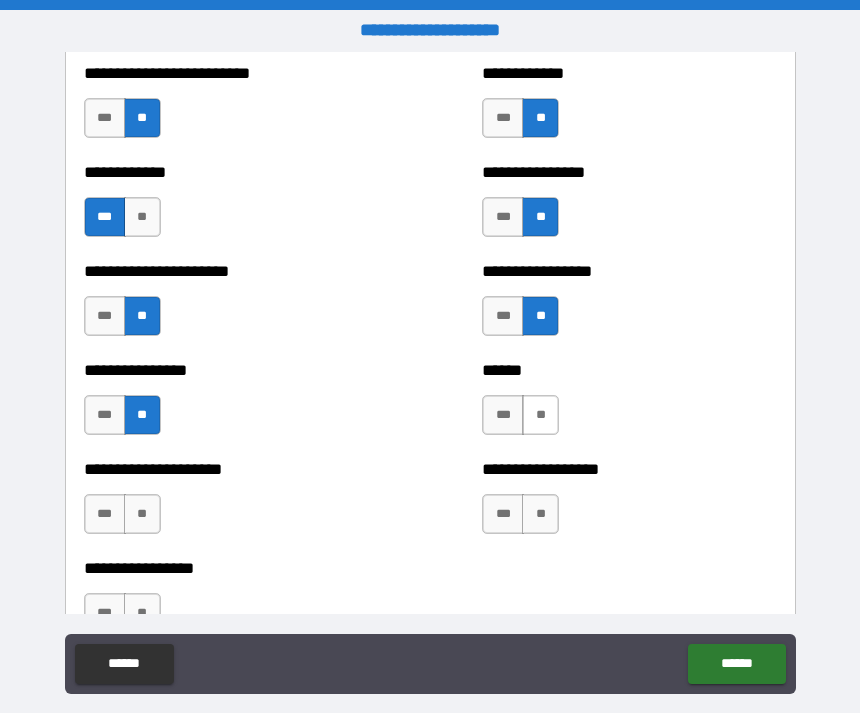click on "**" at bounding box center [540, 415] 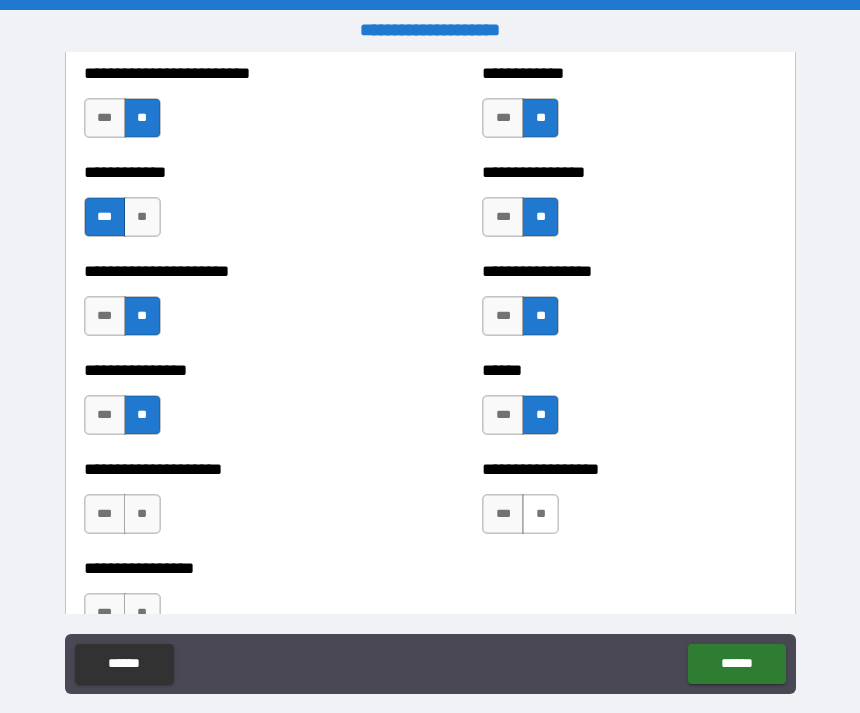 click on "**" at bounding box center [540, 514] 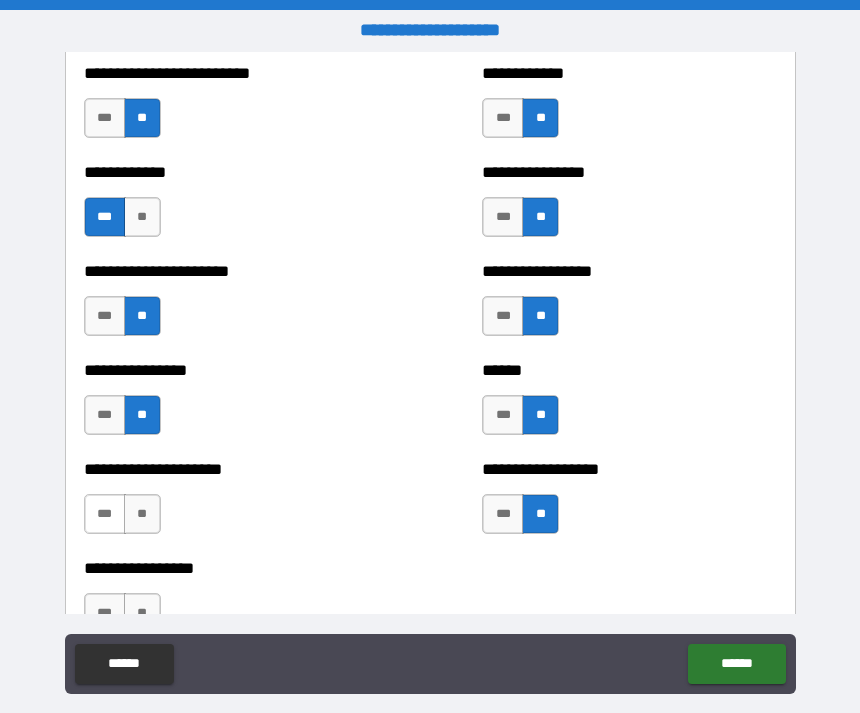 click on "***" at bounding box center [105, 514] 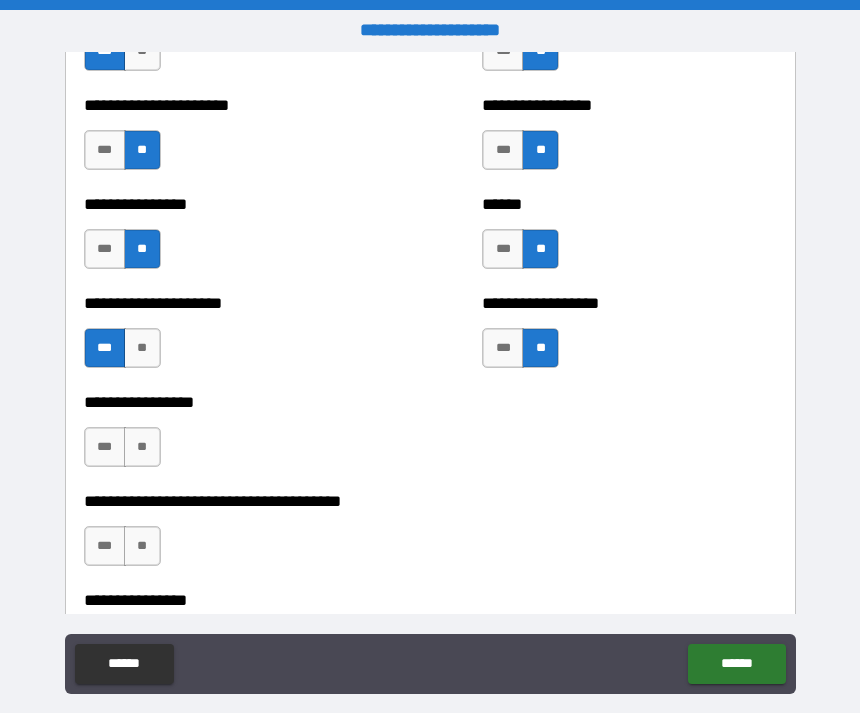 scroll, scrollTop: 3837, scrollLeft: 0, axis: vertical 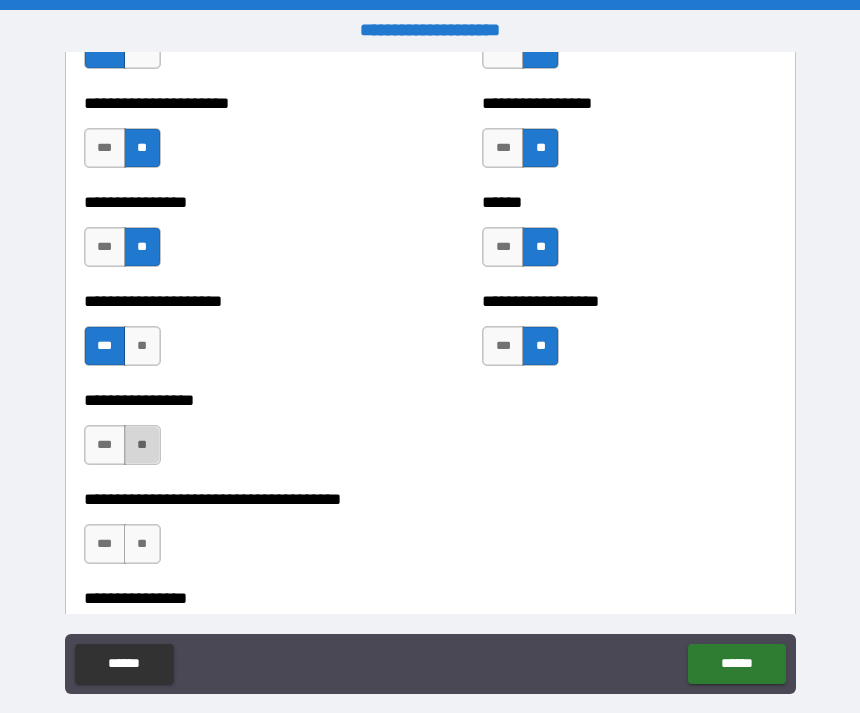 click on "**" at bounding box center (142, 445) 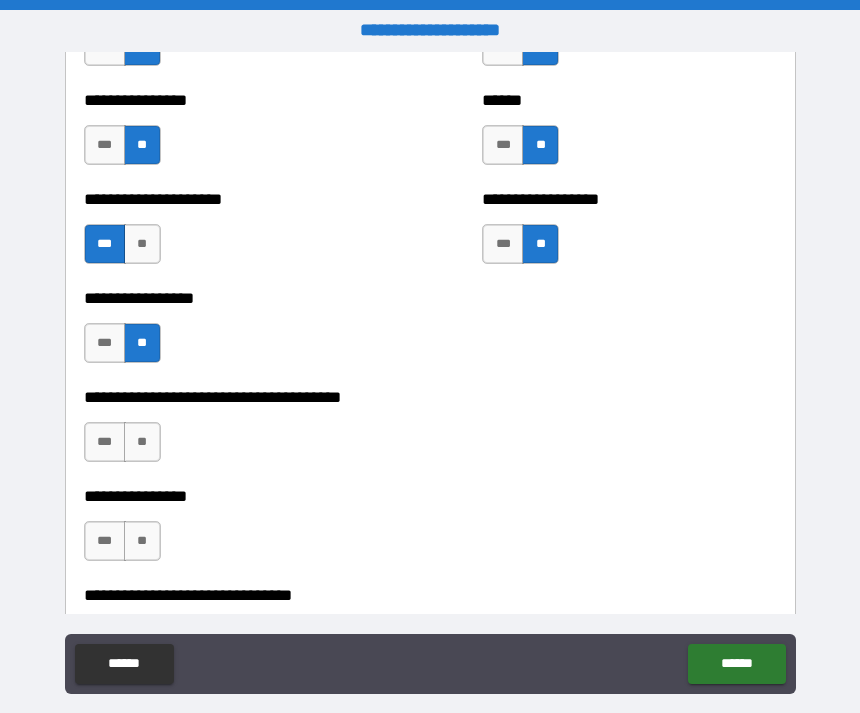 scroll, scrollTop: 3943, scrollLeft: 0, axis: vertical 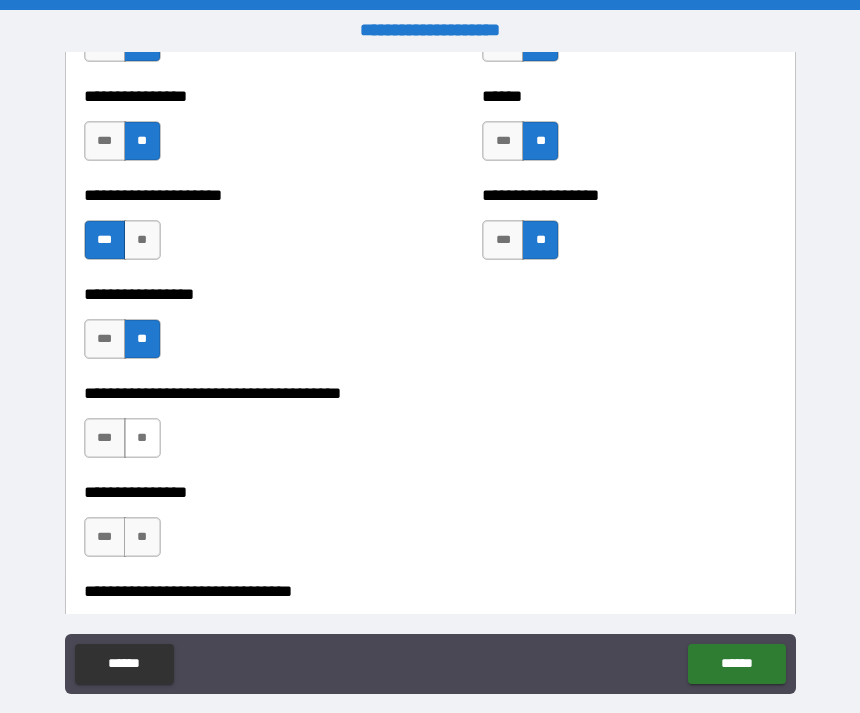 click on "**" at bounding box center [142, 438] 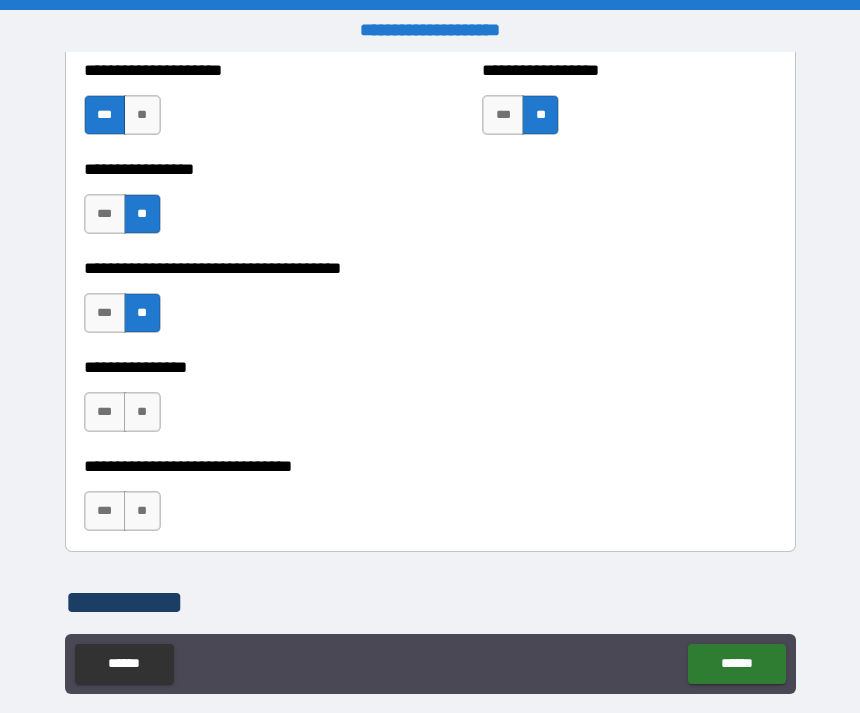 scroll, scrollTop: 4069, scrollLeft: 0, axis: vertical 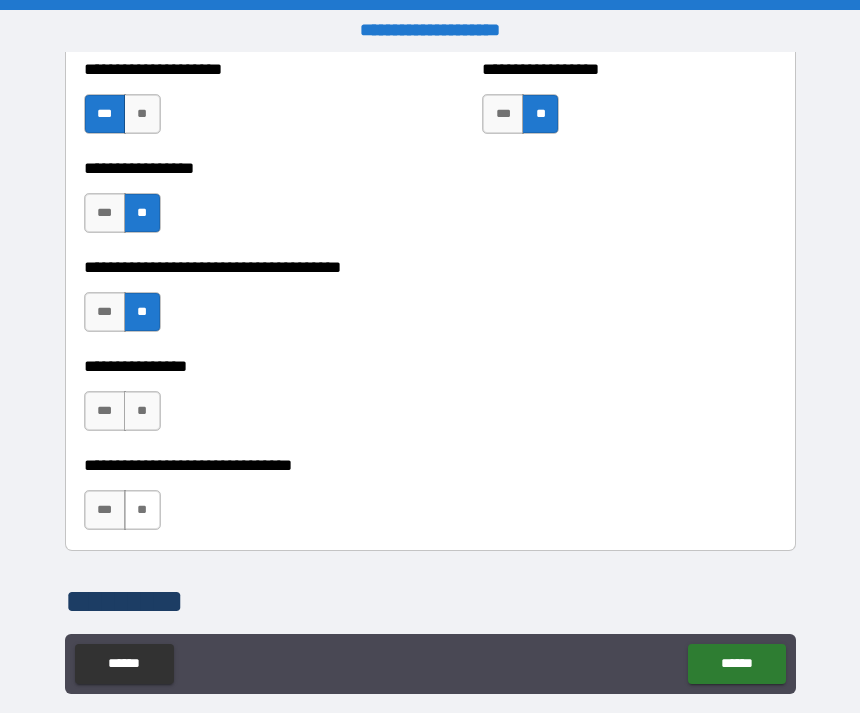 click on "**" at bounding box center (142, 510) 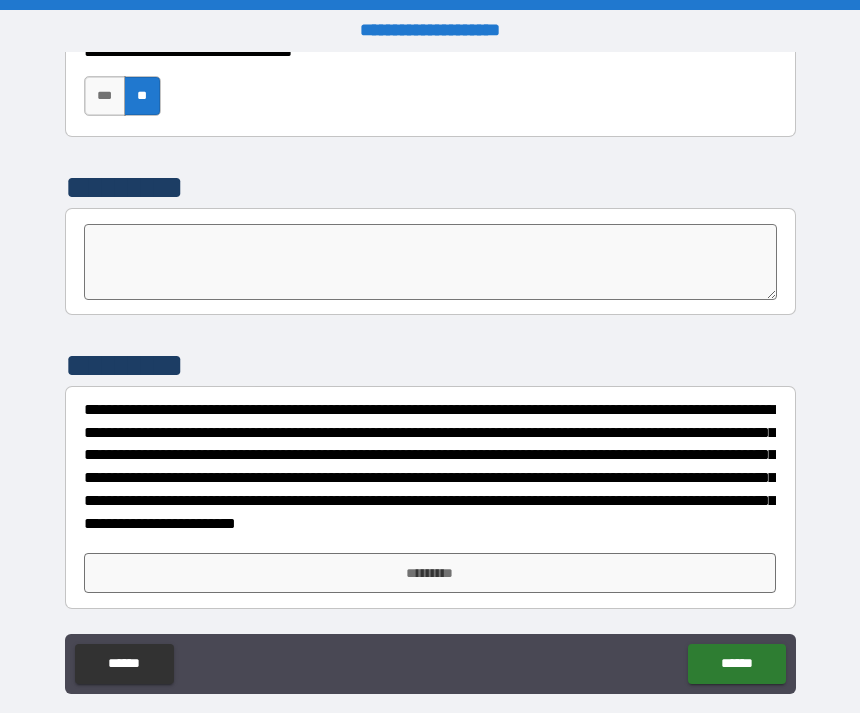 scroll, scrollTop: 4483, scrollLeft: 0, axis: vertical 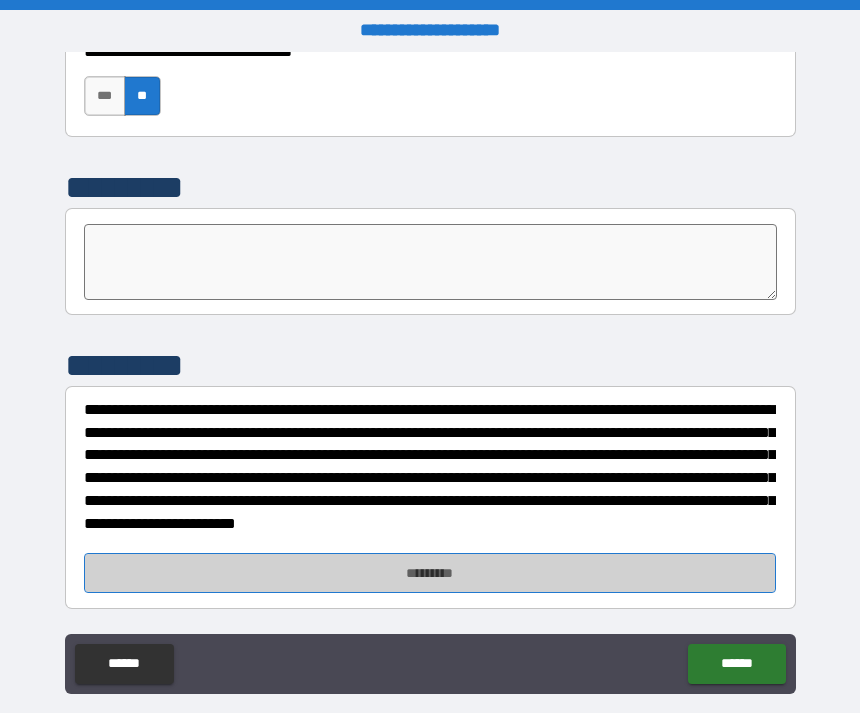 click on "*********" at bounding box center (430, 573) 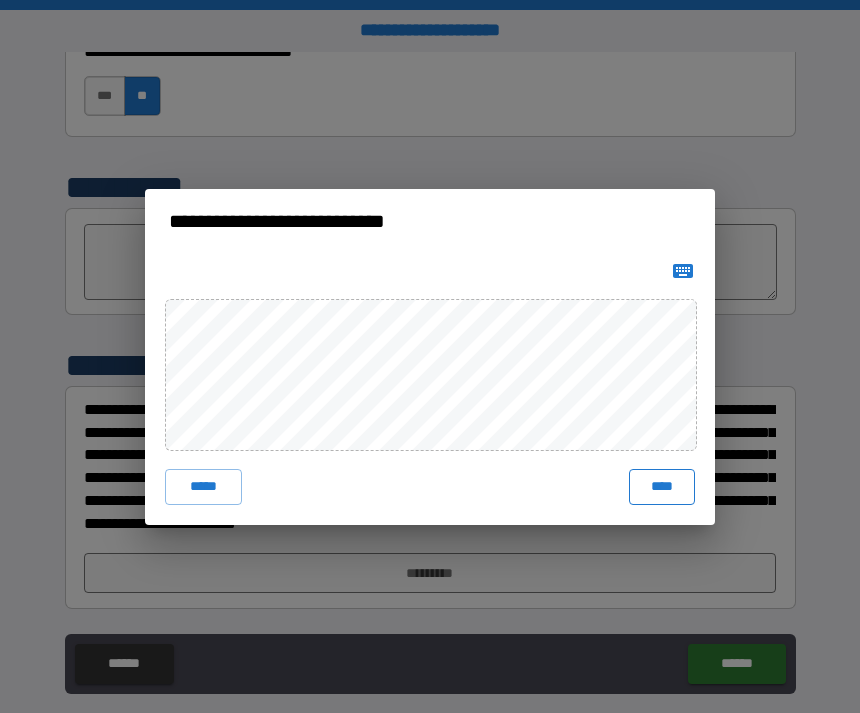 click on "****" at bounding box center (662, 487) 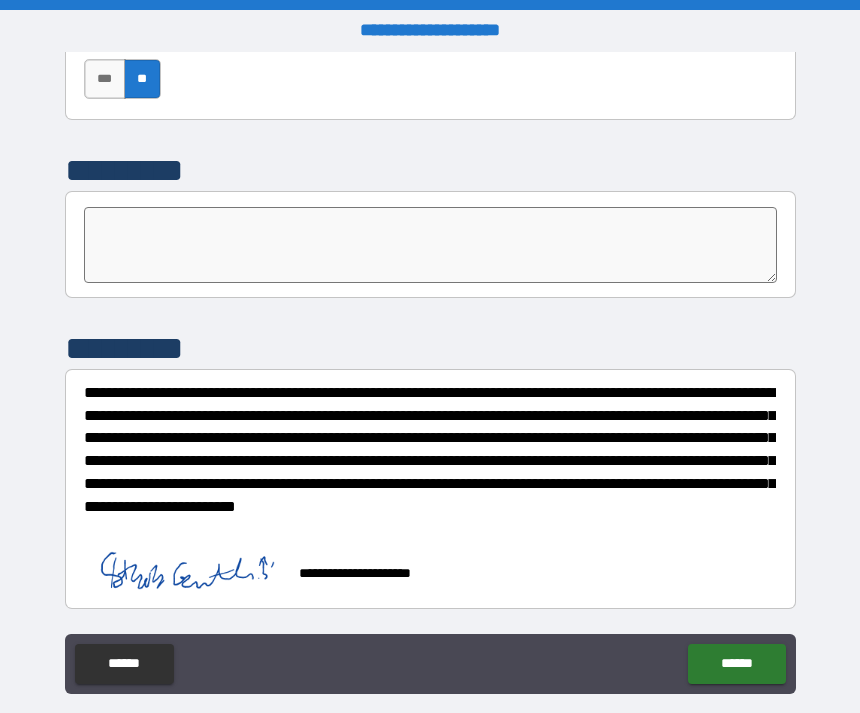 scroll, scrollTop: 4500, scrollLeft: 0, axis: vertical 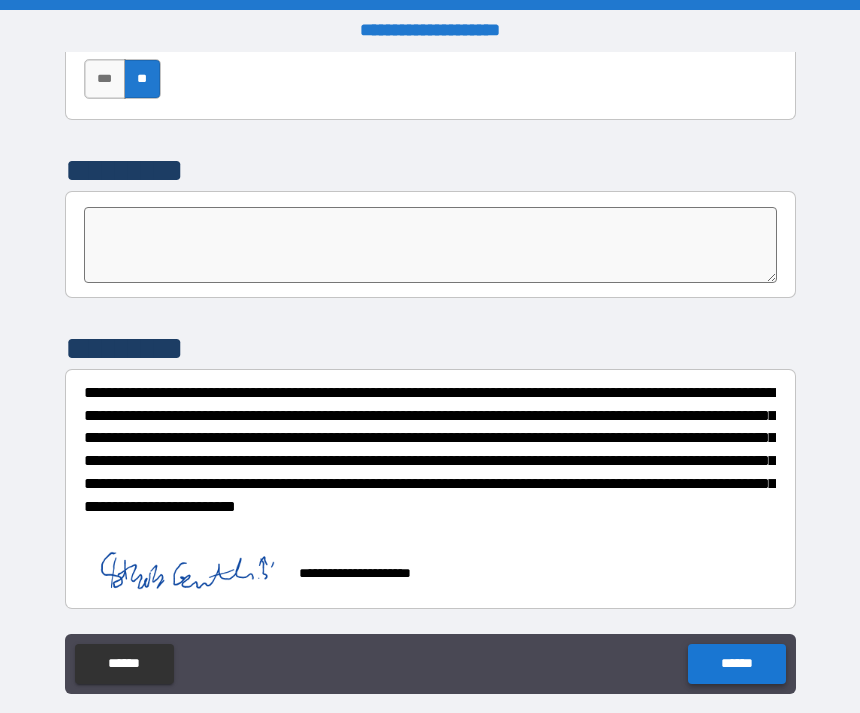 click on "******" at bounding box center (736, 664) 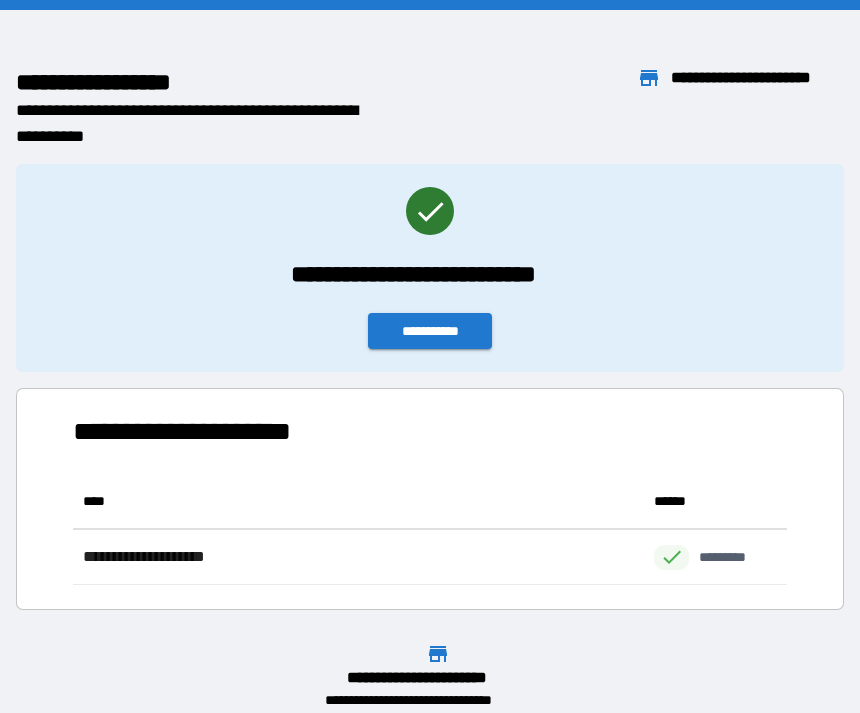 scroll, scrollTop: 1, scrollLeft: 1, axis: both 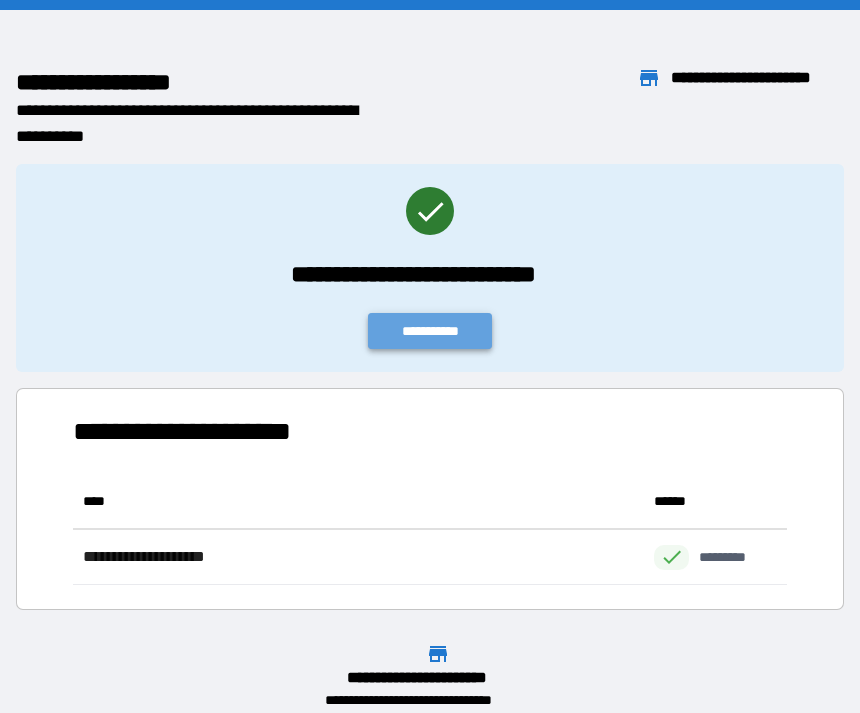 click on "**********" at bounding box center (430, 331) 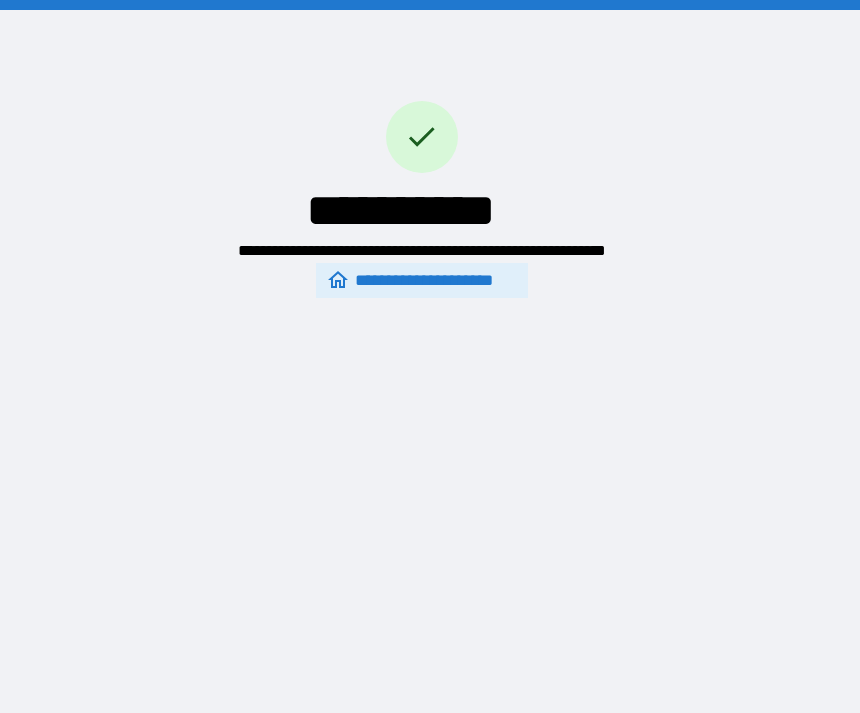 click on "**********" at bounding box center [422, 280] 